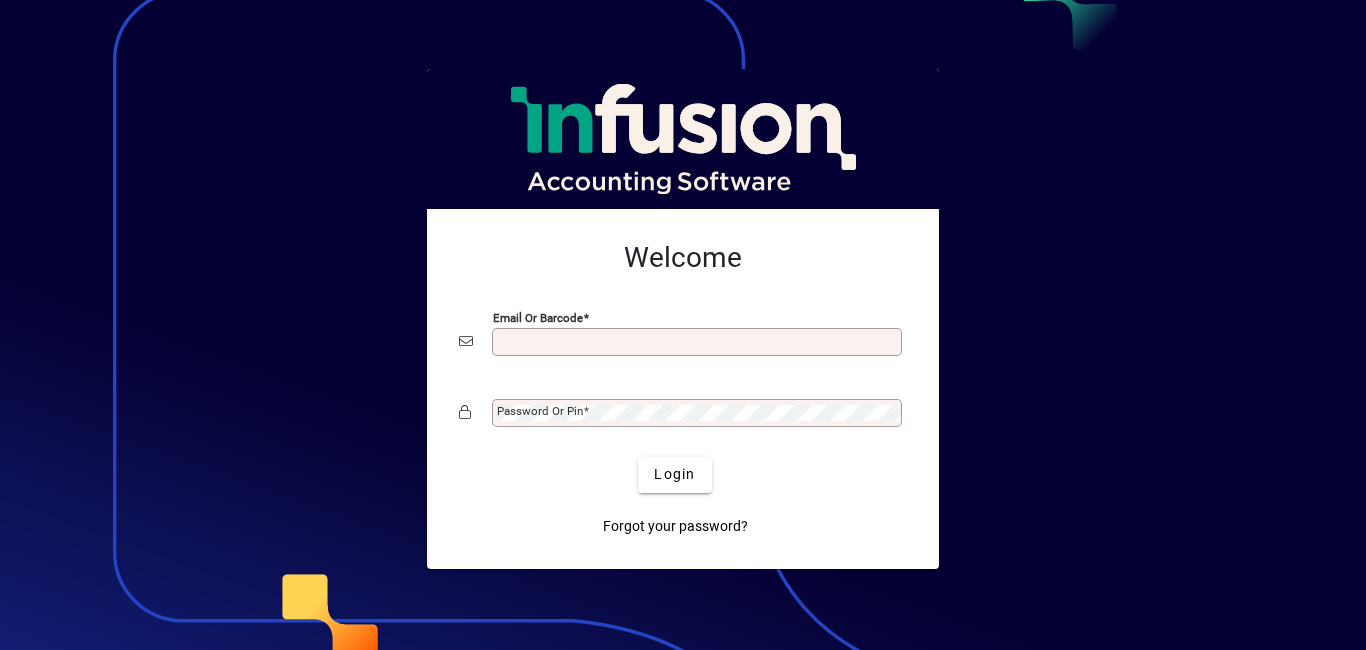 scroll, scrollTop: 0, scrollLeft: 0, axis: both 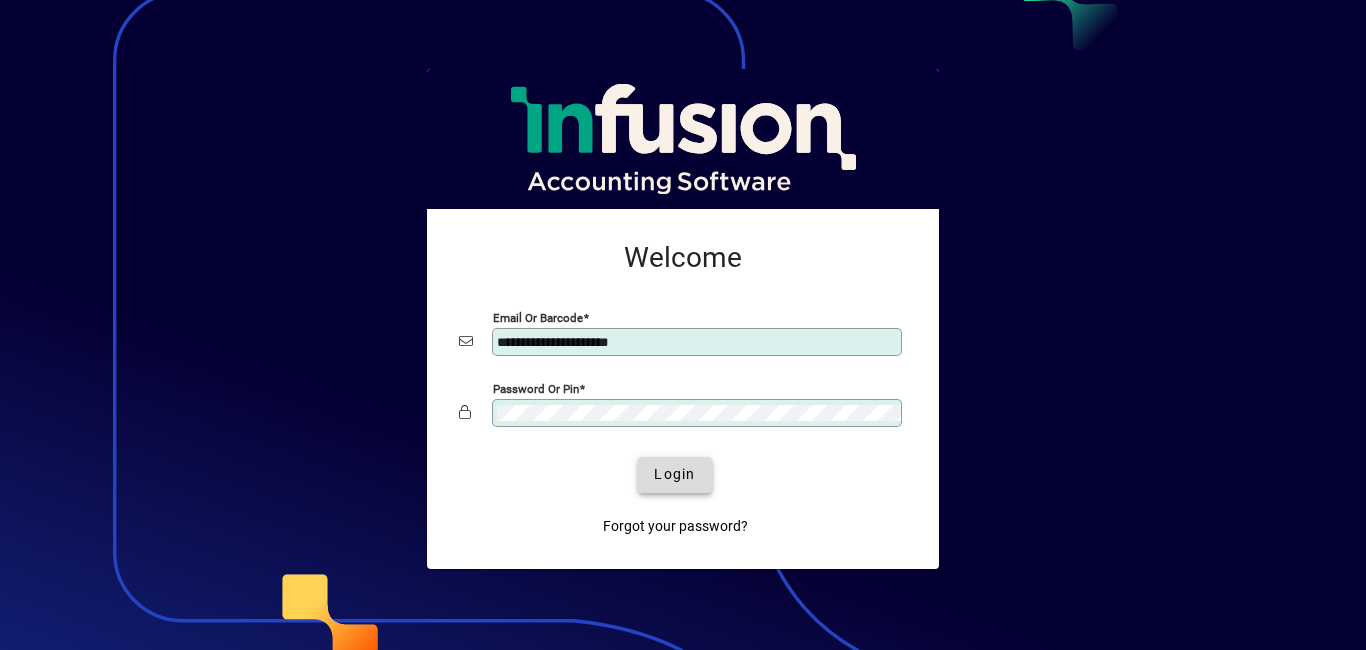 click on "Login" 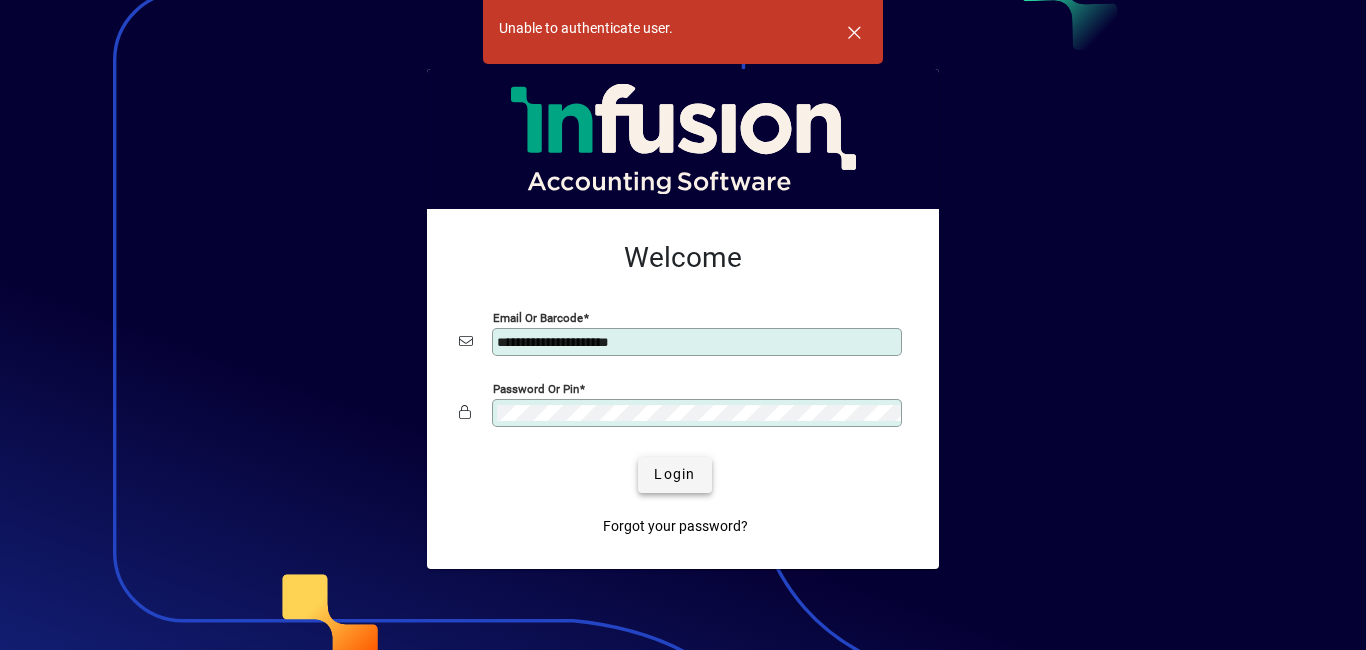 click on "Login" 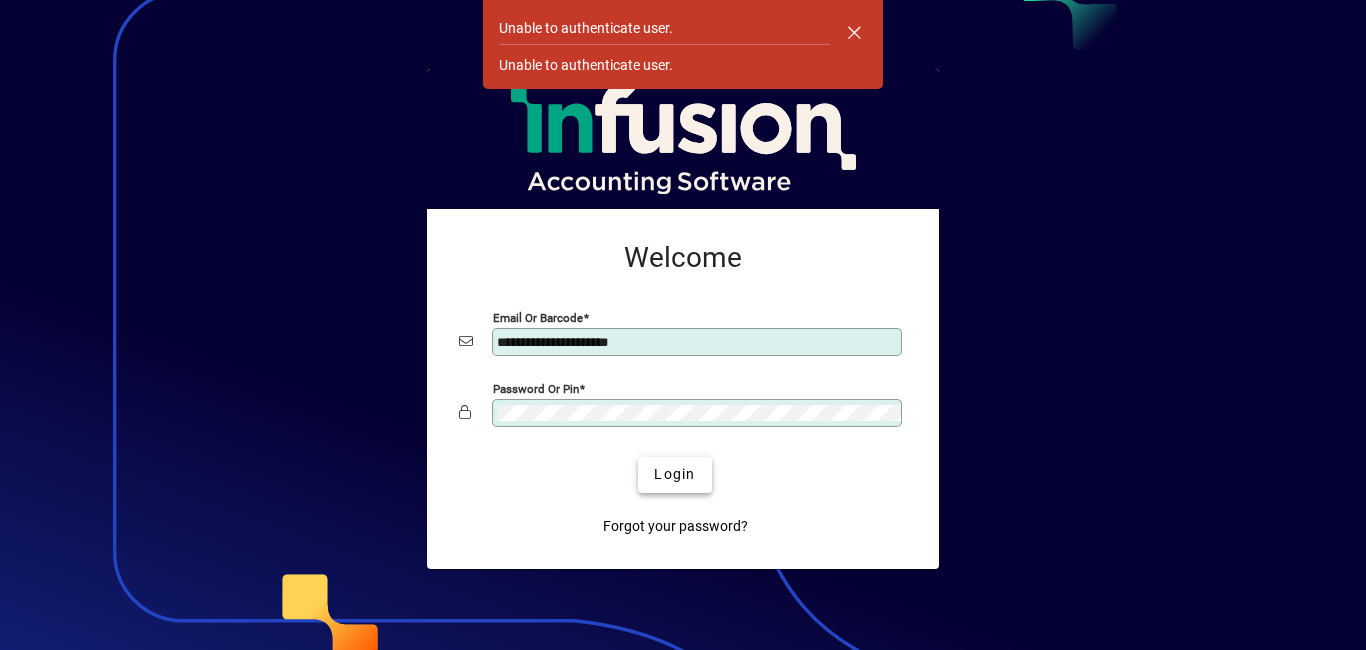 click on "Login" 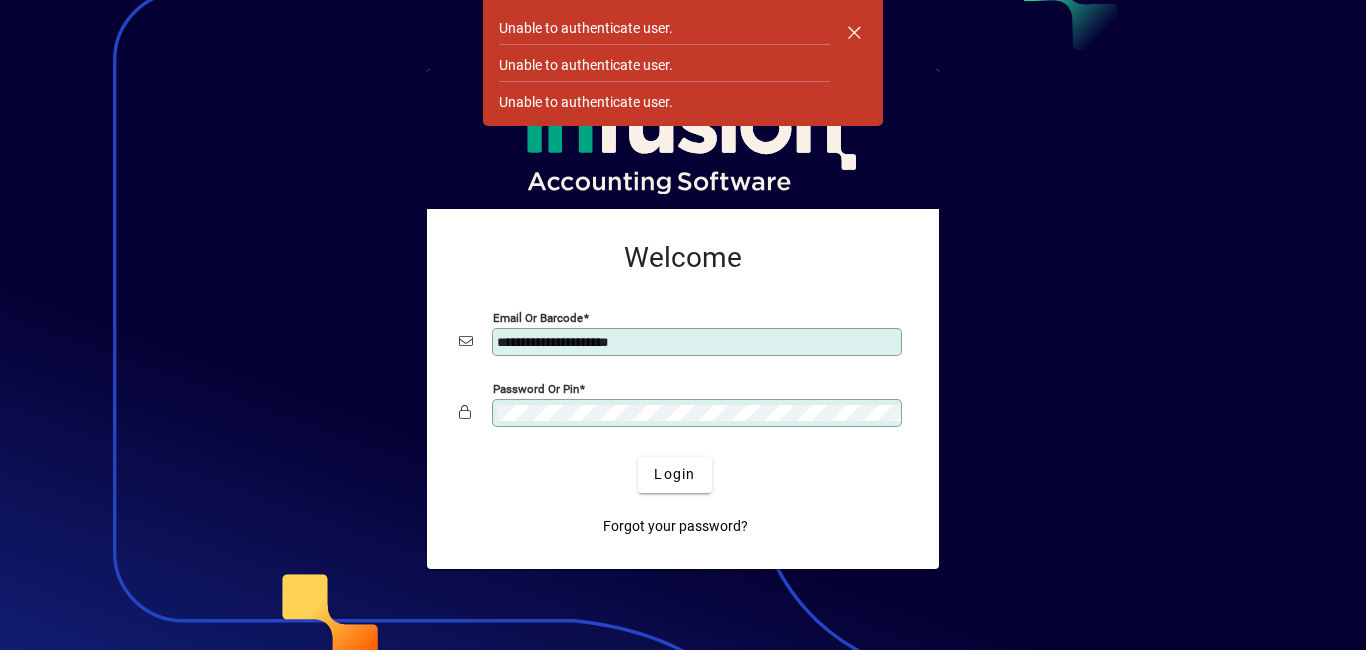 click on "**********" 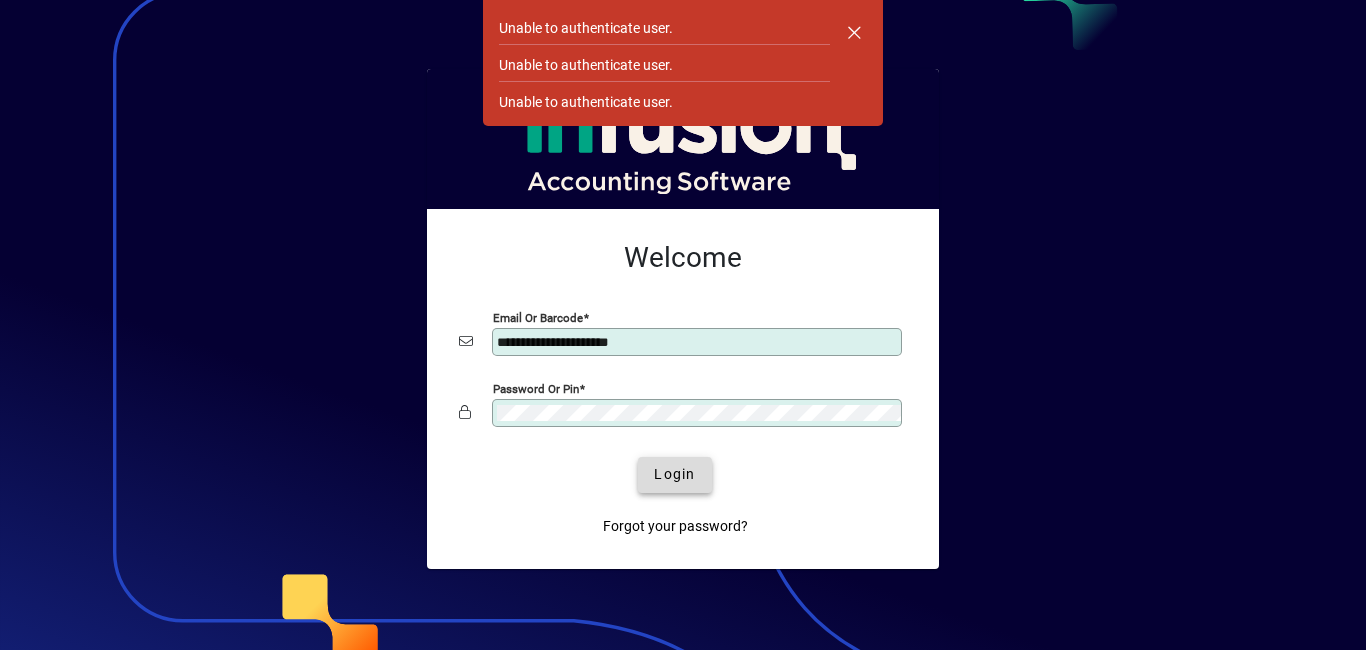 click on "Login" 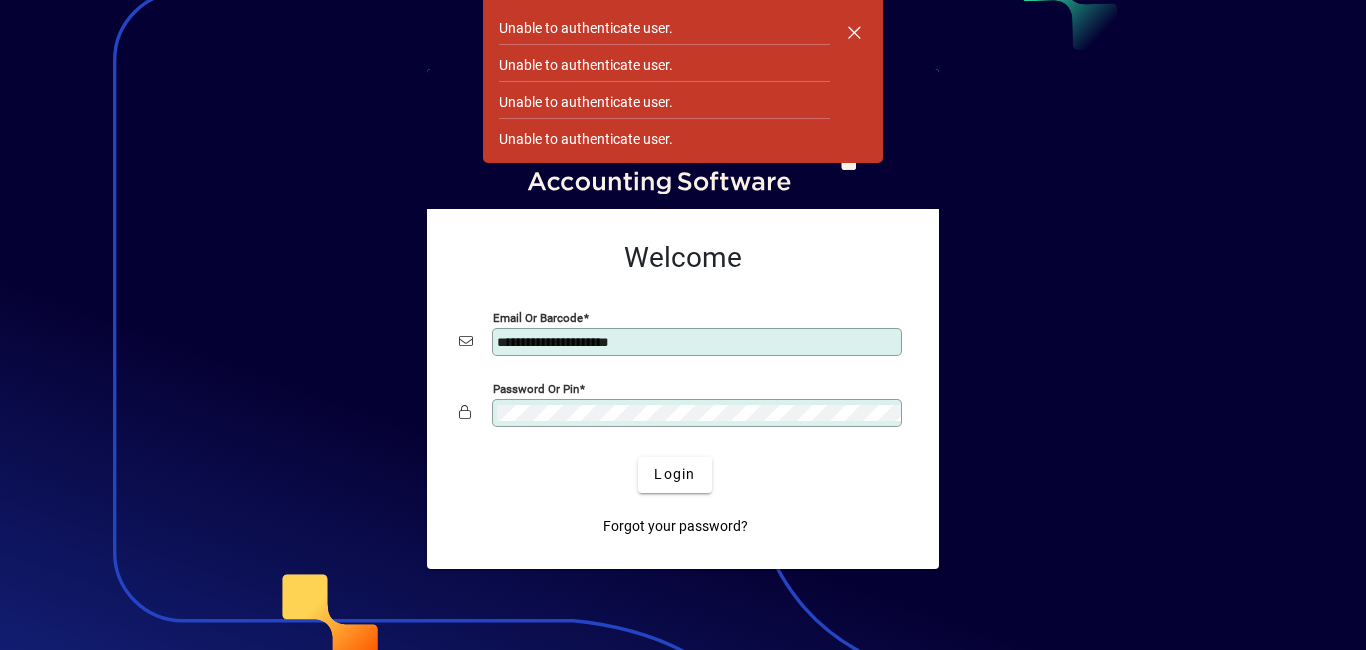 click 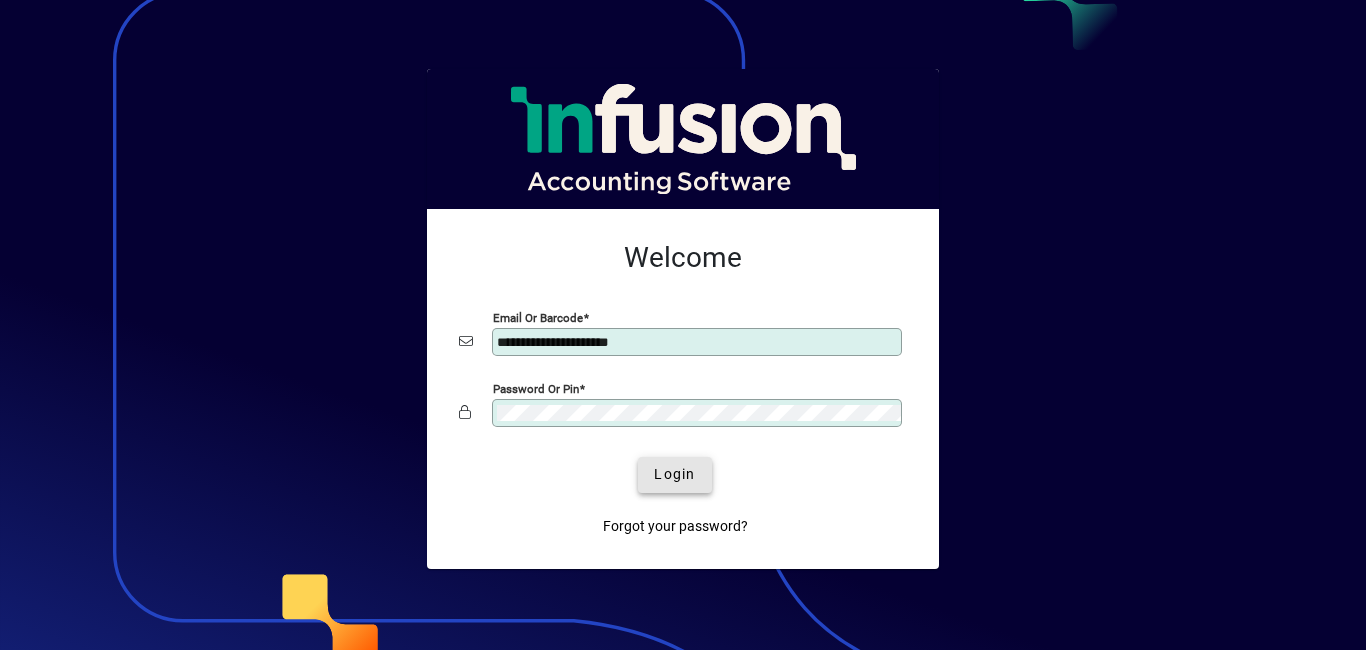 click on "Login" 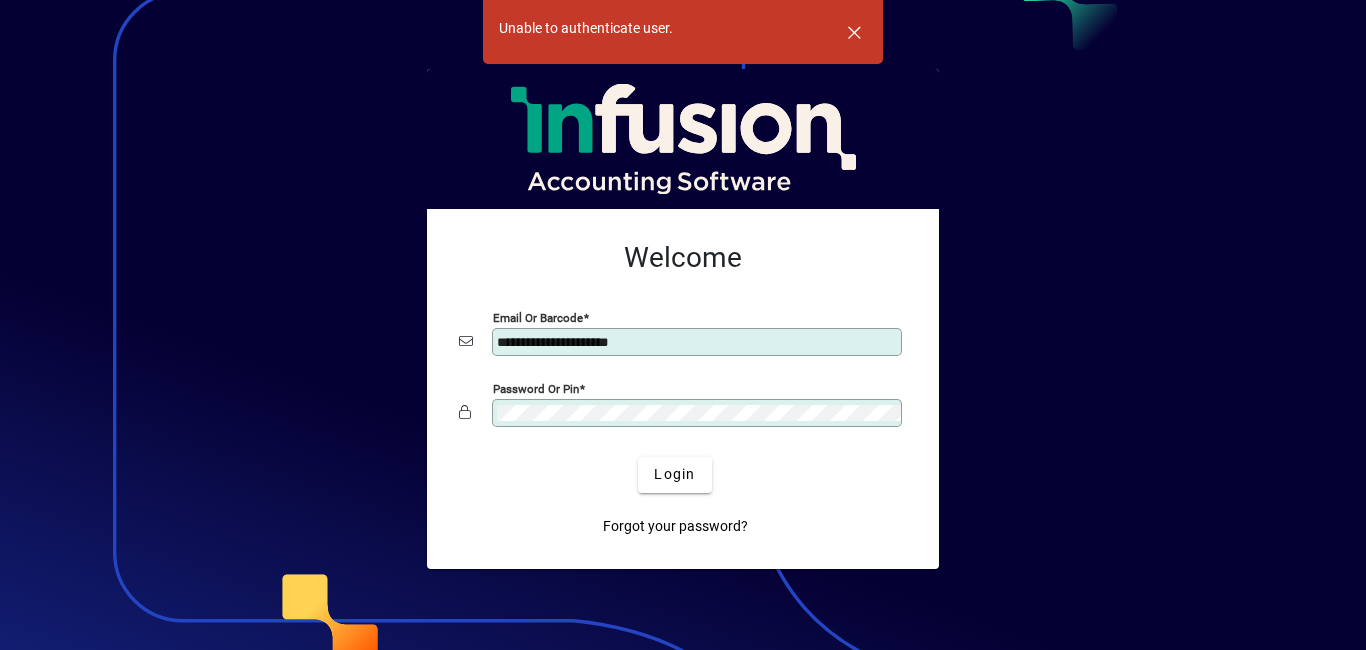 click on "**********" at bounding box center (699, 342) 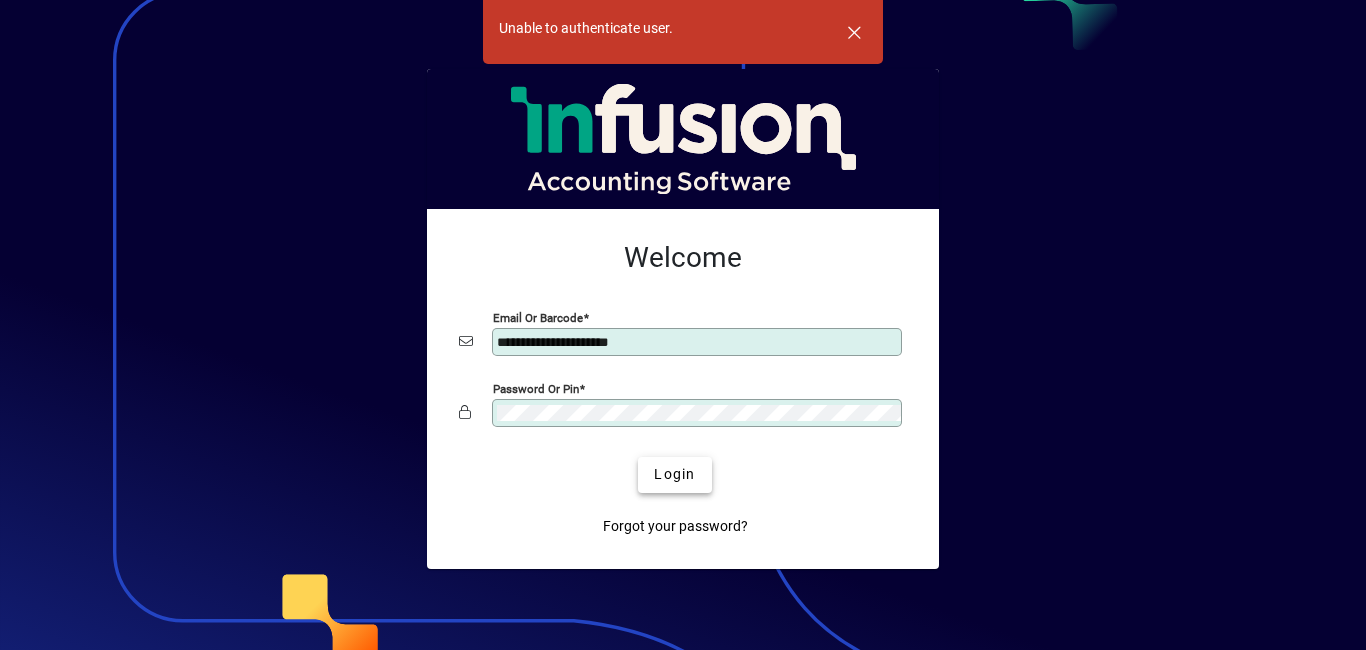 click on "Login" 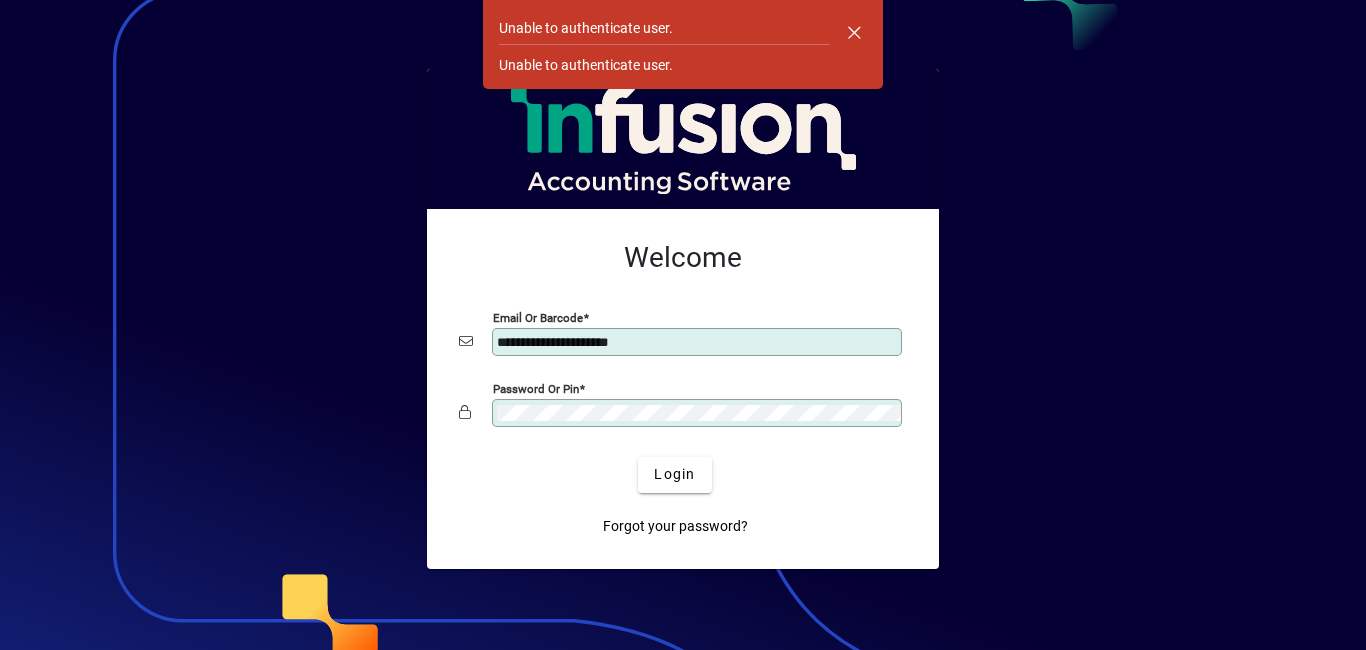 click 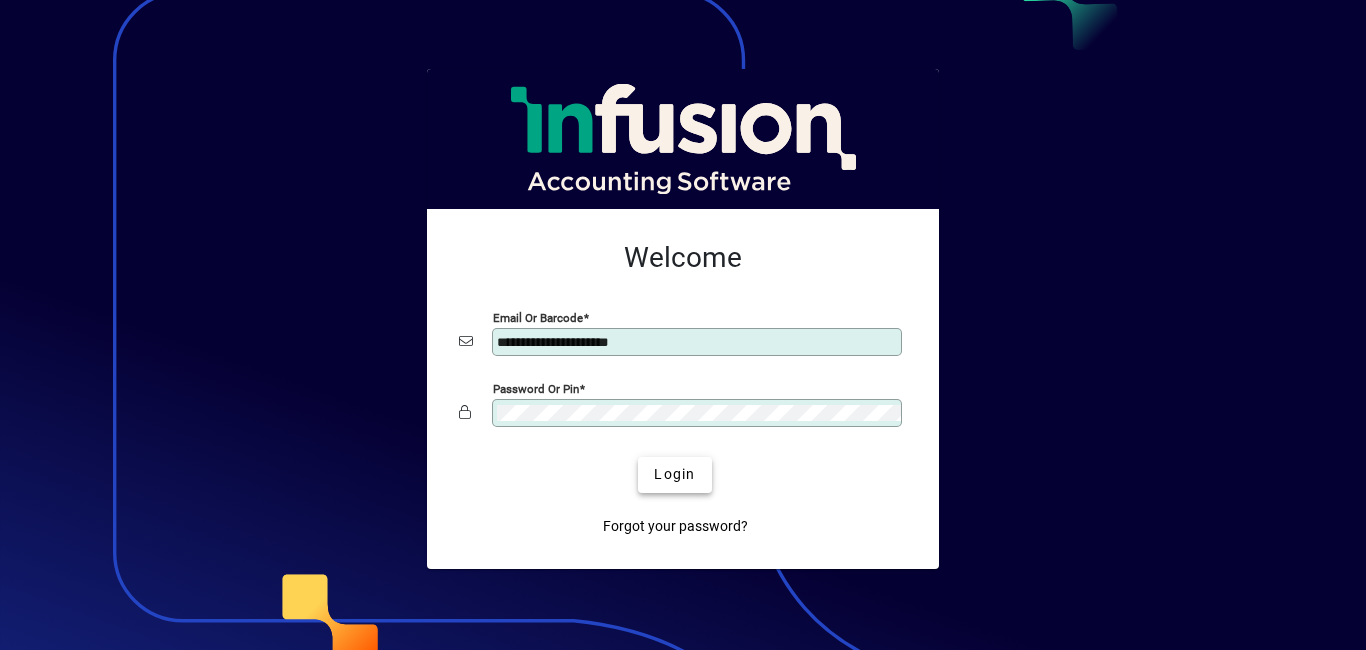 click on "Login" 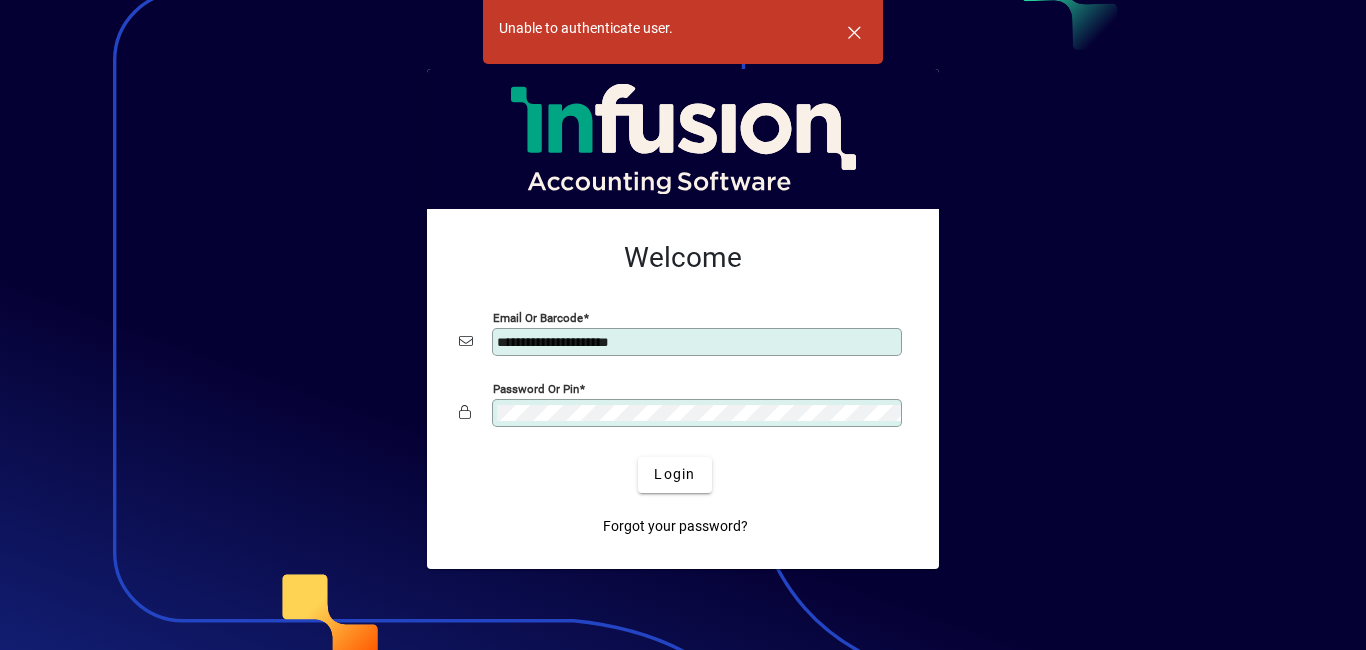 click 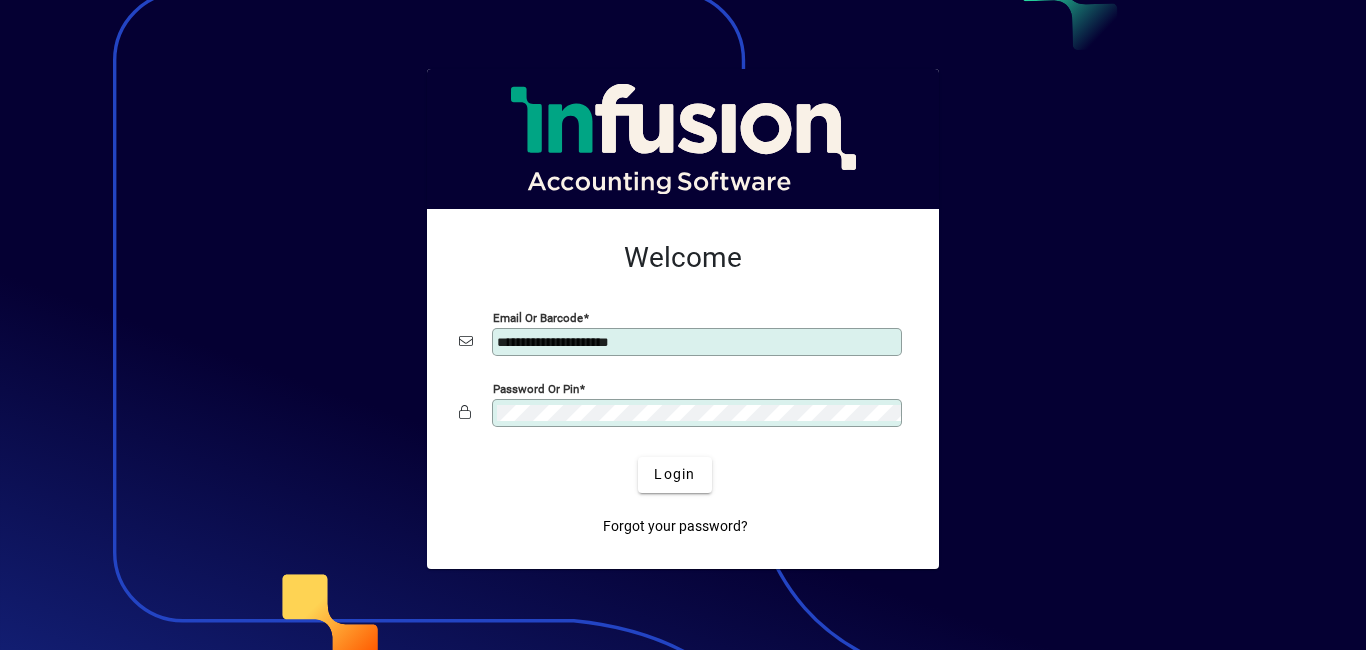 click on "**********" at bounding box center [699, 342] 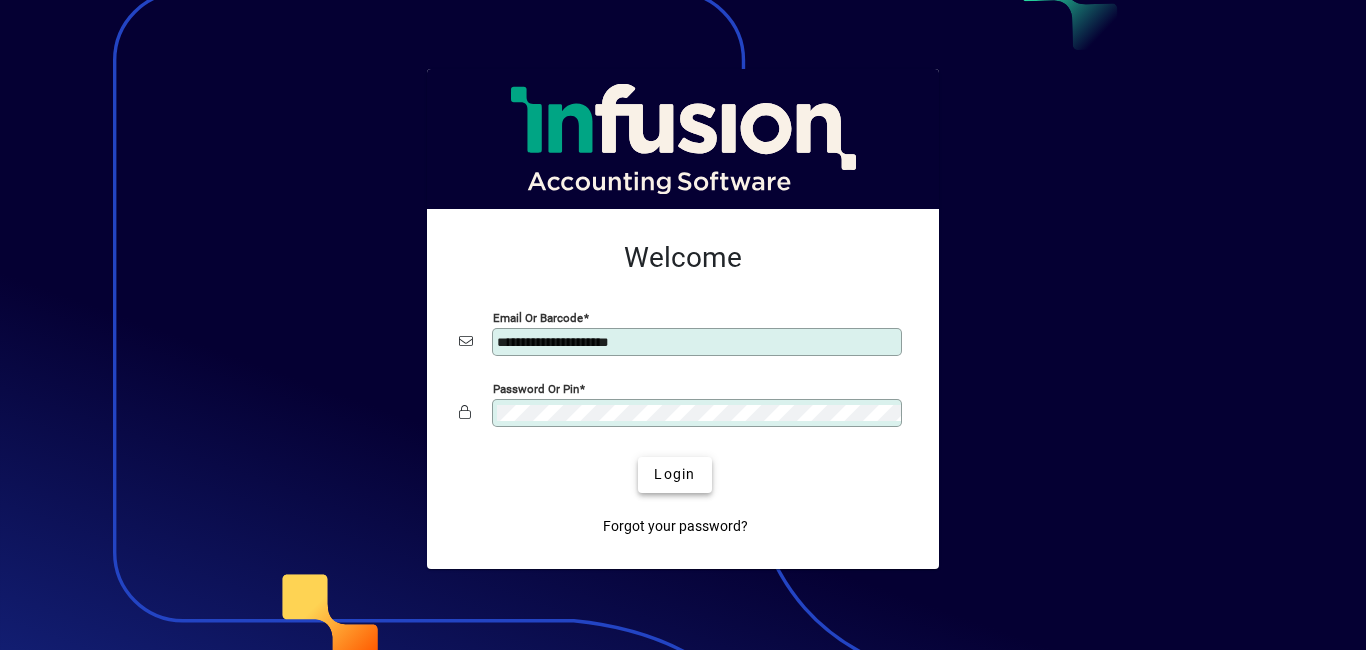 click on "Login" 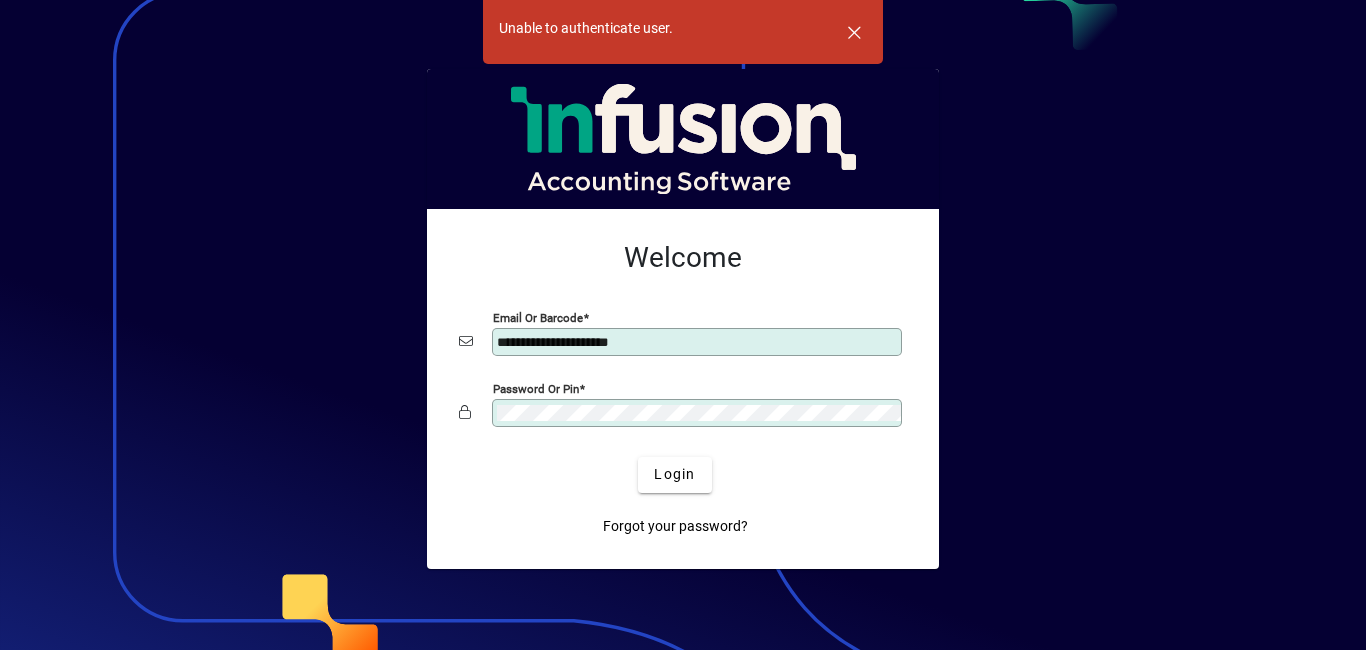click on "**********" at bounding box center (699, 342) 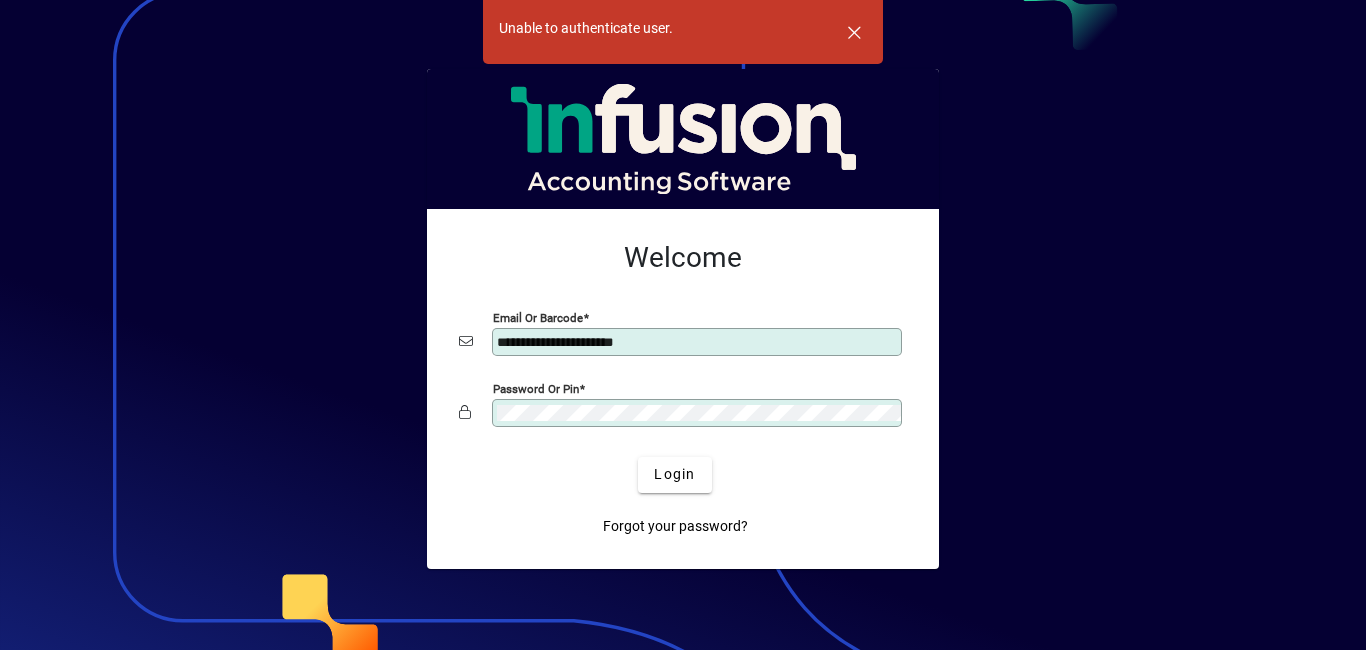 type on "**********" 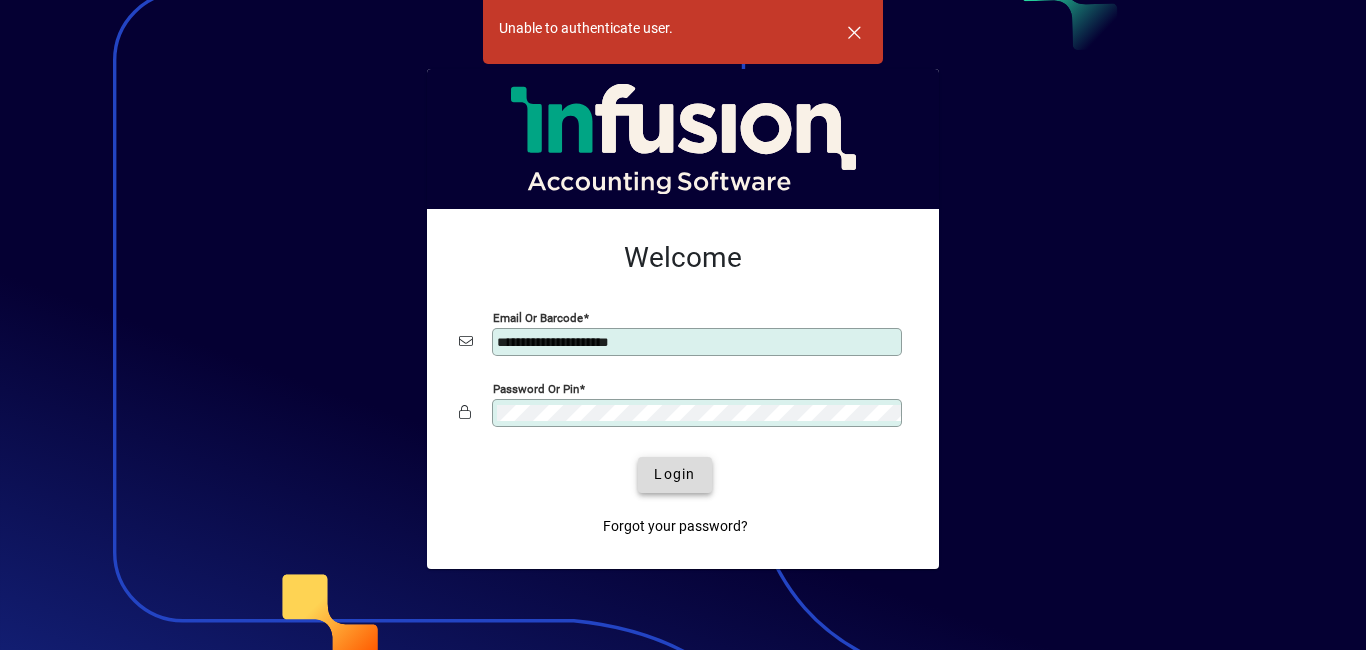 click on "Login" 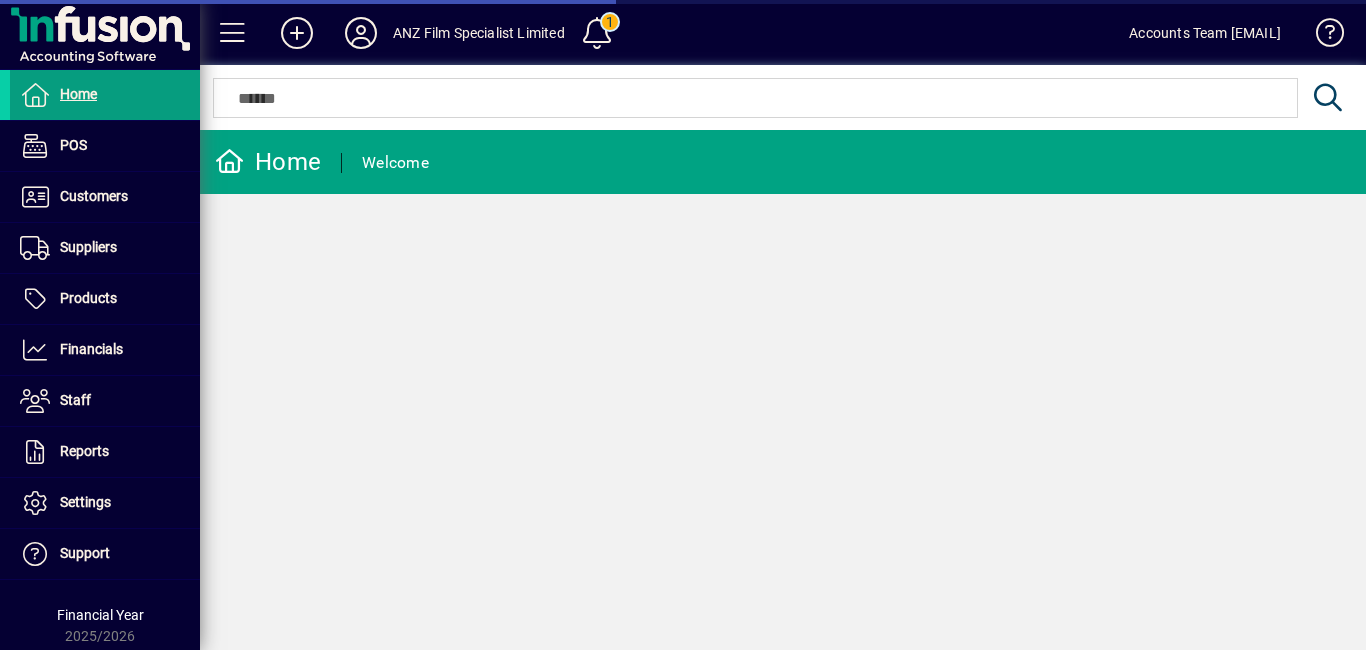 scroll, scrollTop: 0, scrollLeft: 0, axis: both 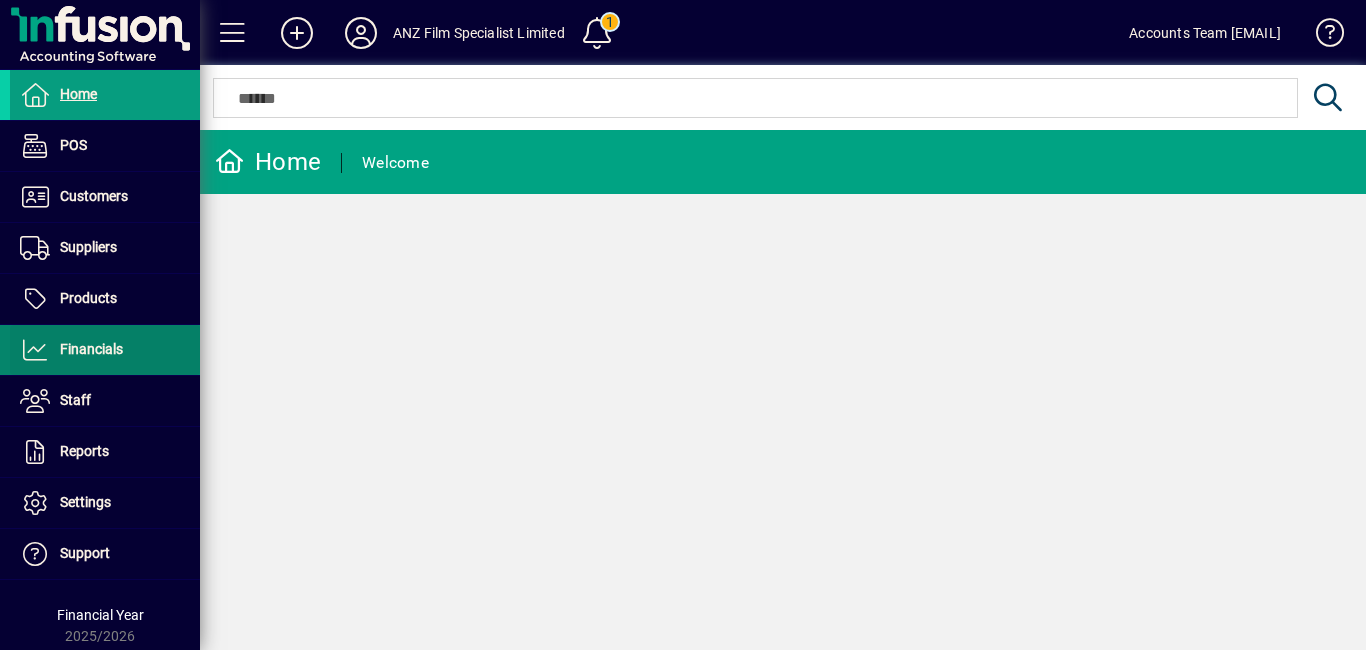 click on "Financials" at bounding box center [91, 349] 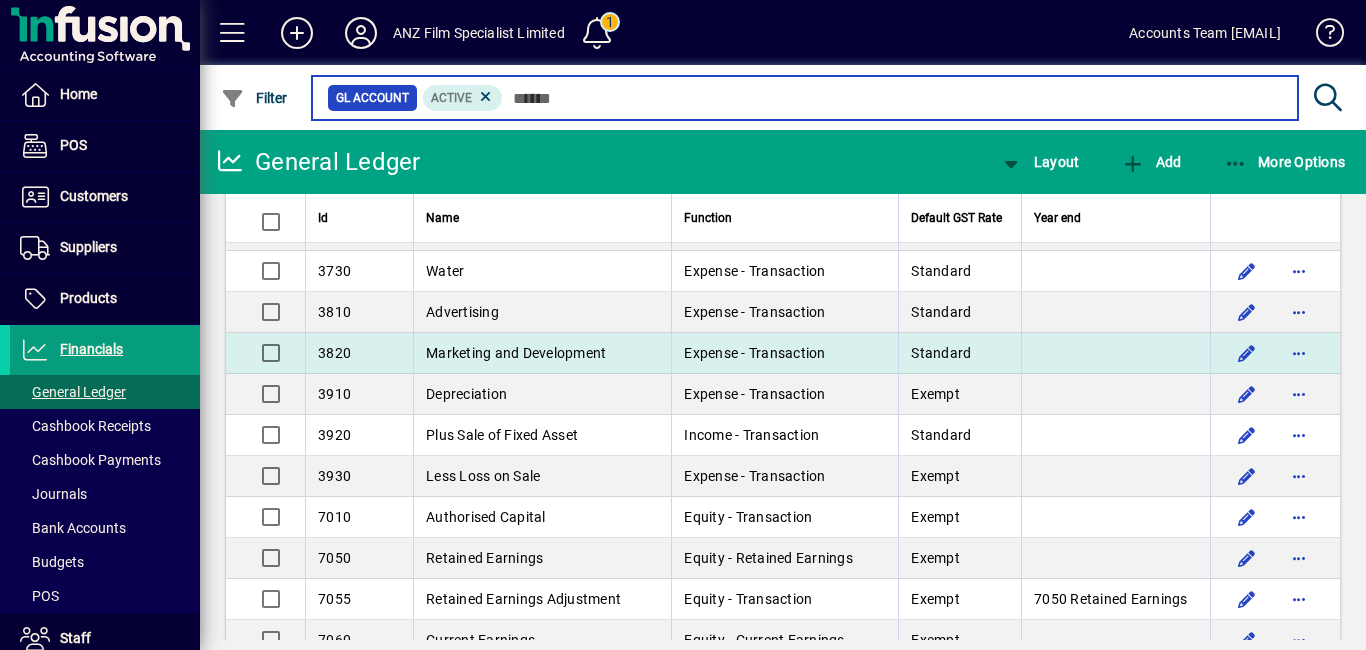 scroll, scrollTop: 2200, scrollLeft: 0, axis: vertical 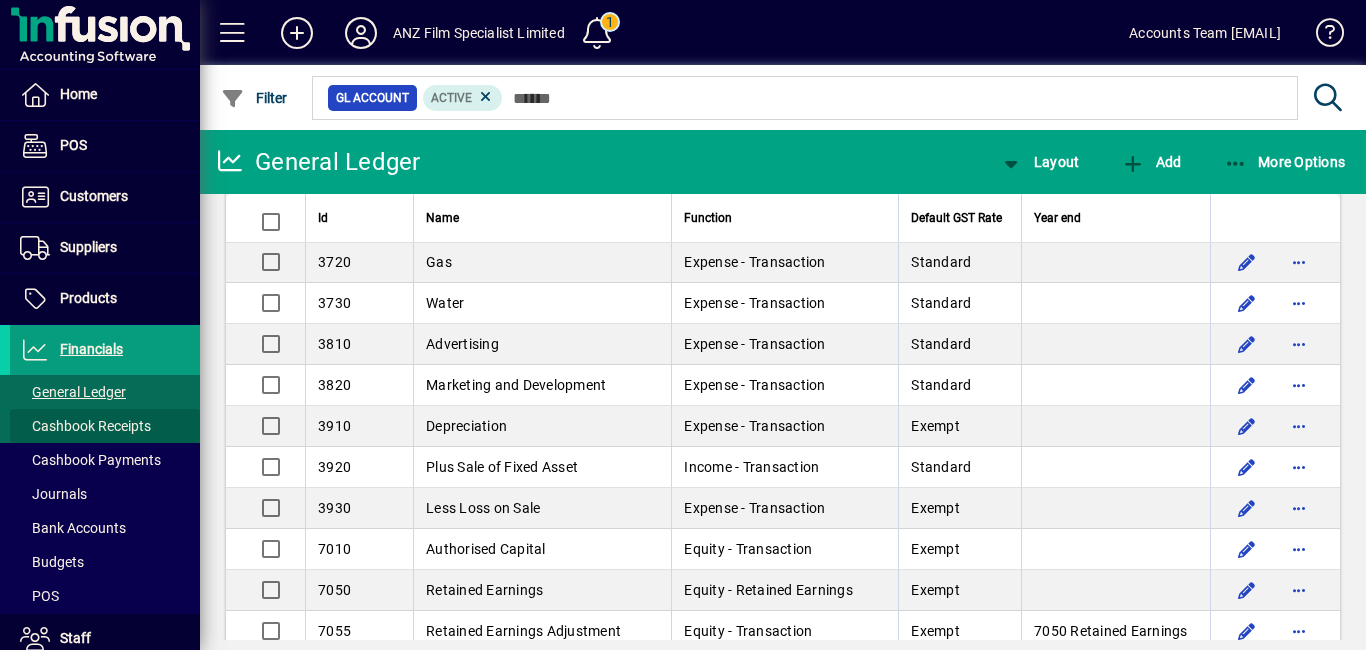 click on "Cashbook Receipts" at bounding box center (85, 426) 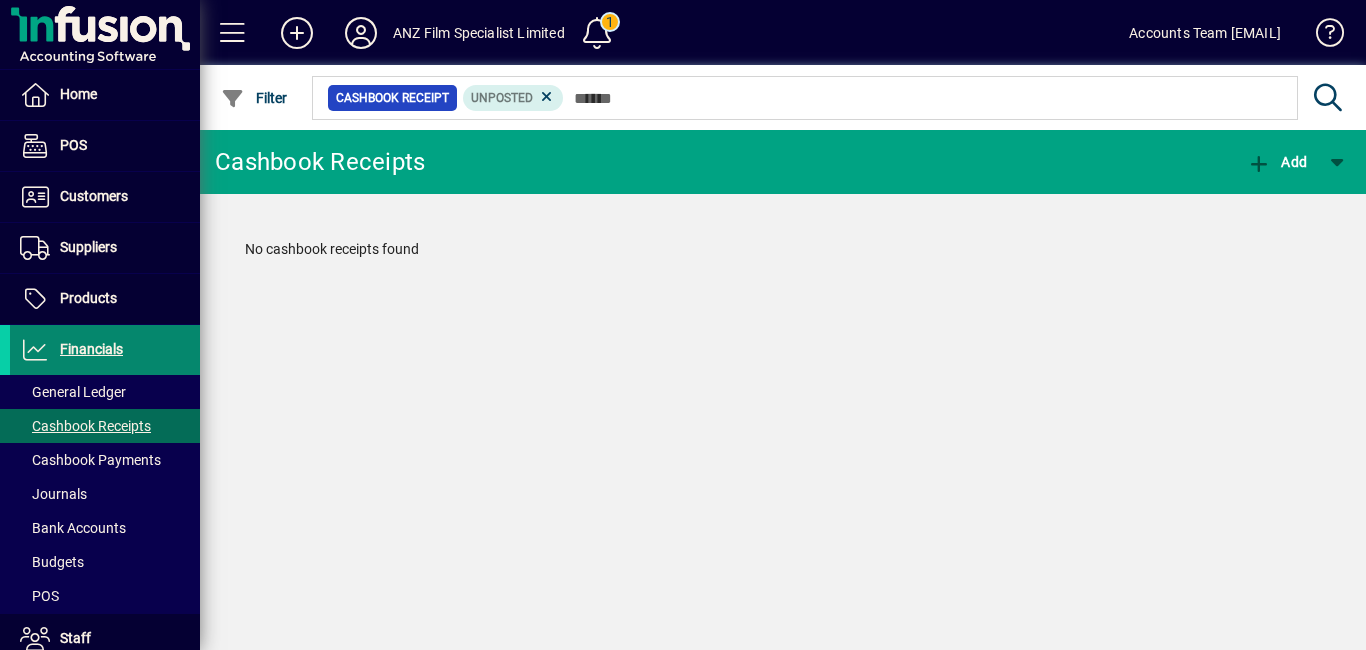 click on "Financials" at bounding box center (91, 349) 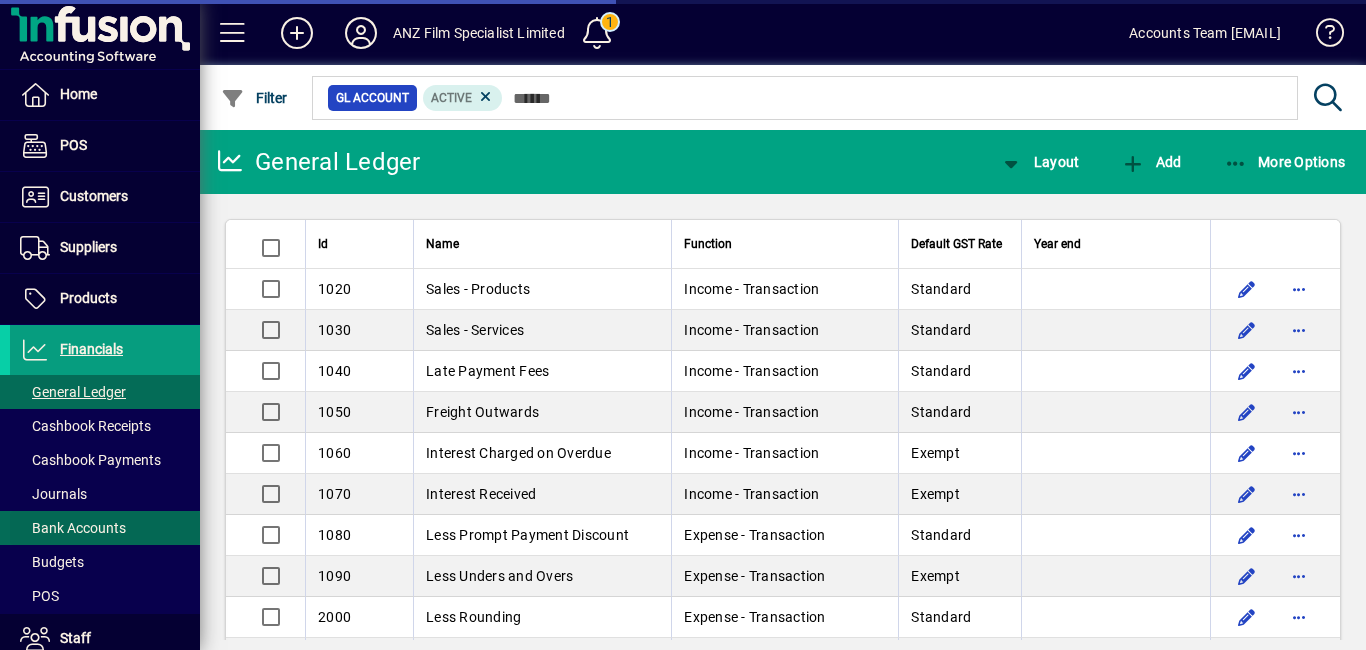 click on "Bank Accounts" at bounding box center (73, 528) 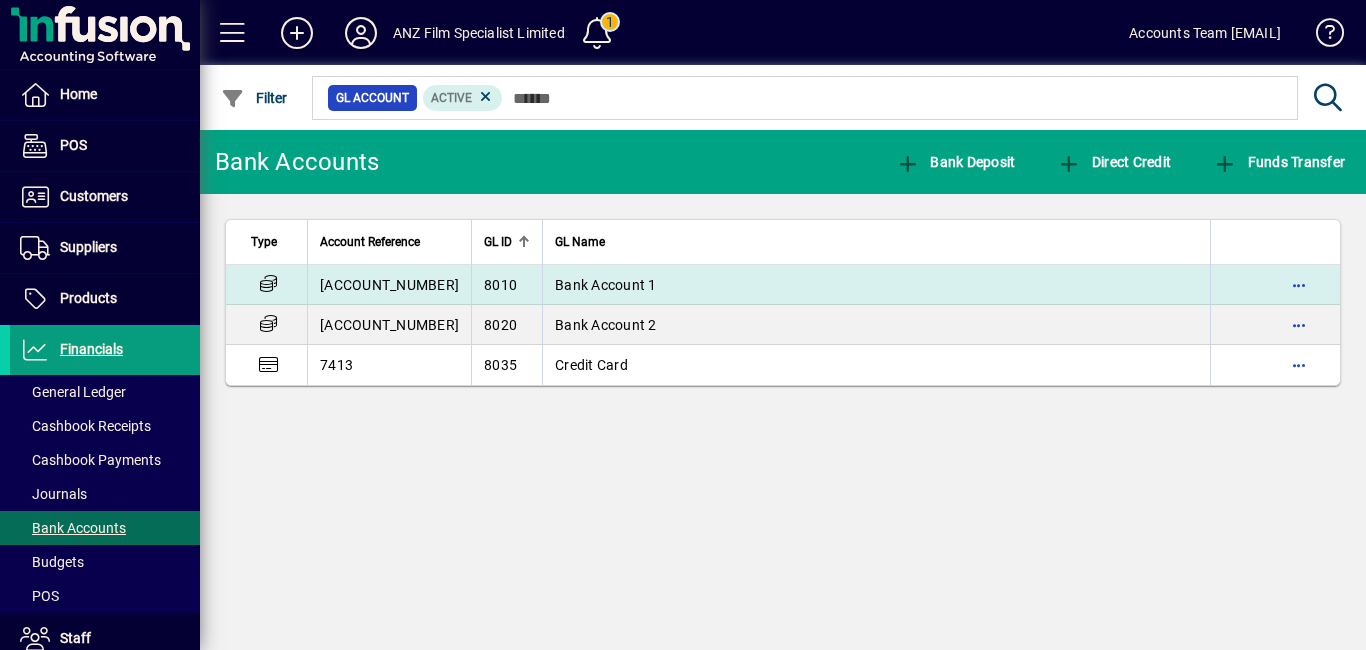click on "[ACCOUNT_NUMBER]" at bounding box center [389, 285] 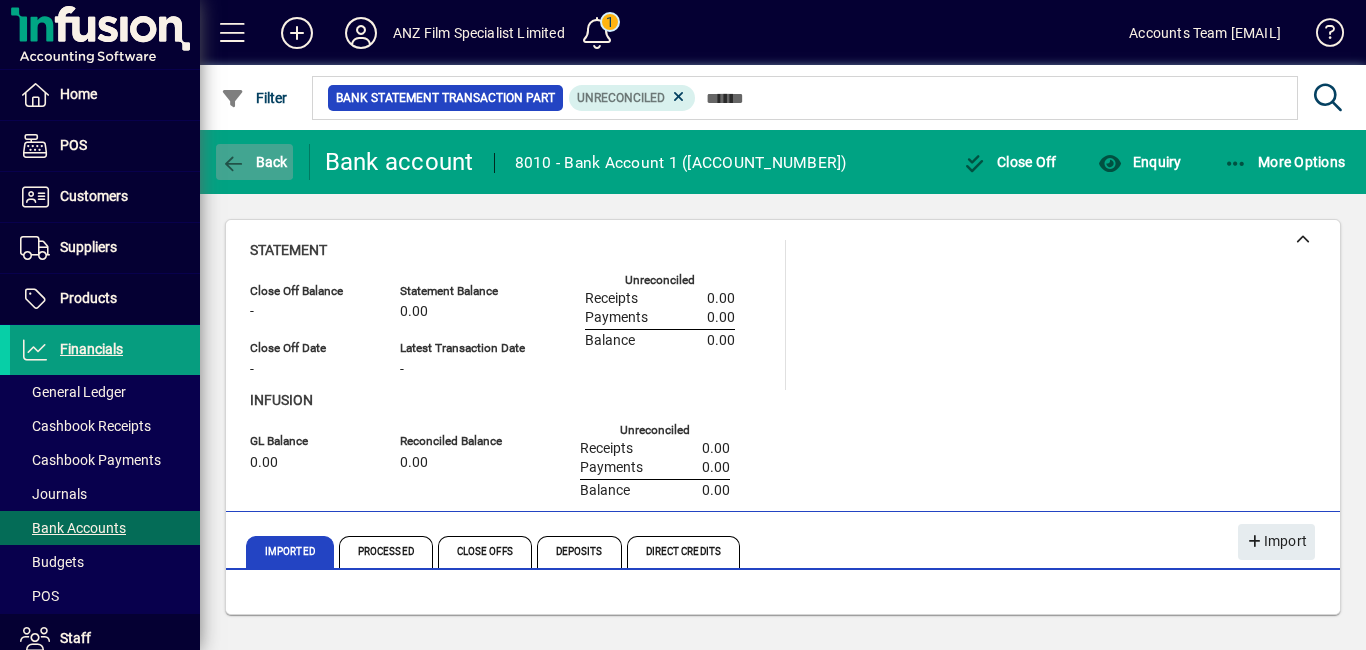 click 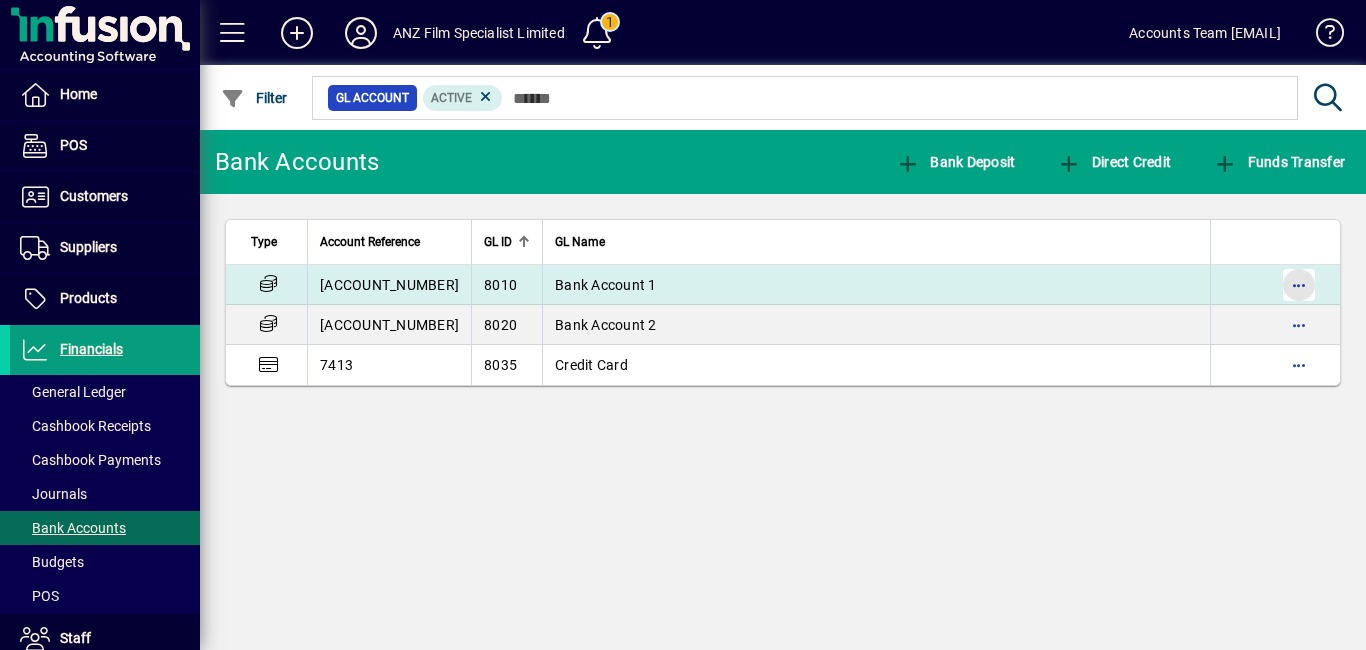 click at bounding box center [1299, 285] 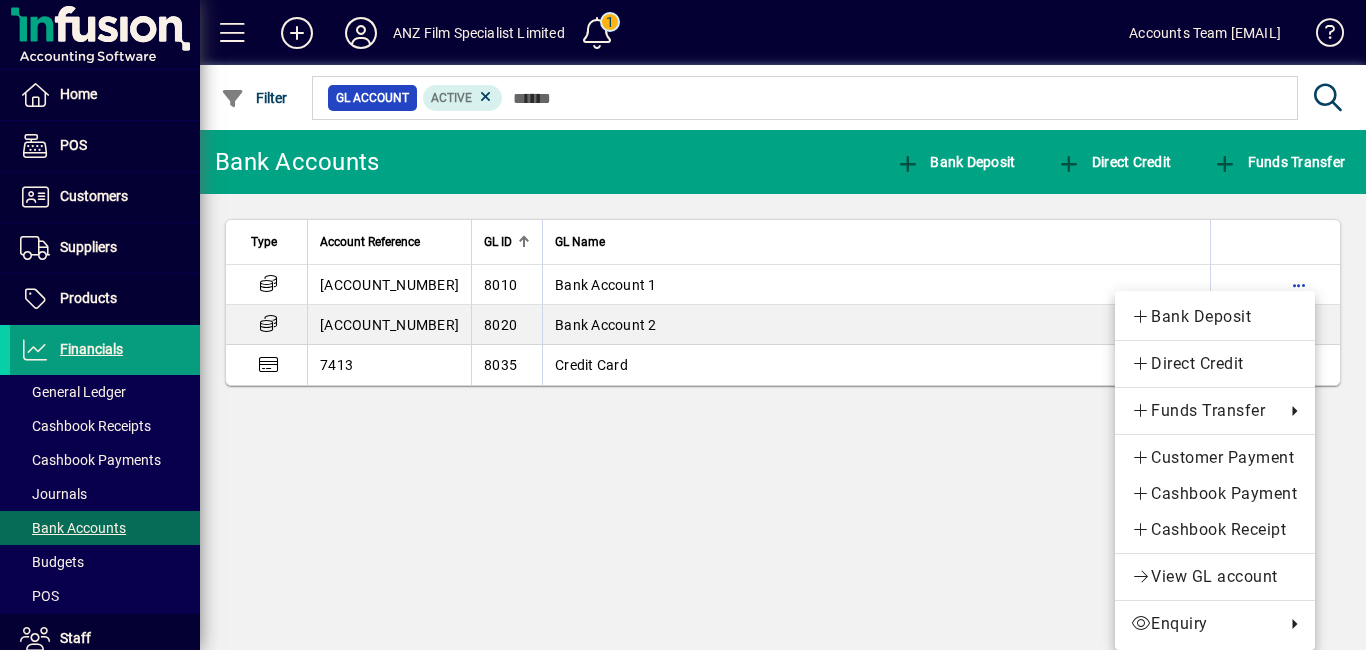 click at bounding box center (683, 325) 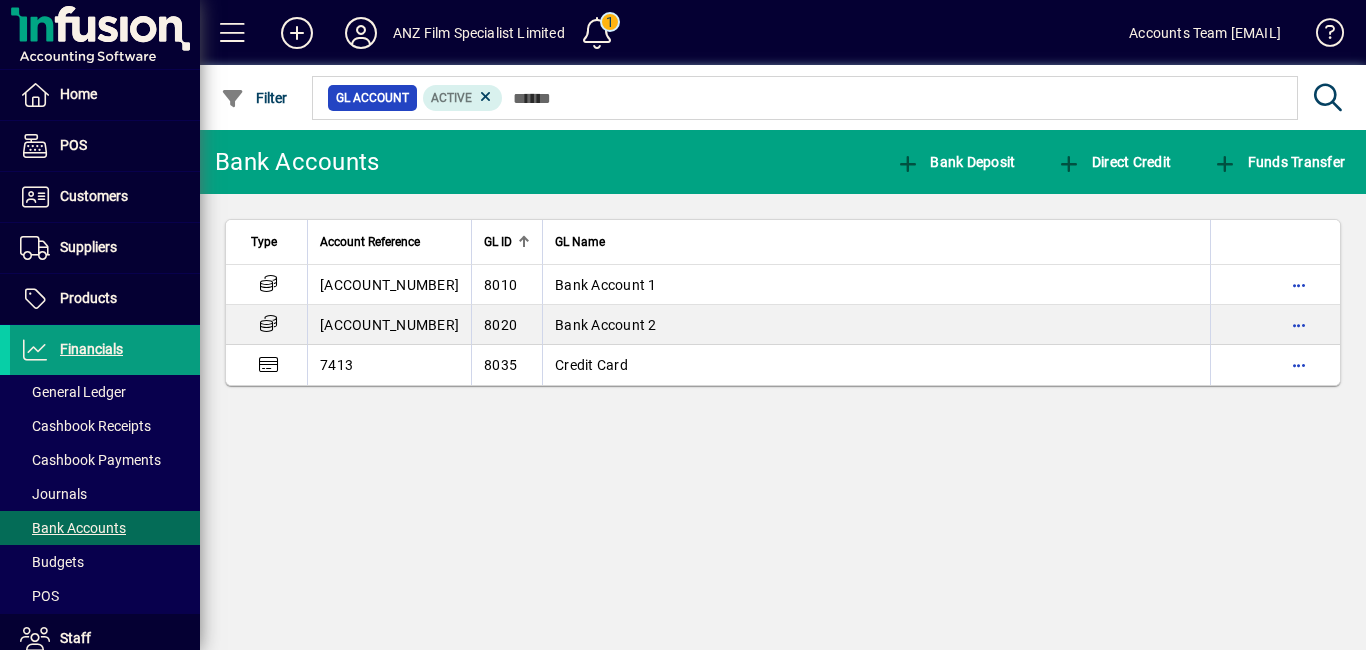 click on "[ACCOUNT_NUMBER]" at bounding box center [389, 285] 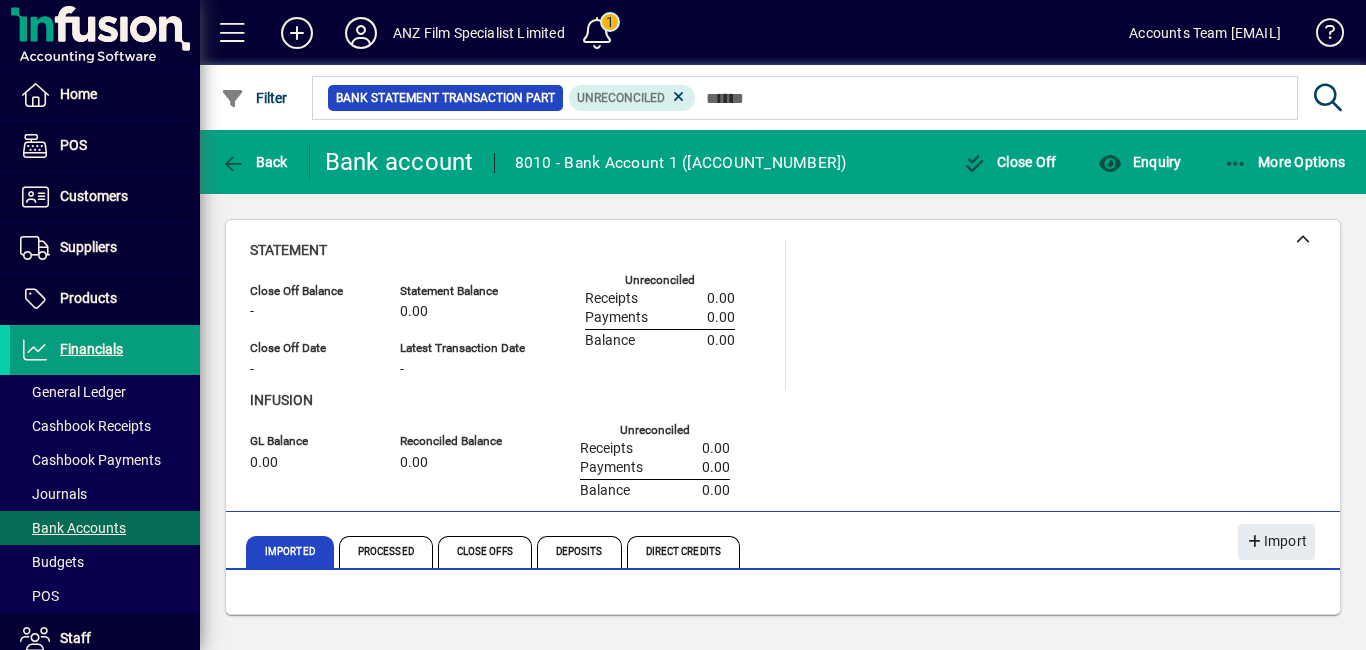 click on "8010 - Bank Account 1 ([ACCOUNT_NUMBER])" 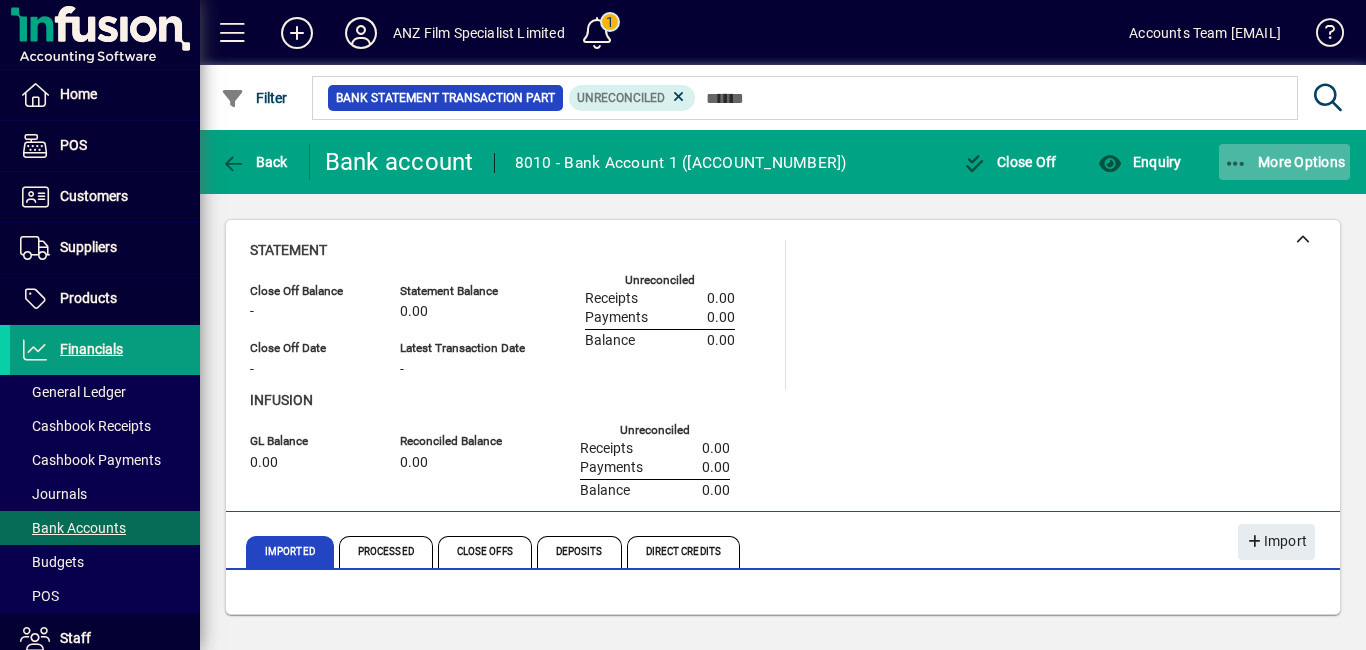 click 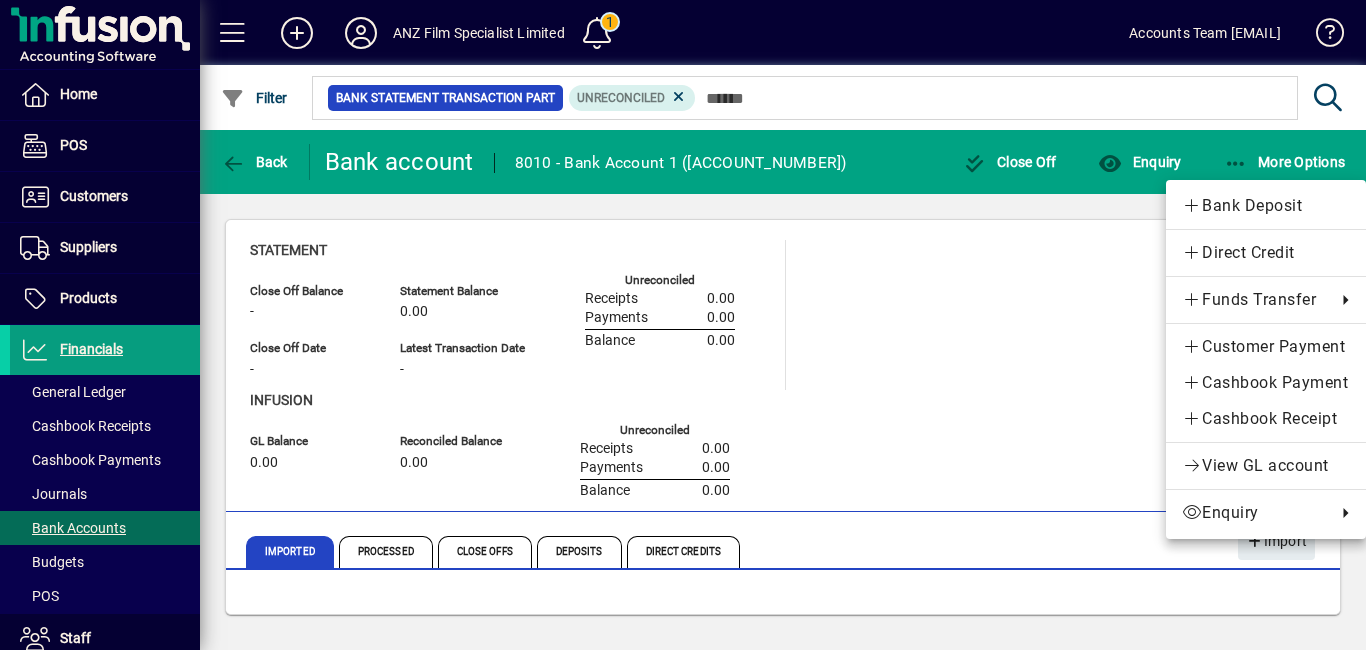 click at bounding box center [683, 325] 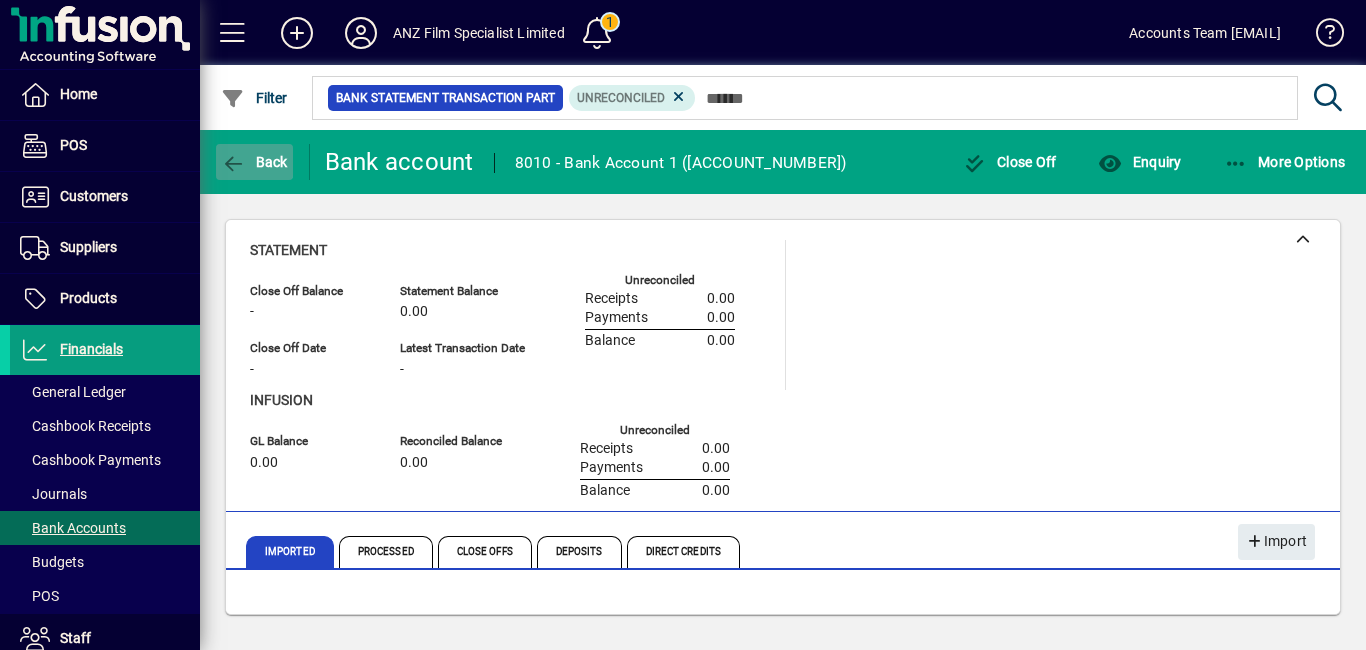 click 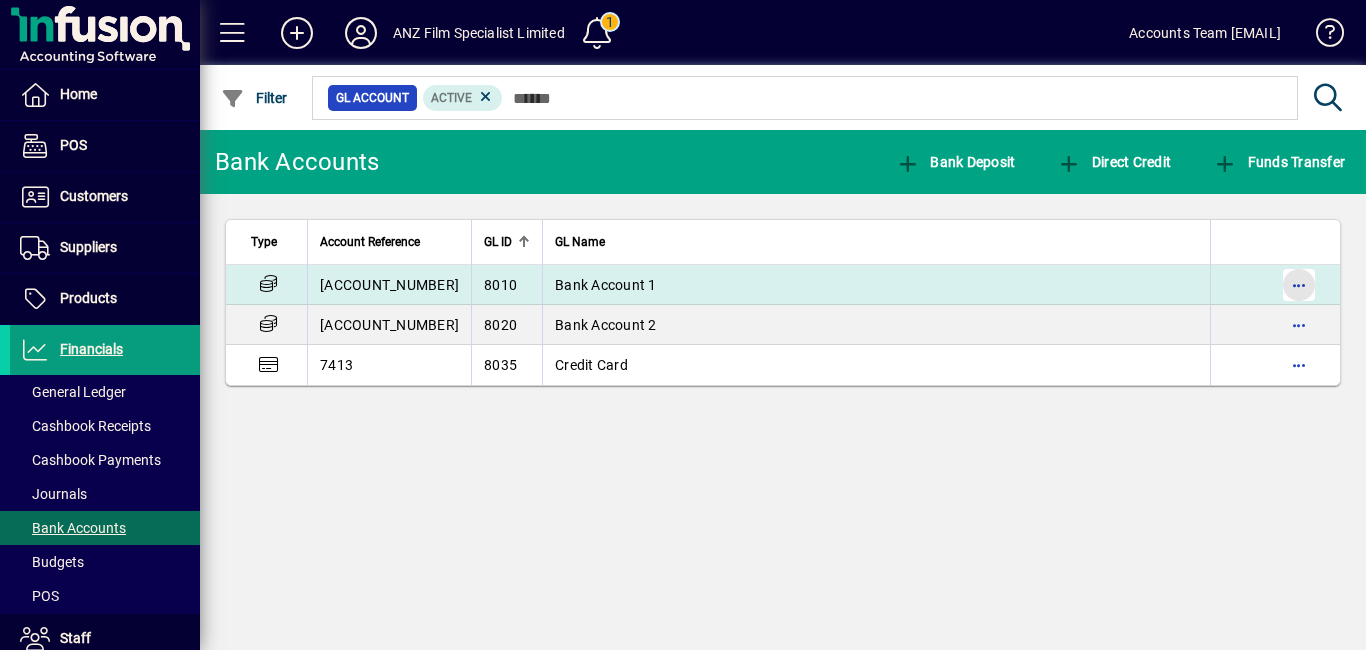 click at bounding box center (1299, 285) 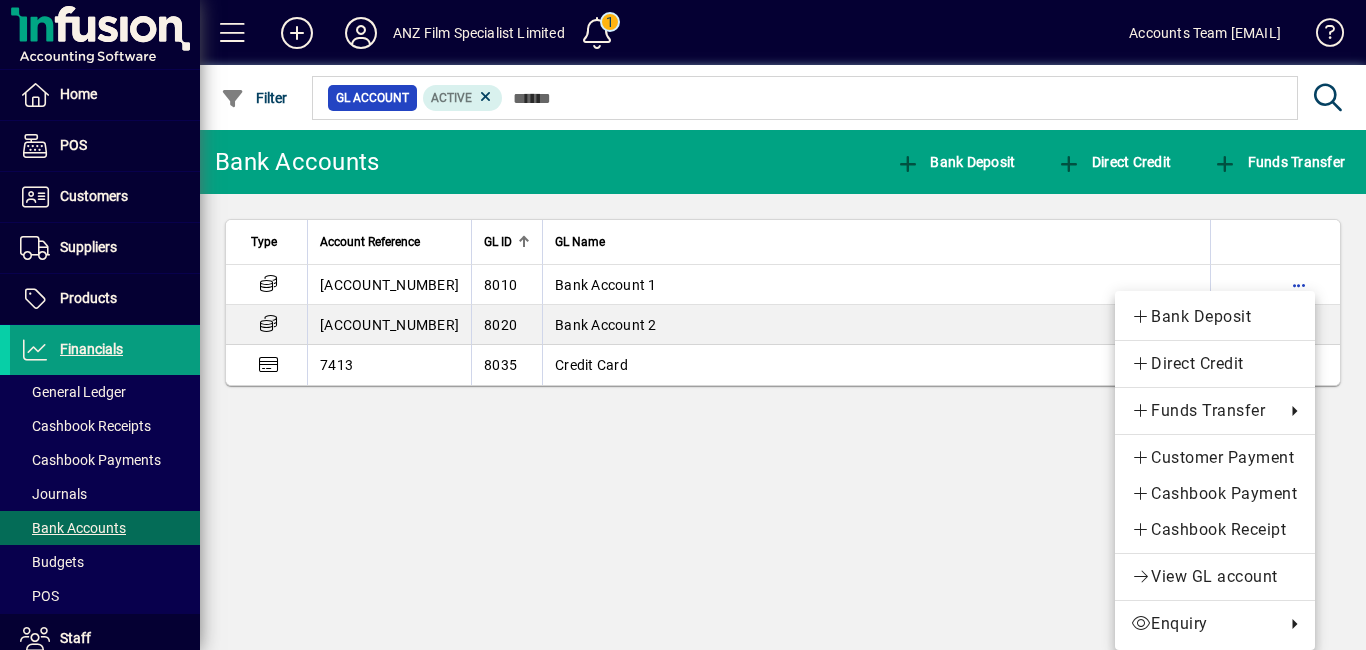 click at bounding box center (683, 325) 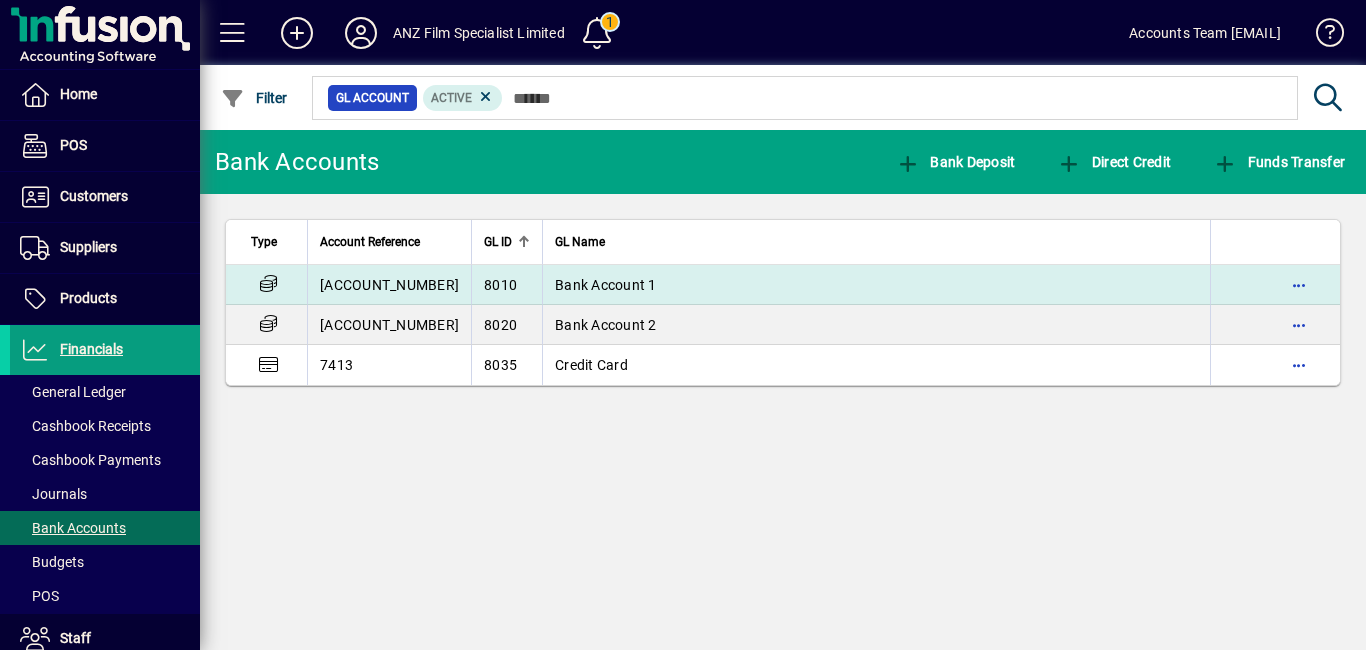 click on "[ACCOUNT_NUMBER]" at bounding box center (389, 285) 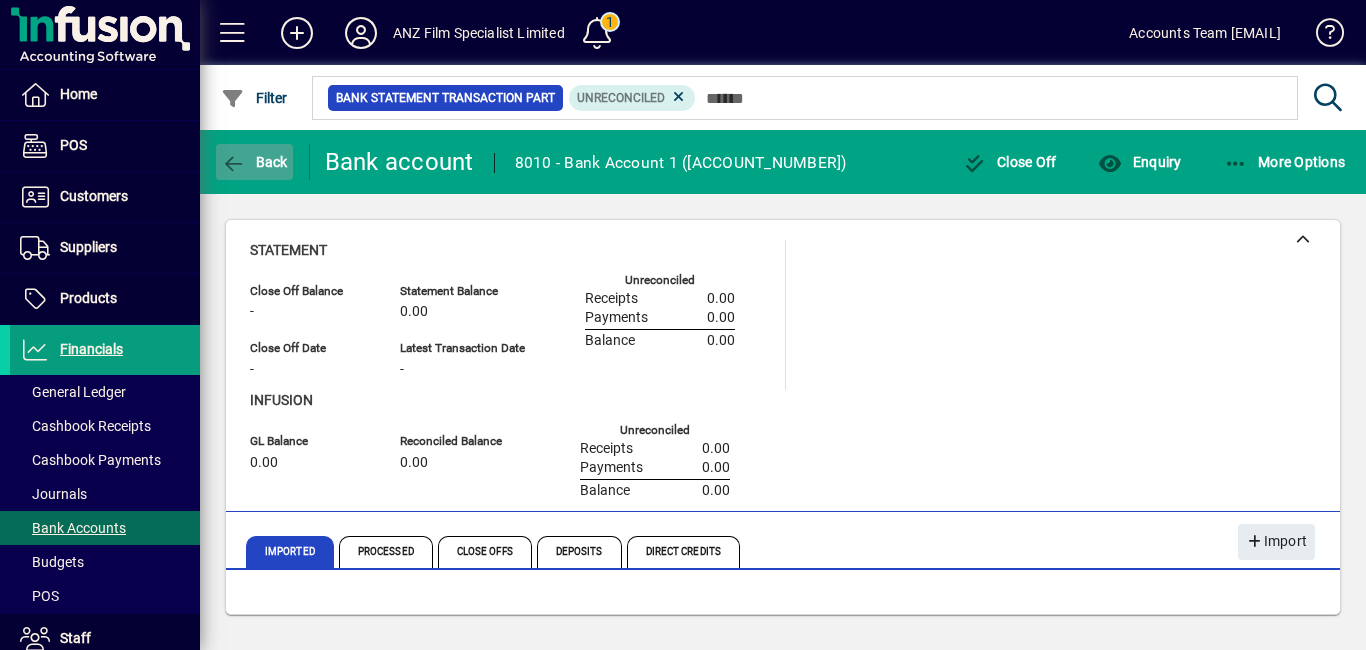 click 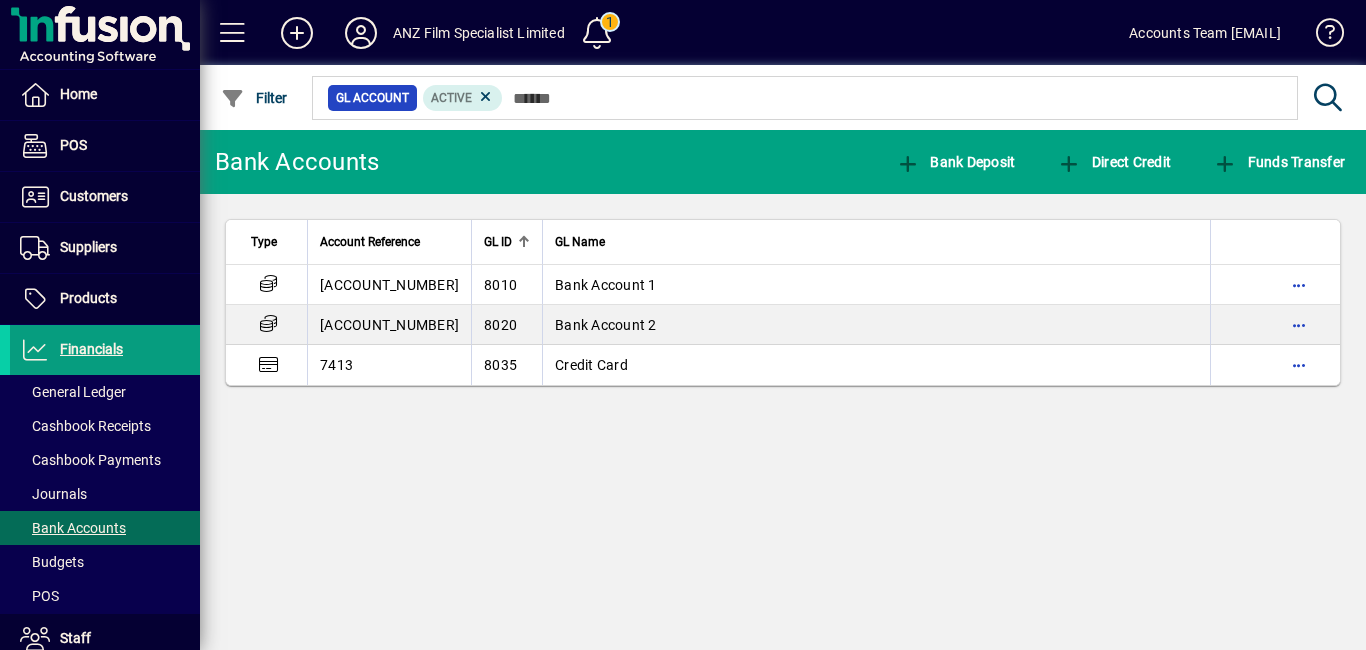 drag, startPoint x: 423, startPoint y: 290, endPoint x: 743, endPoint y: 481, distance: 372.66742 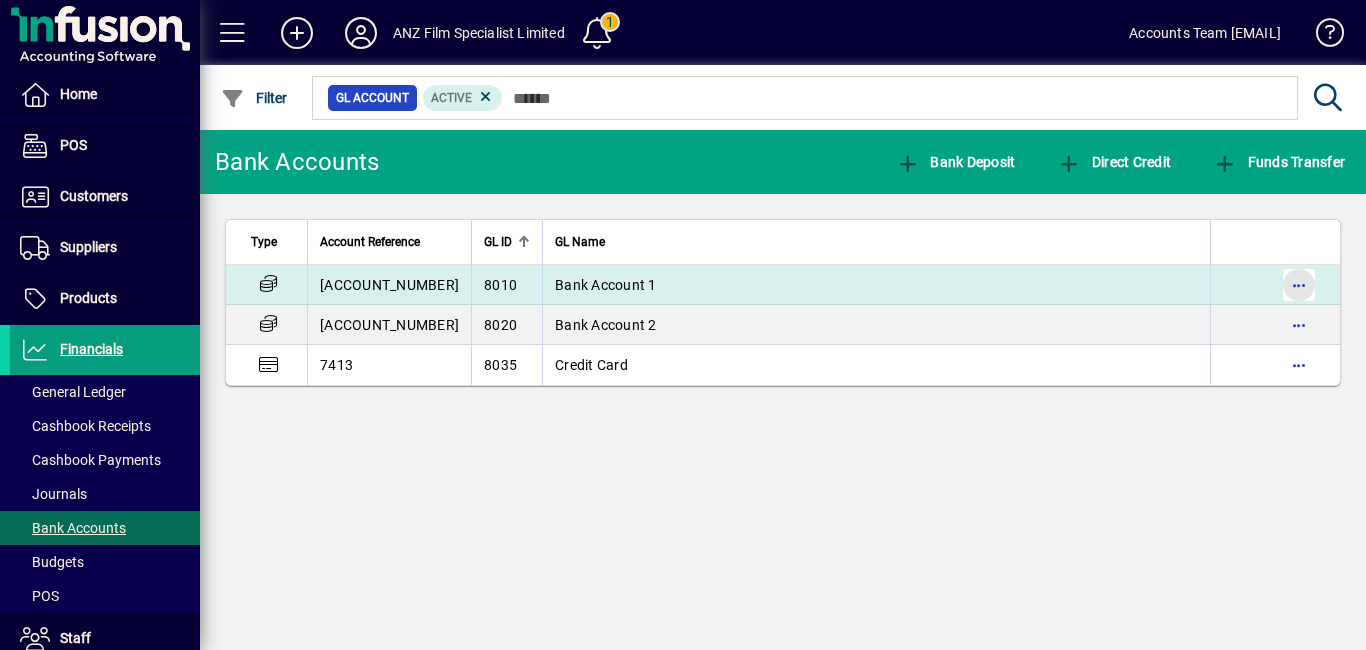 click at bounding box center [1299, 285] 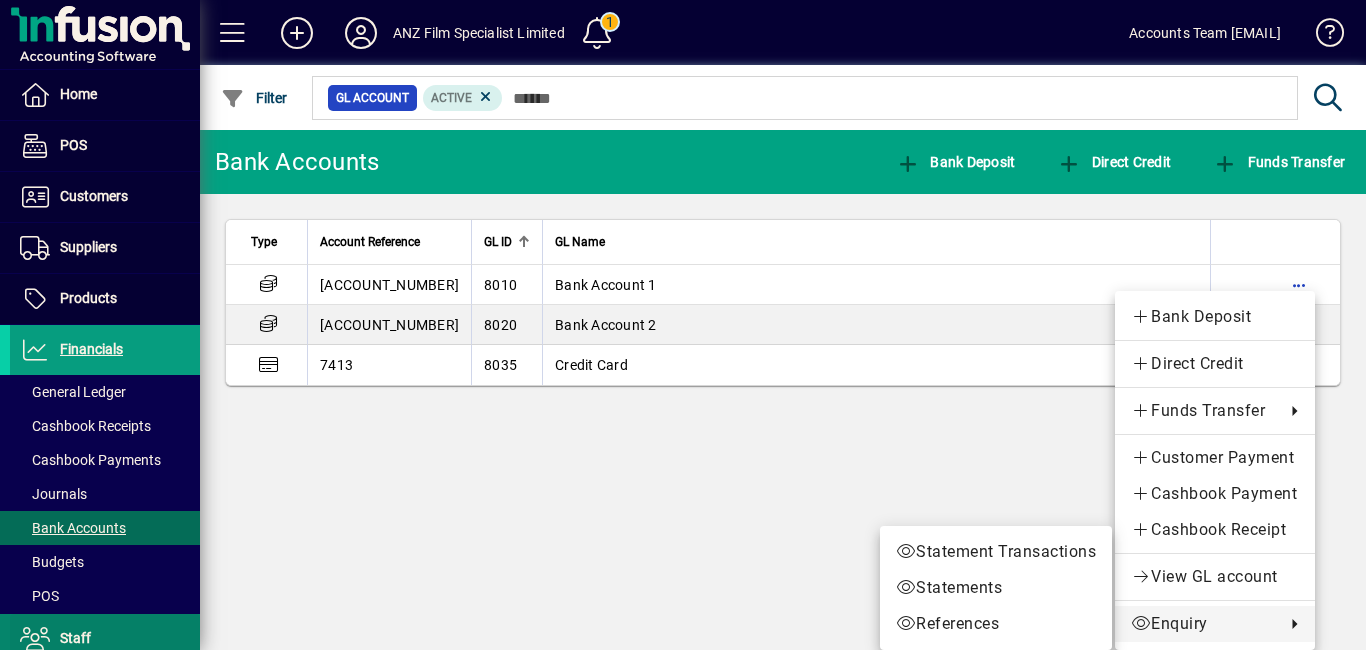 drag, startPoint x: 192, startPoint y: 98, endPoint x: 146, endPoint y: 633, distance: 536.97394 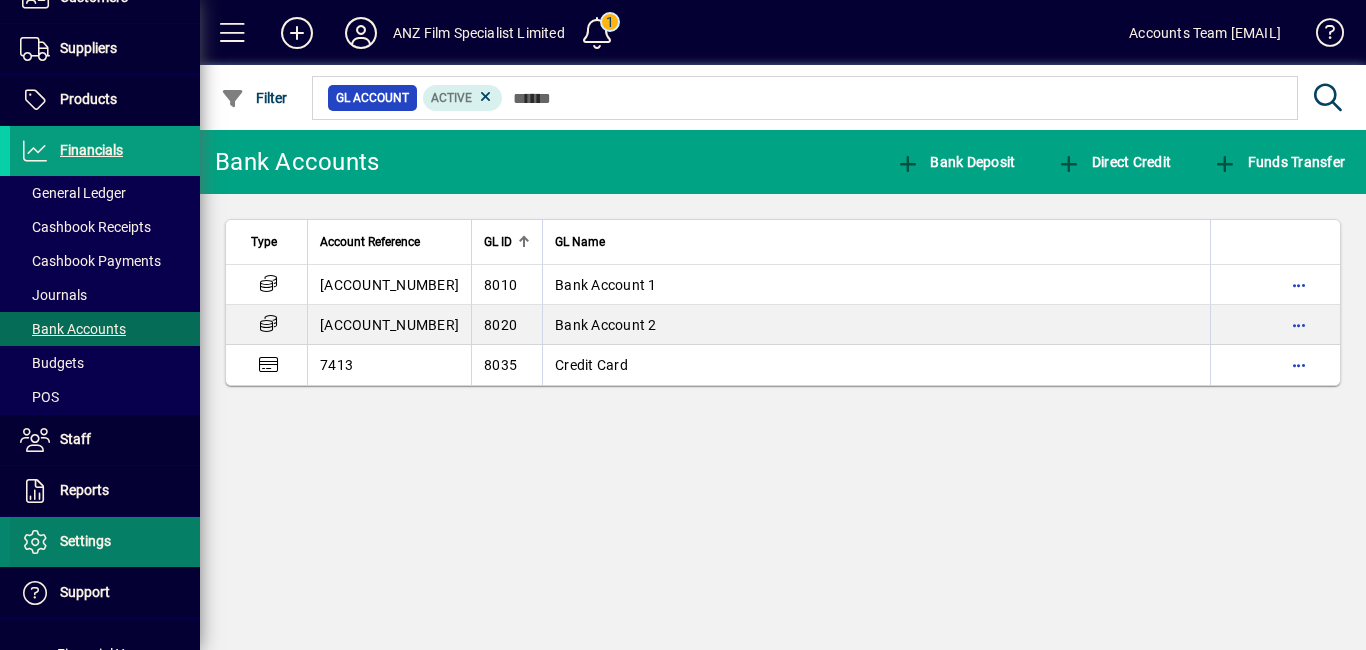 scroll, scrollTop: 193, scrollLeft: 0, axis: vertical 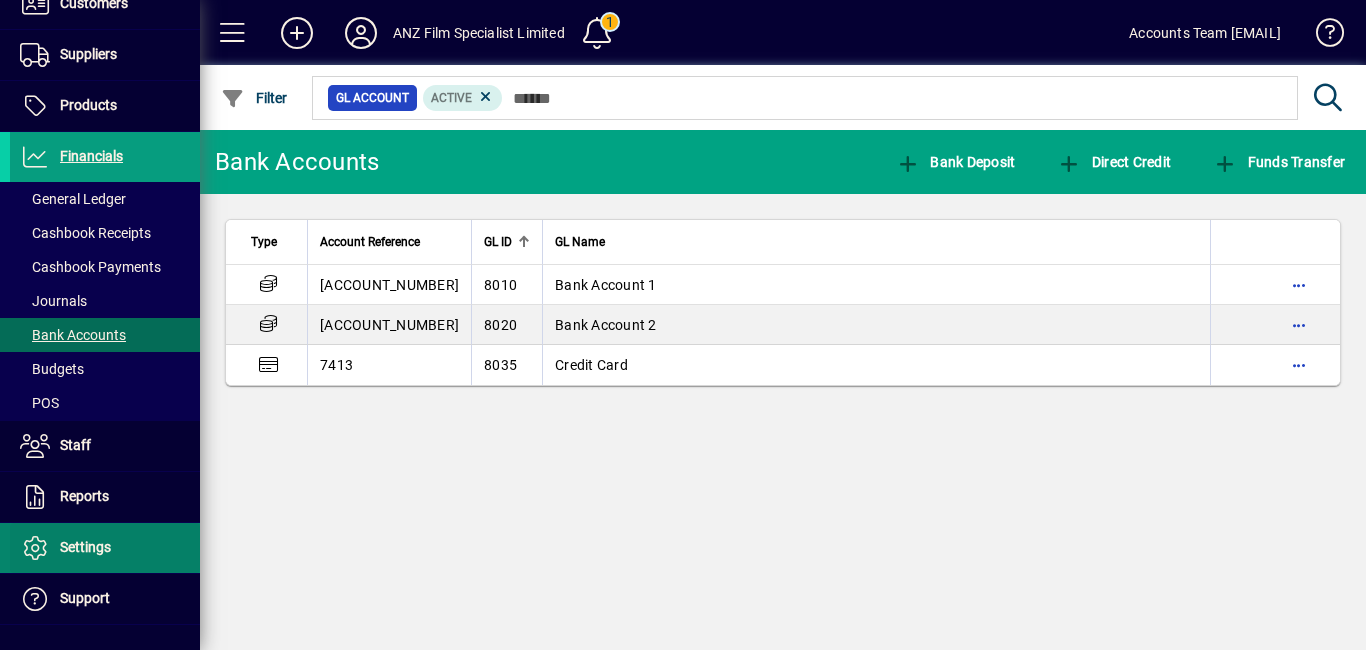 click on "Settings" at bounding box center [85, 547] 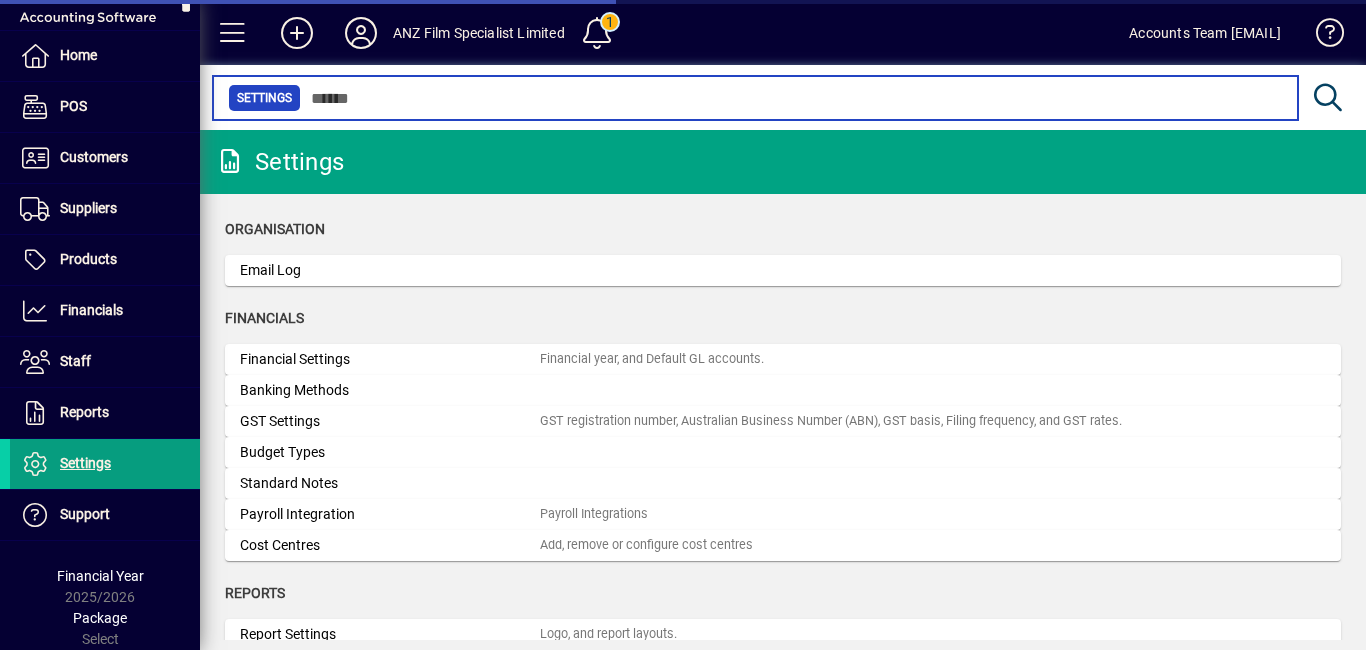 scroll, scrollTop: 39, scrollLeft: 0, axis: vertical 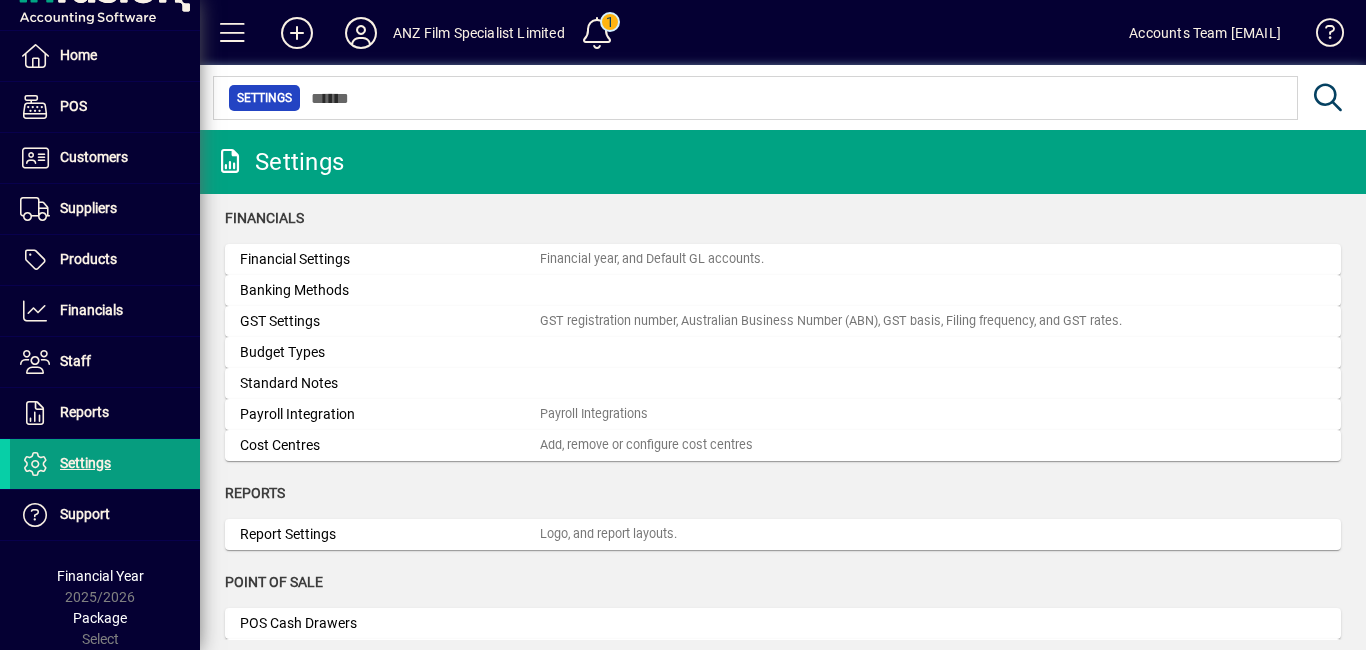drag, startPoint x: 266, startPoint y: 292, endPoint x: 726, endPoint y: 341, distance: 462.60242 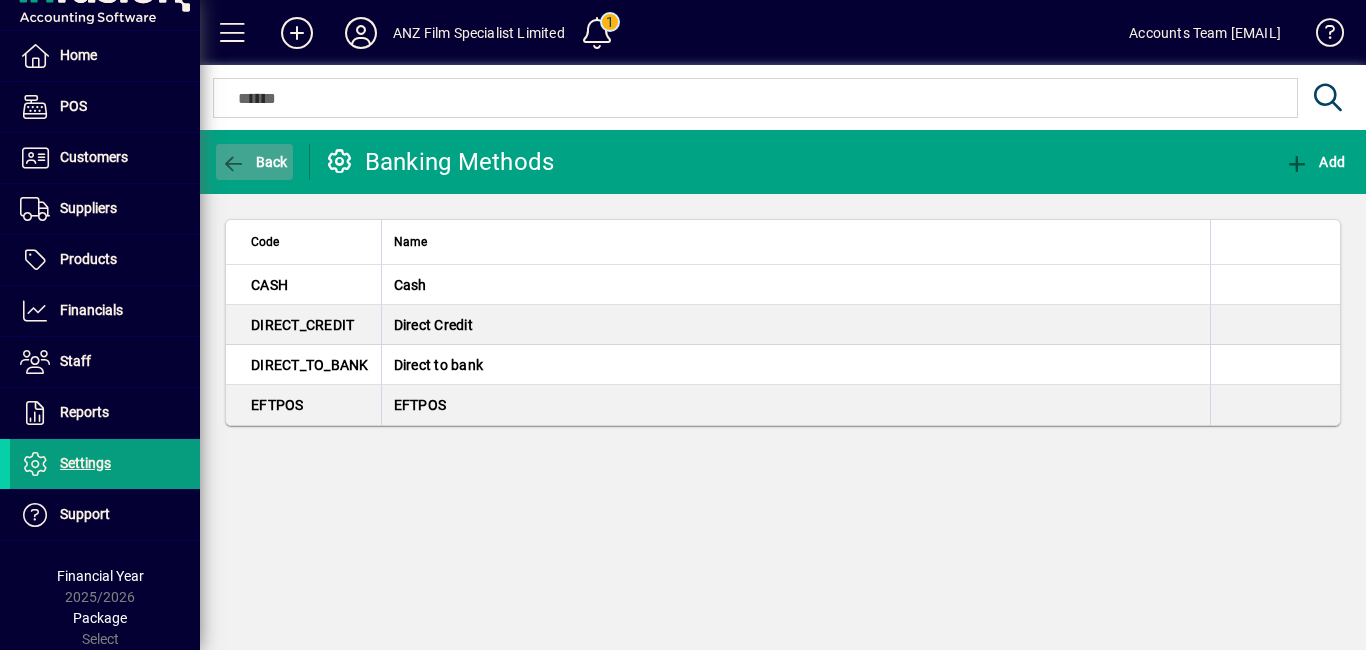 click on "Back" 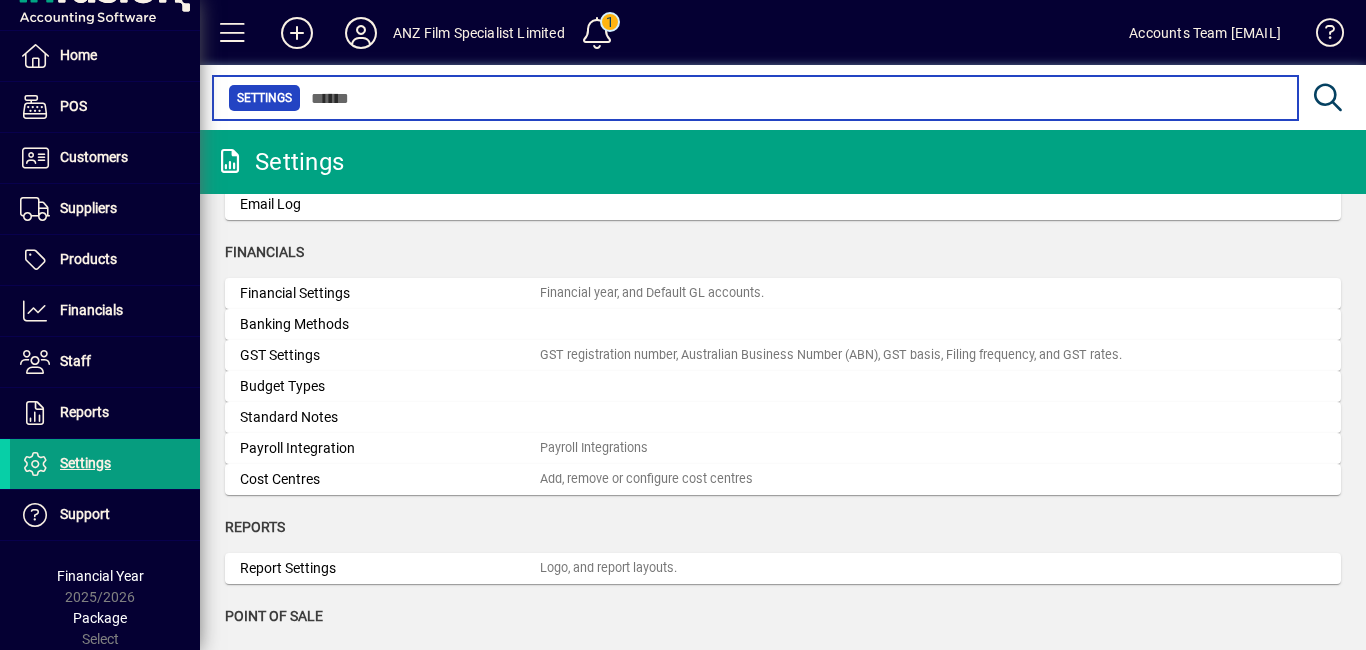 scroll, scrollTop: 100, scrollLeft: 0, axis: vertical 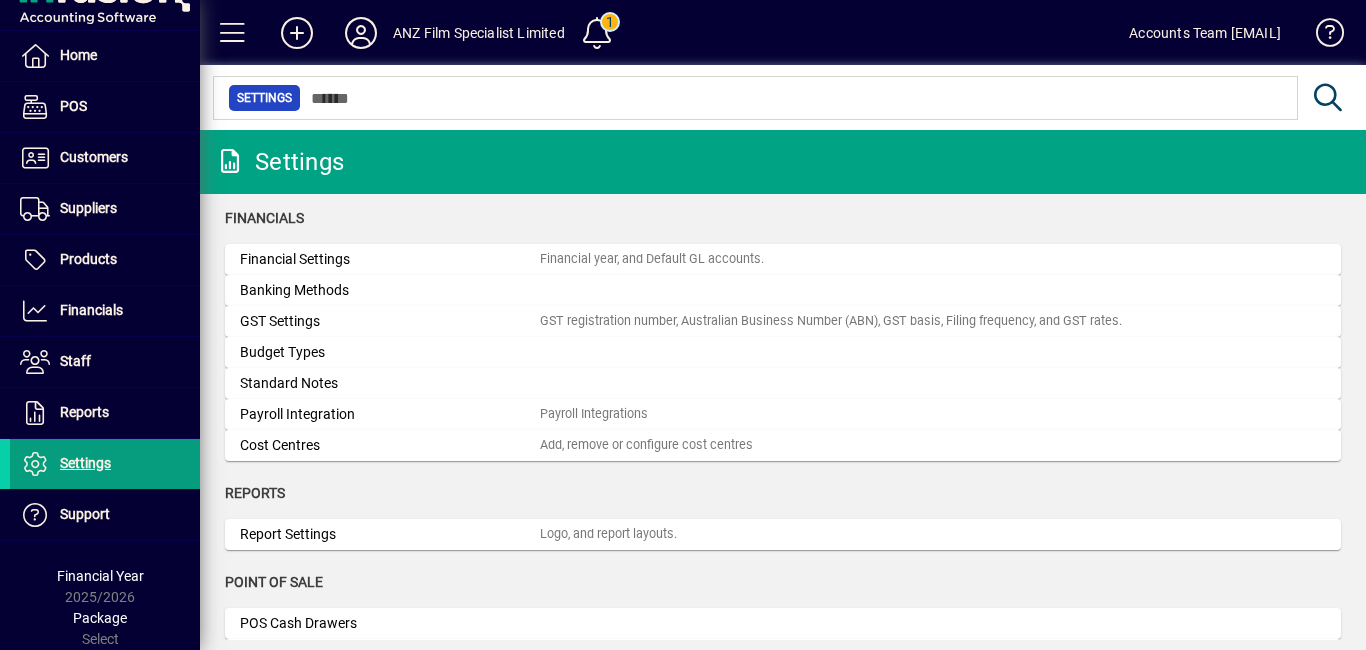 click on "Financial Settings" 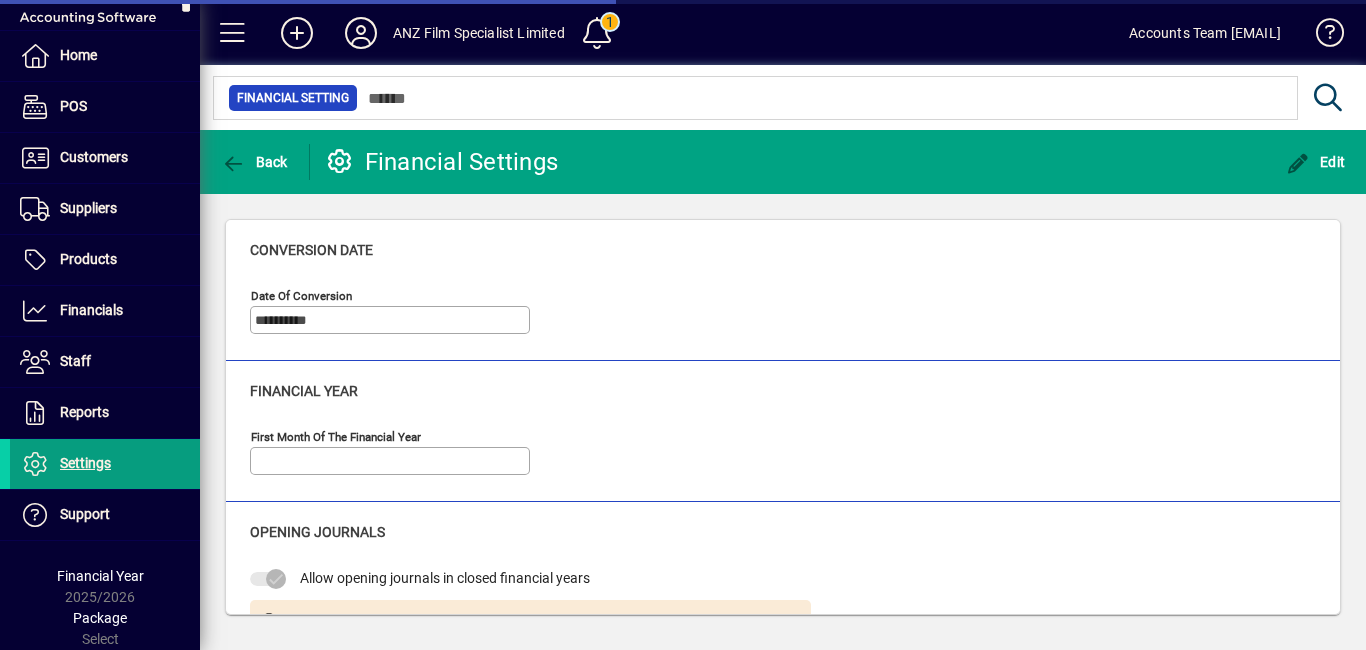 type on "****" 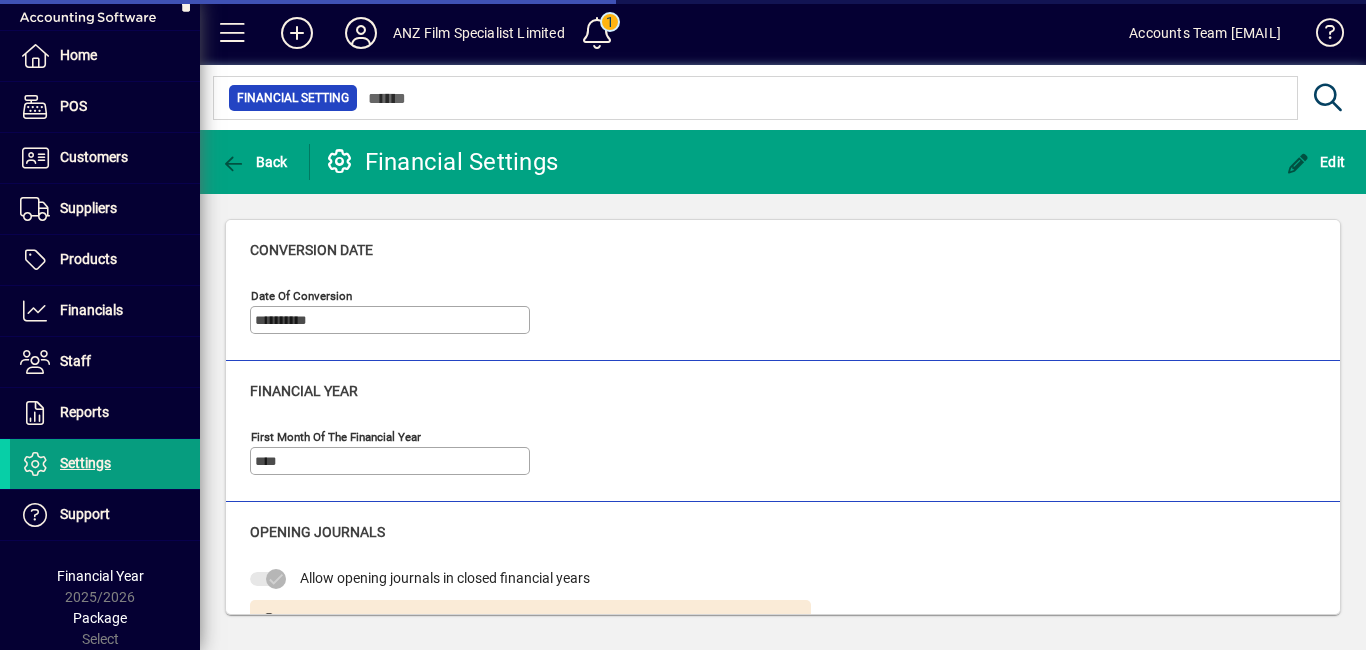 type on "**********" 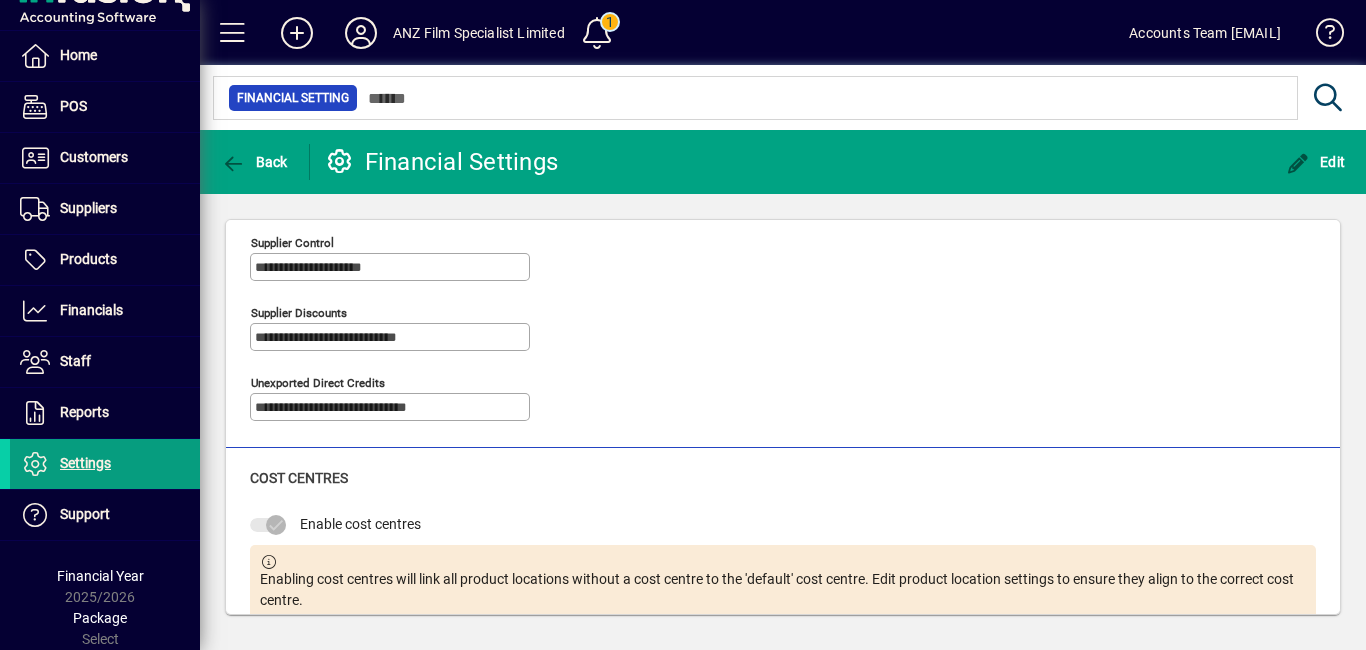 scroll, scrollTop: 1417, scrollLeft: 0, axis: vertical 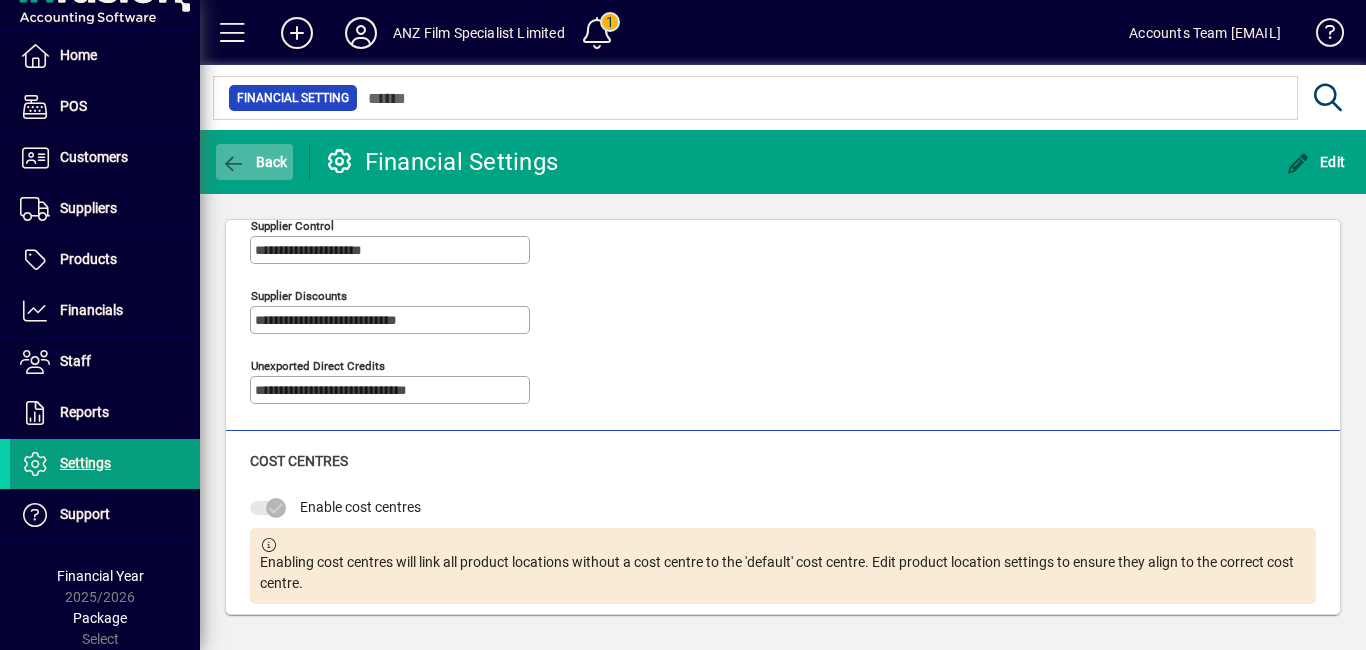 click on "Back" 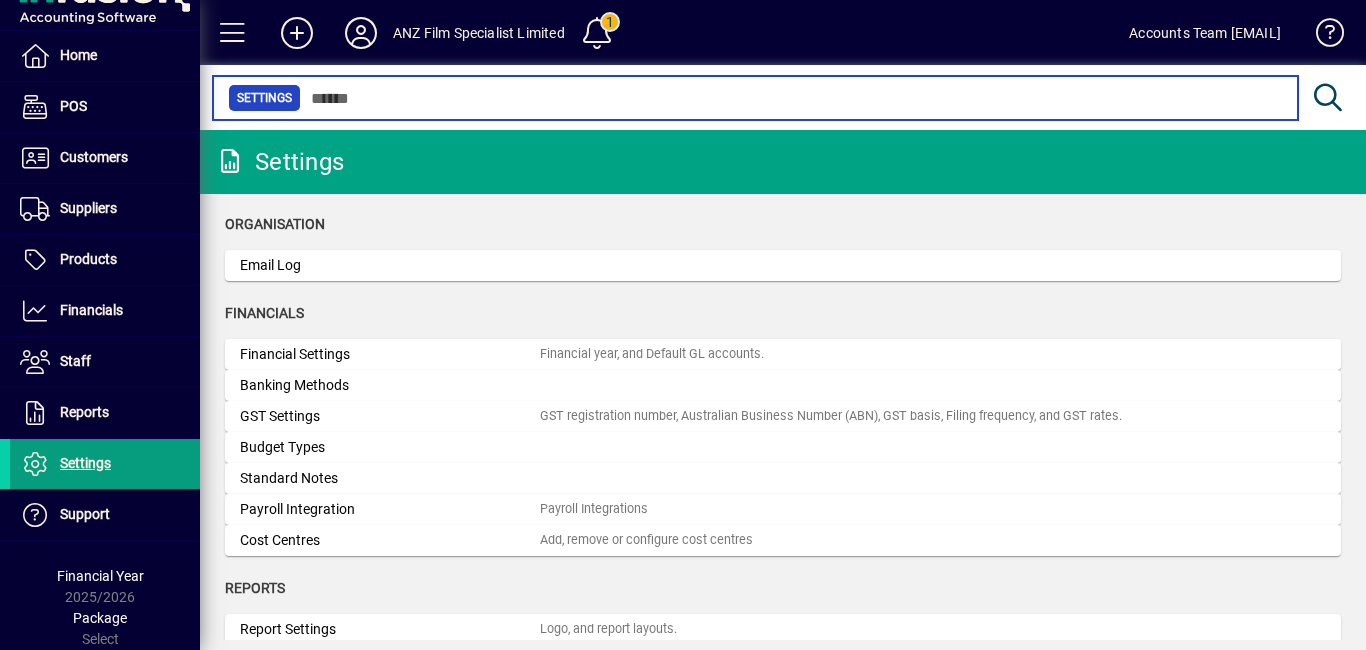 scroll, scrollTop: 0, scrollLeft: 0, axis: both 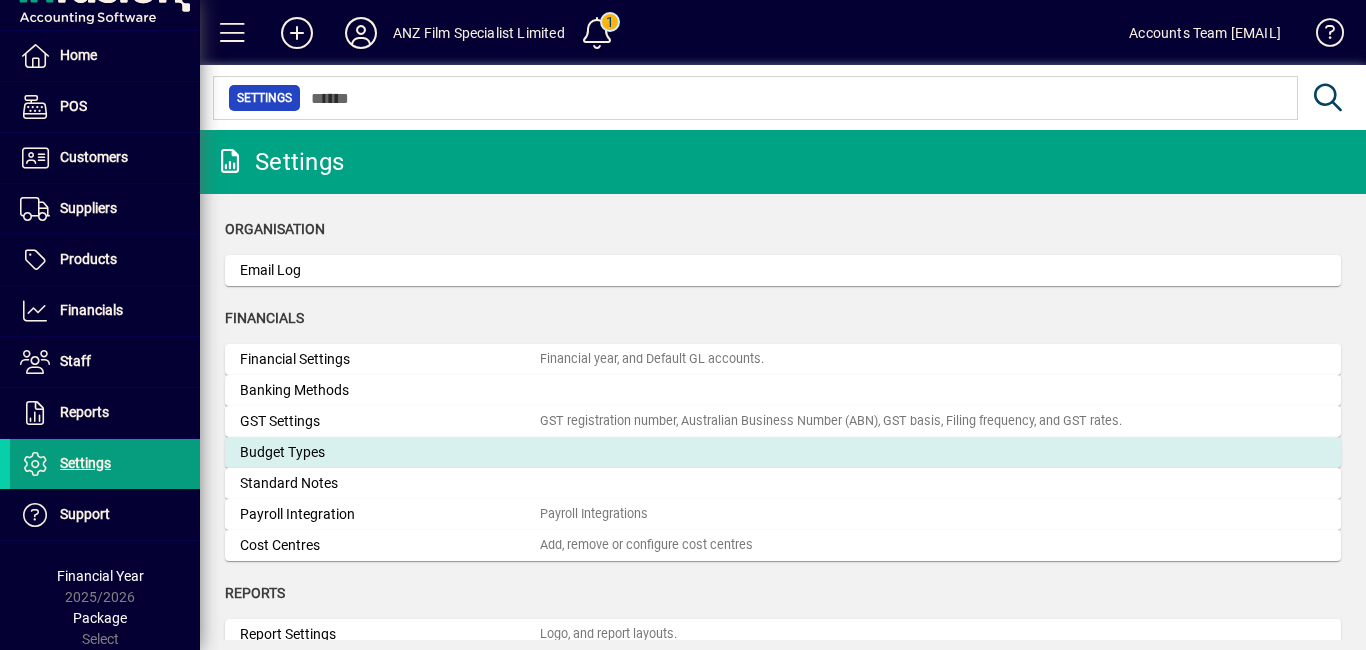 click on "Budget Types" 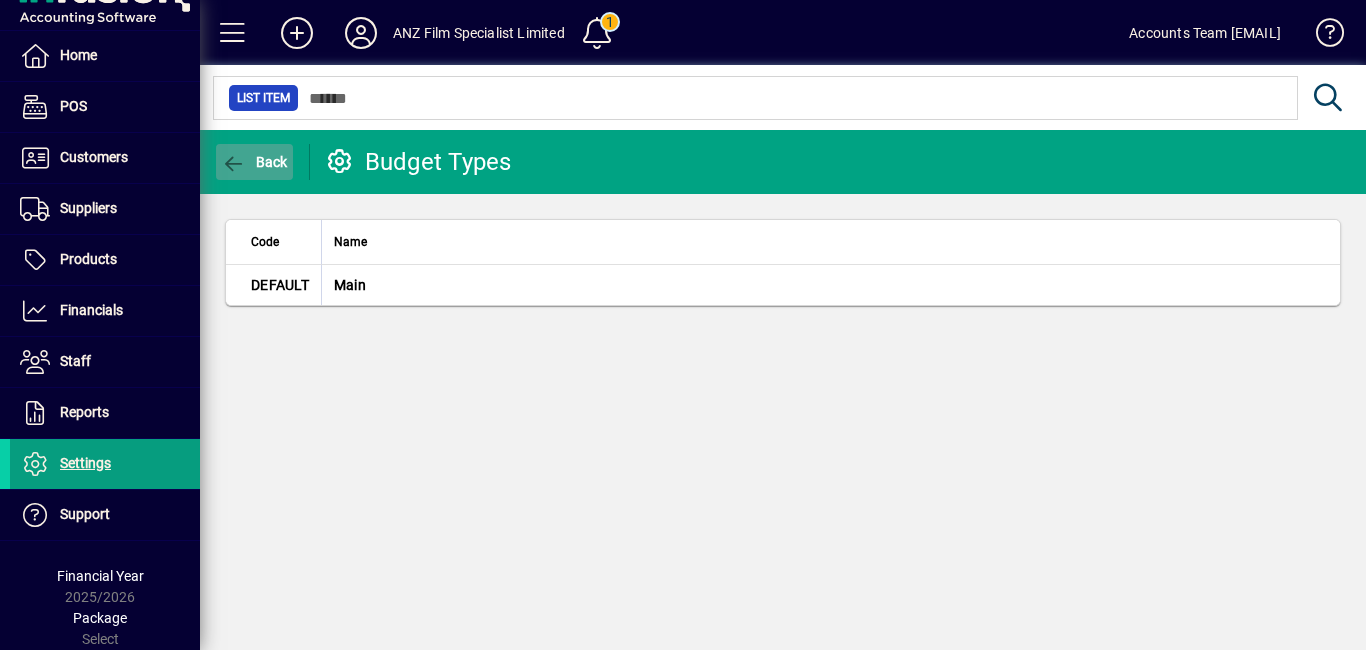 click on "Back" 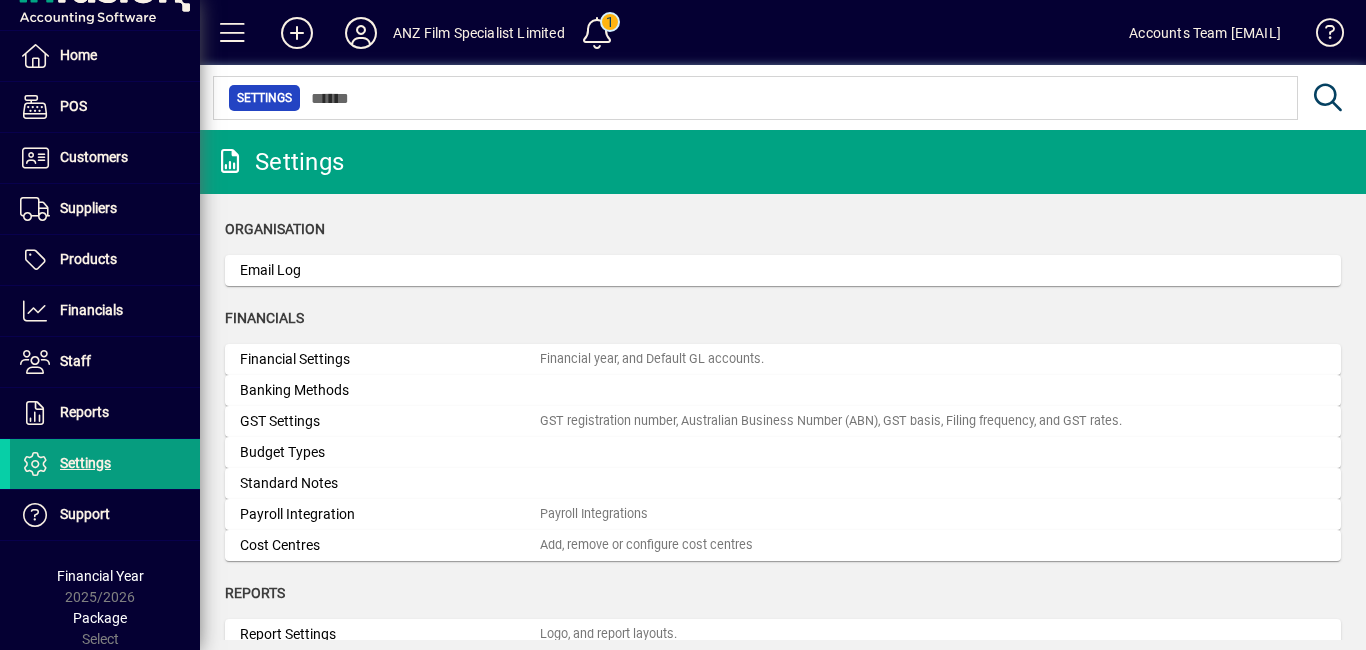 drag, startPoint x: 301, startPoint y: 545, endPoint x: 374, endPoint y: 498, distance: 86.821655 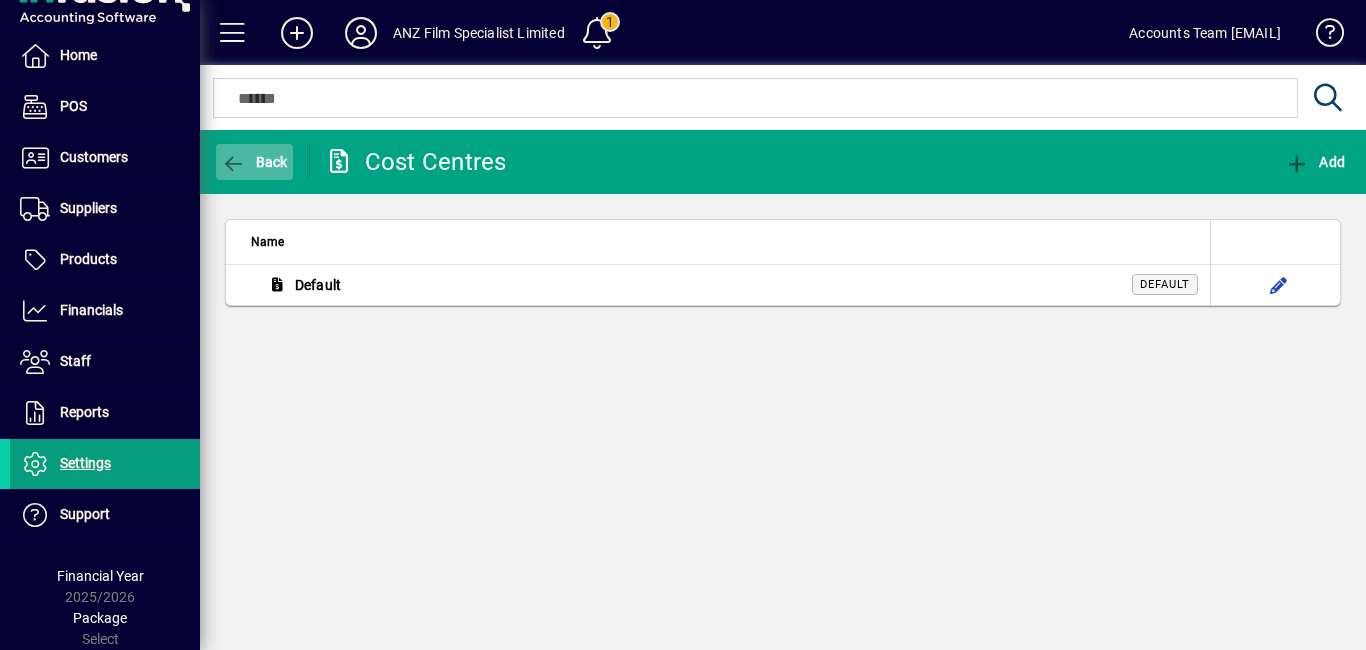 click 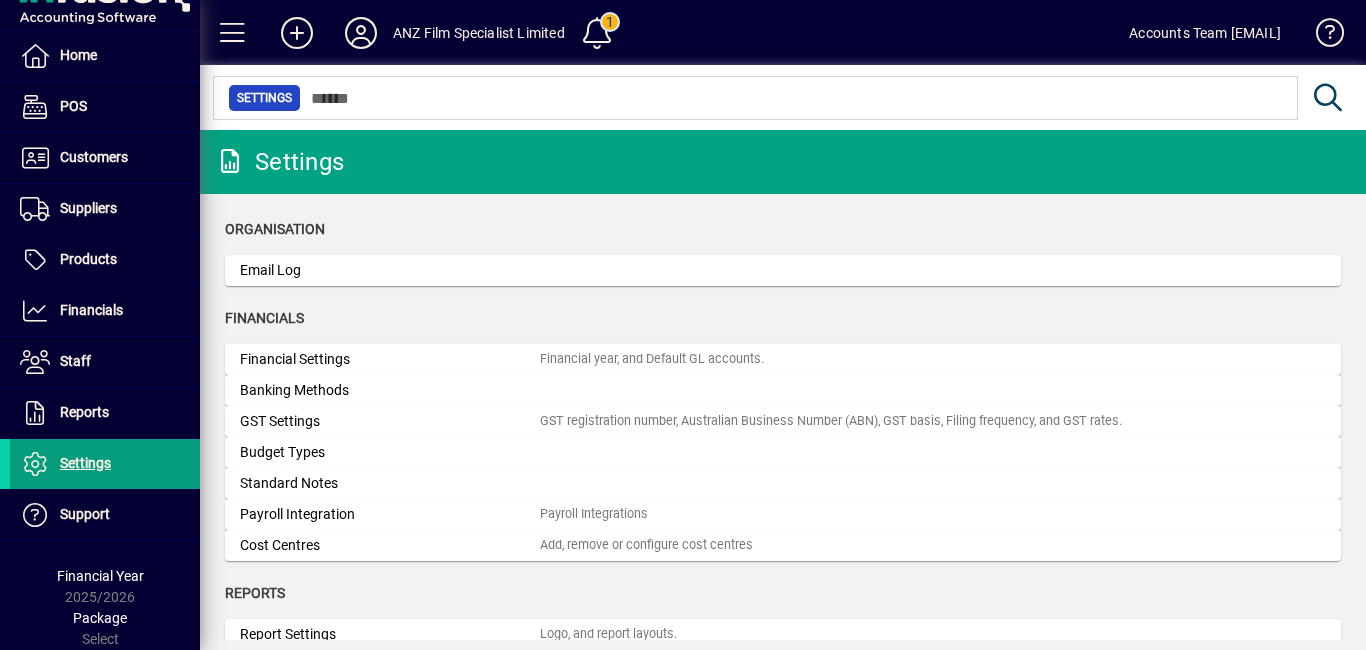 drag, startPoint x: 279, startPoint y: 353, endPoint x: 375, endPoint y: 390, distance: 102.88343 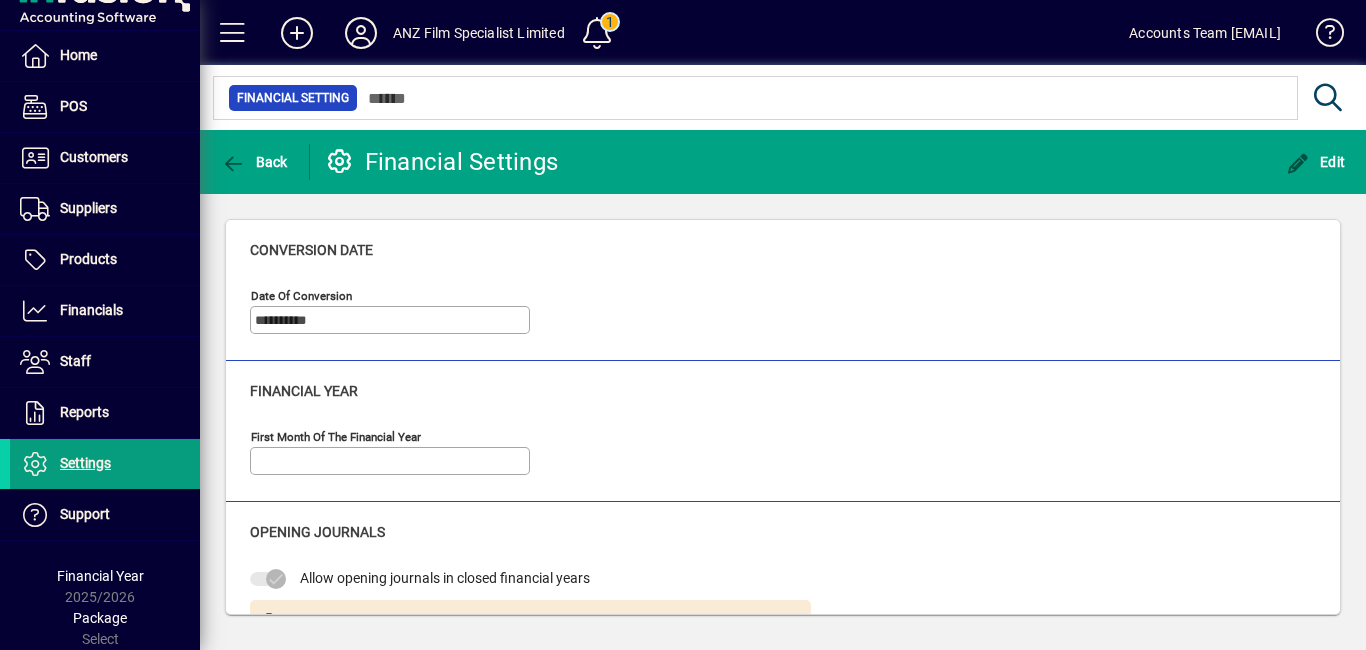 type on "****" 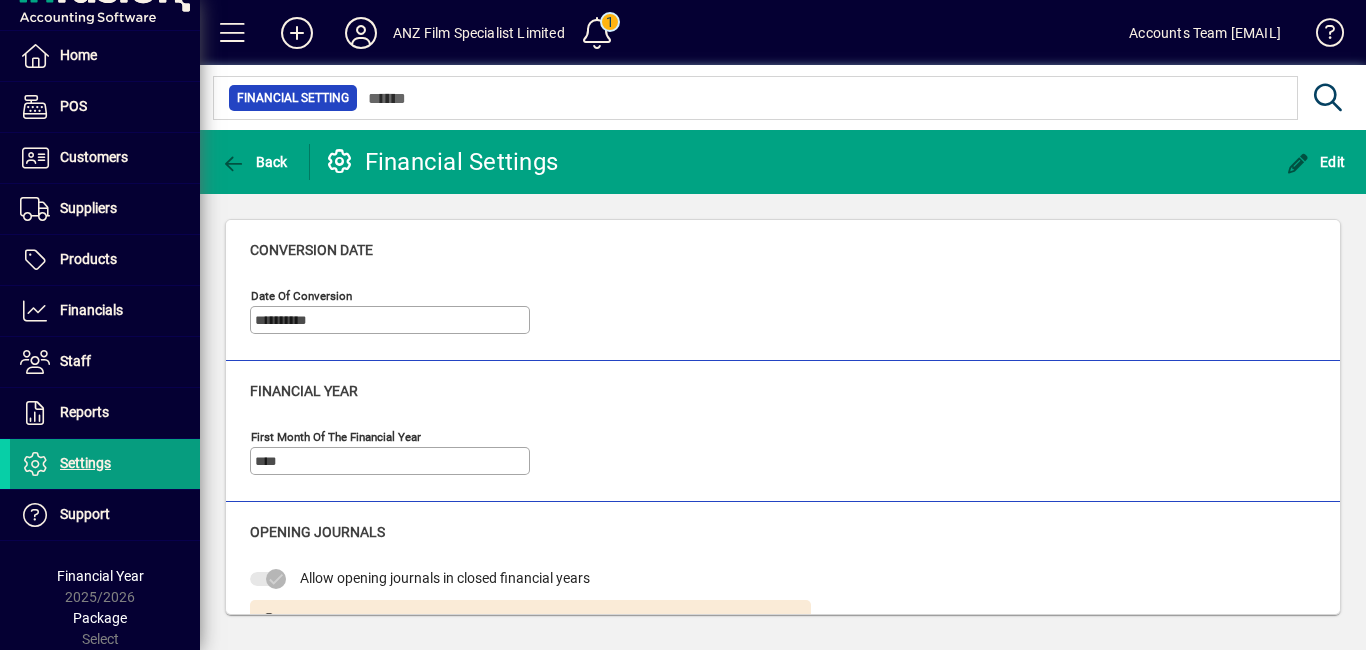 type on "**********" 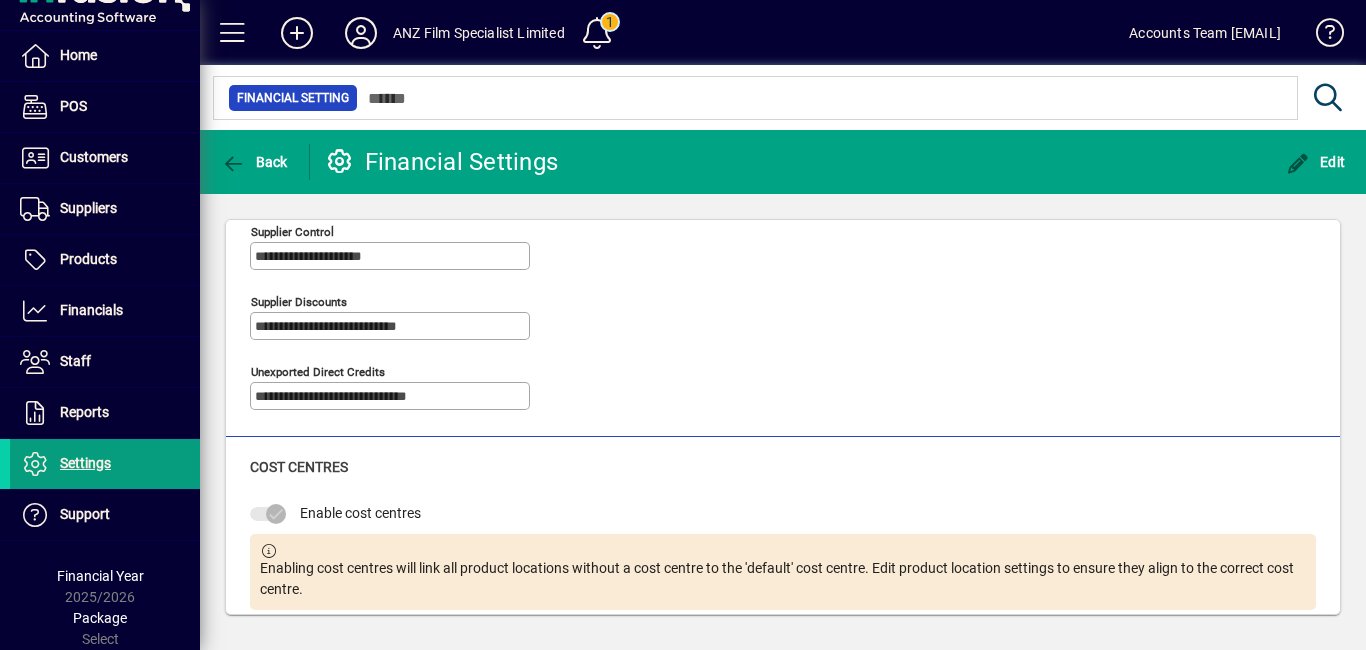 scroll, scrollTop: 1417, scrollLeft: 0, axis: vertical 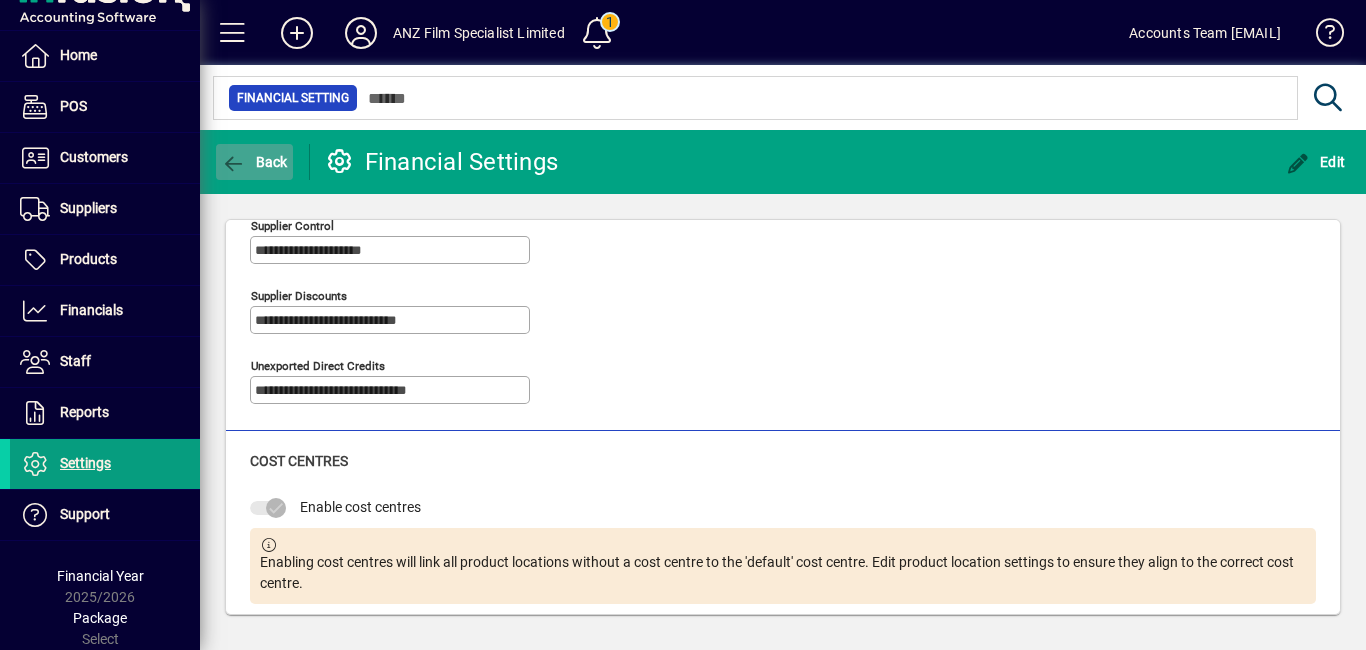 click 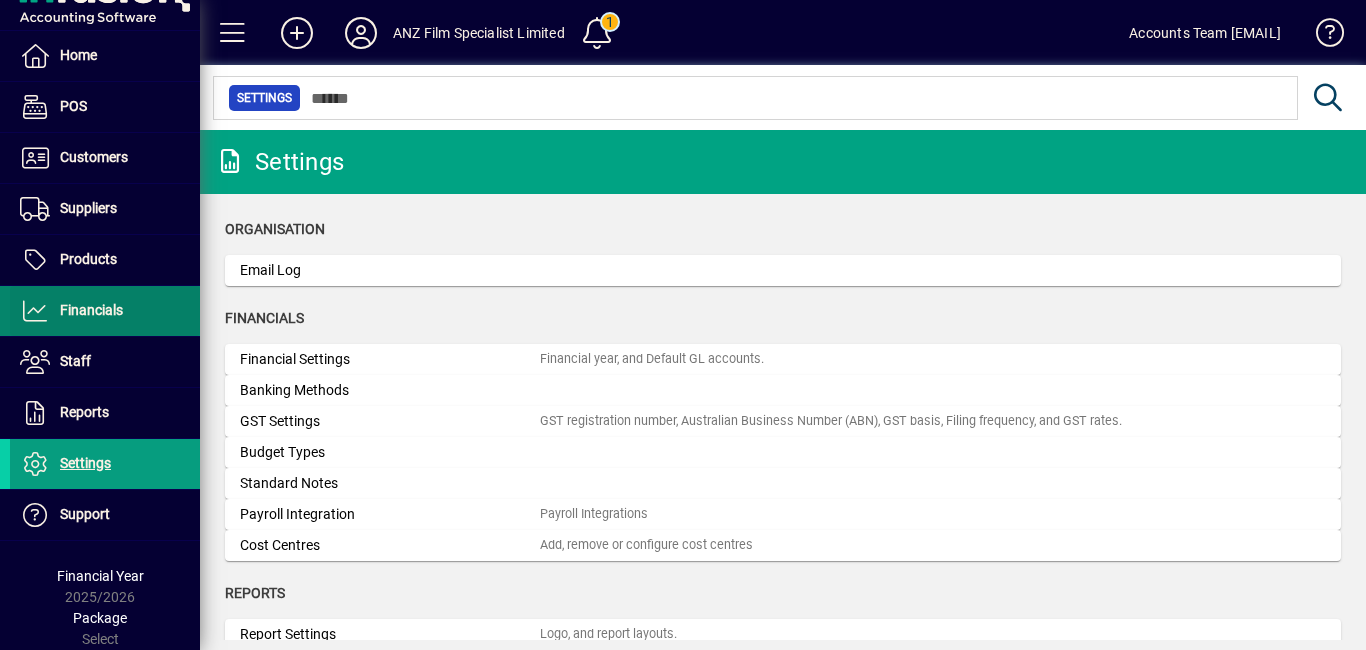click on "Financials" at bounding box center (66, 311) 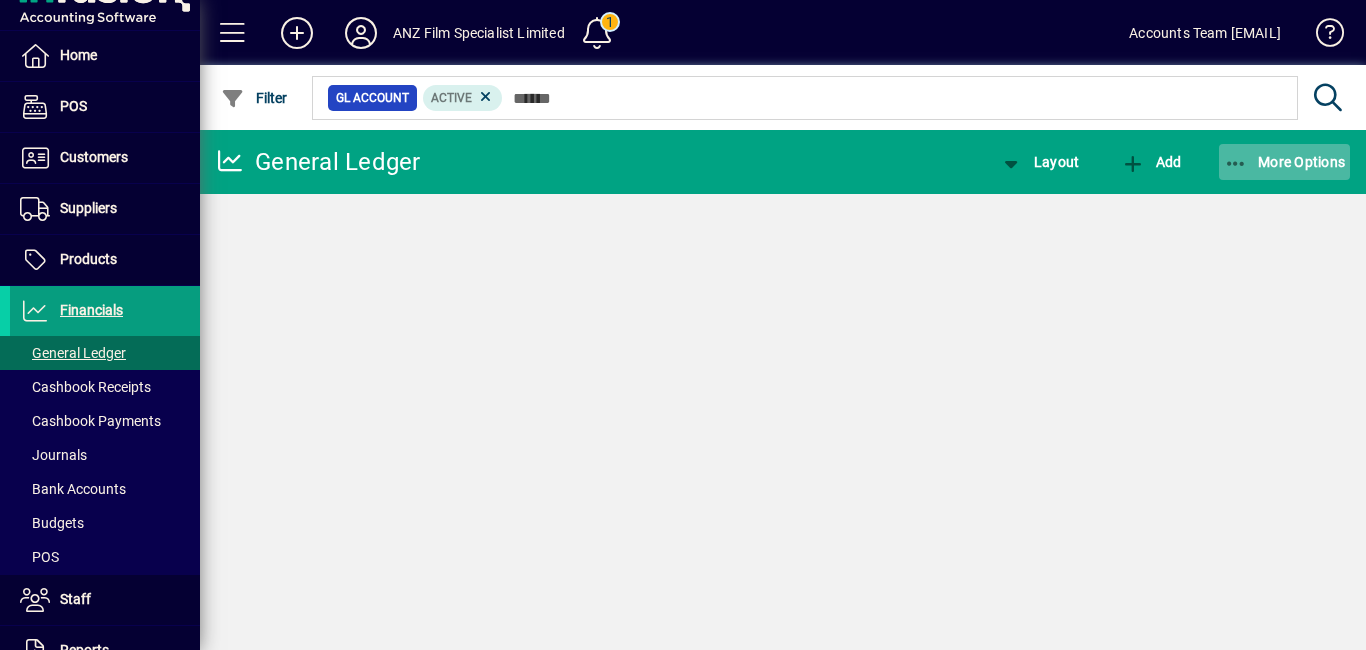 click on "More Options" 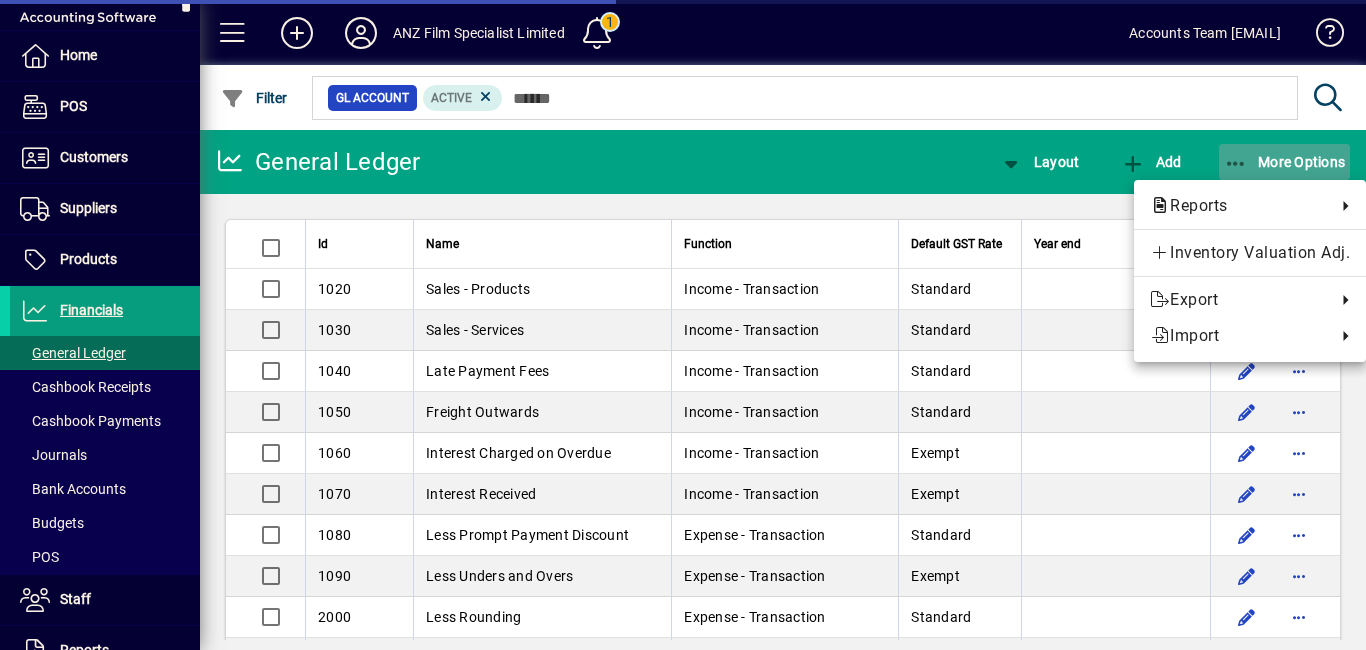 click on "More Options" 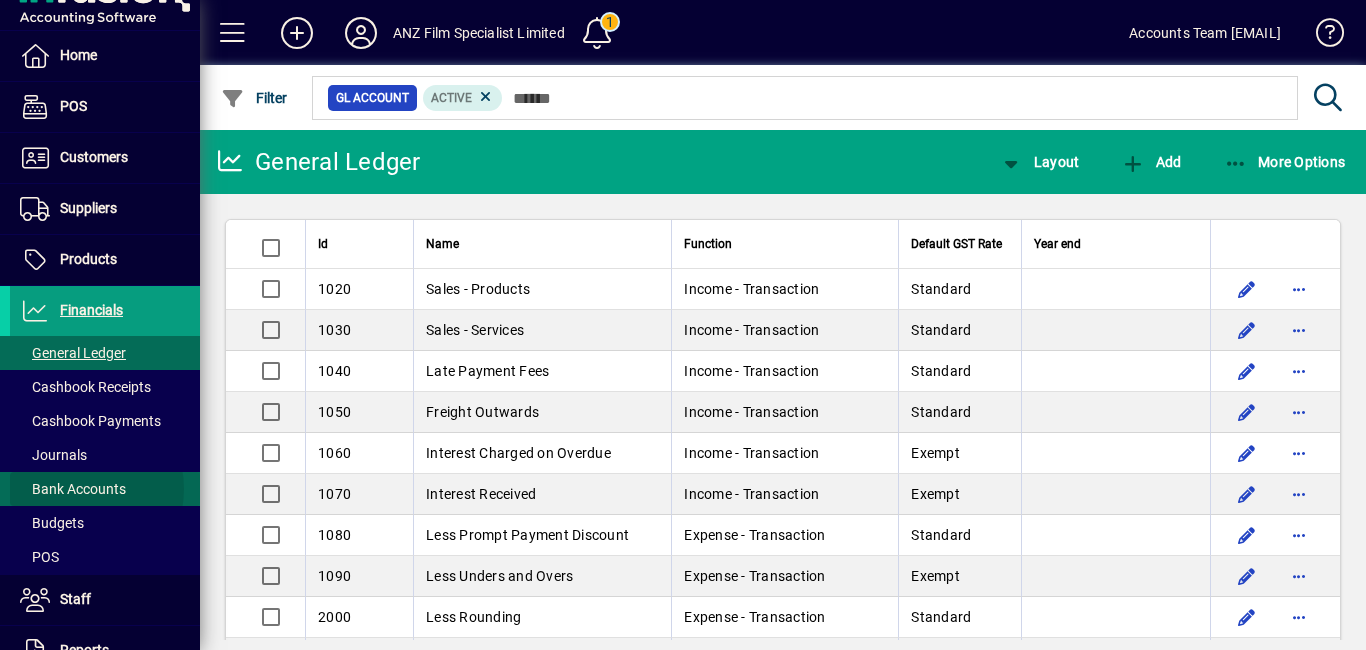 click on "Bank Accounts" at bounding box center [73, 489] 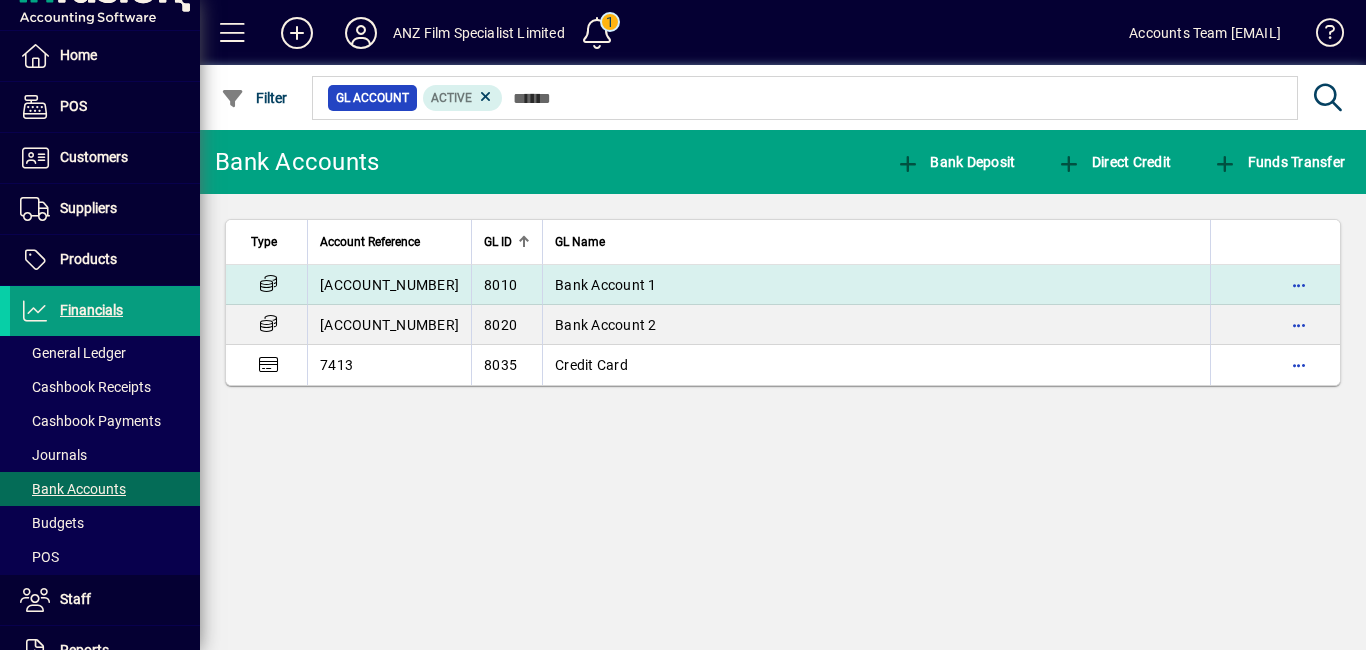 click on "[ACCOUNT_NUMBER]" at bounding box center [389, 285] 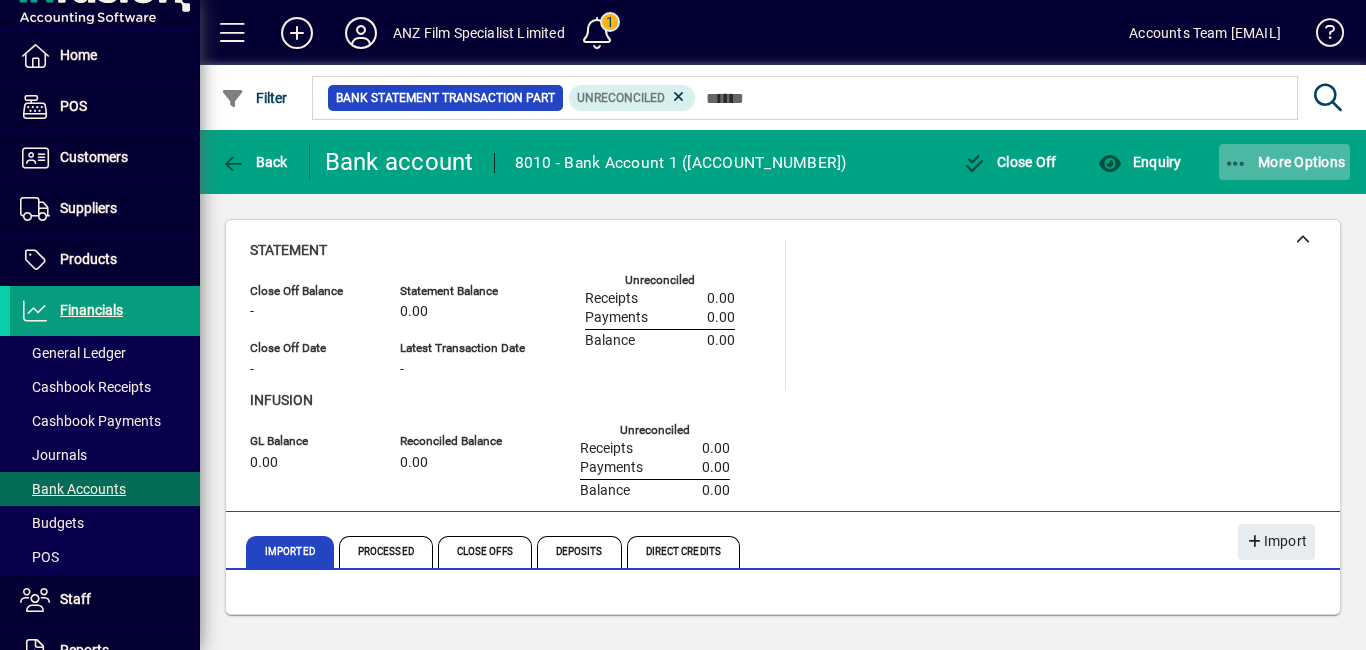 click on "More Options" 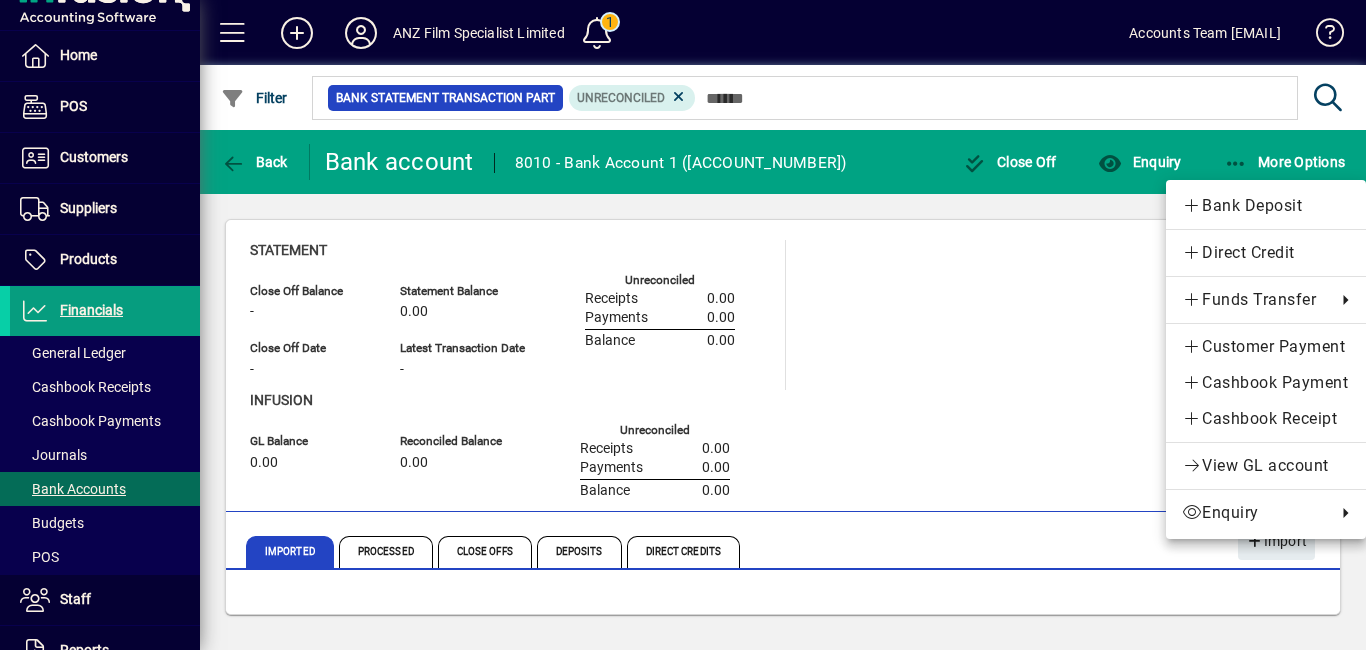 click at bounding box center (683, 325) 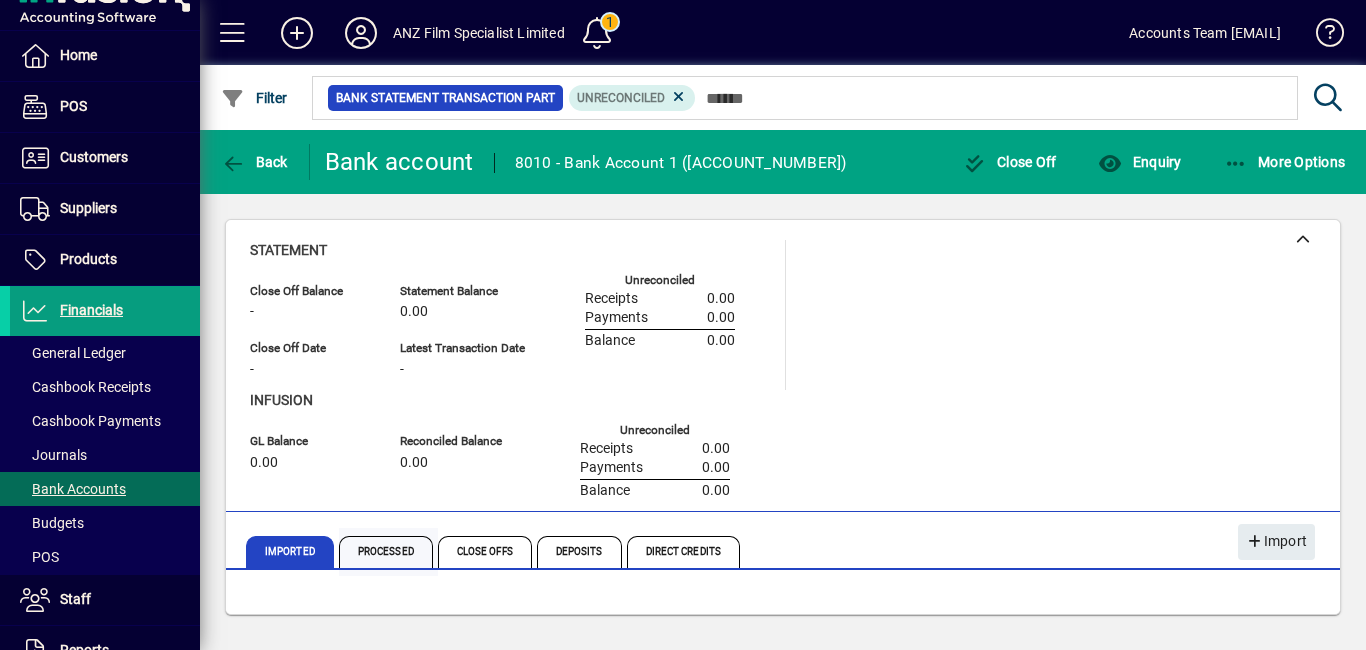 click on "Processed" at bounding box center [386, 552] 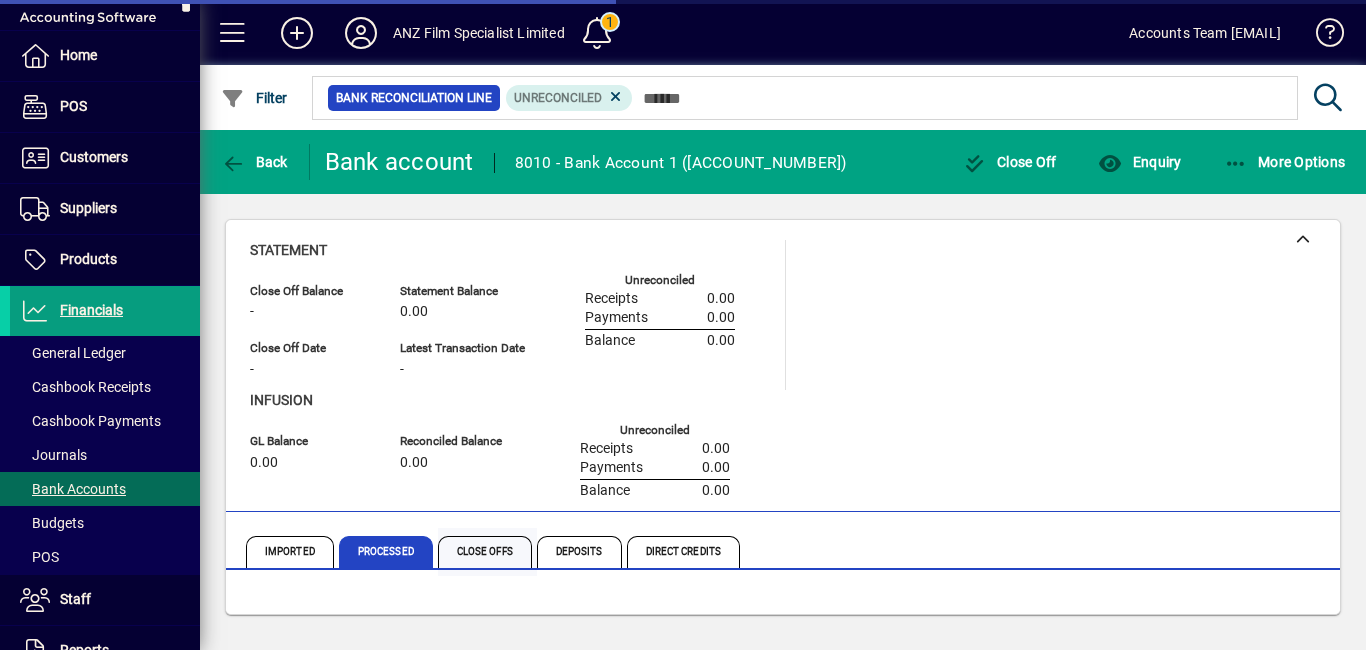 click on "Close Offs" at bounding box center (485, 552) 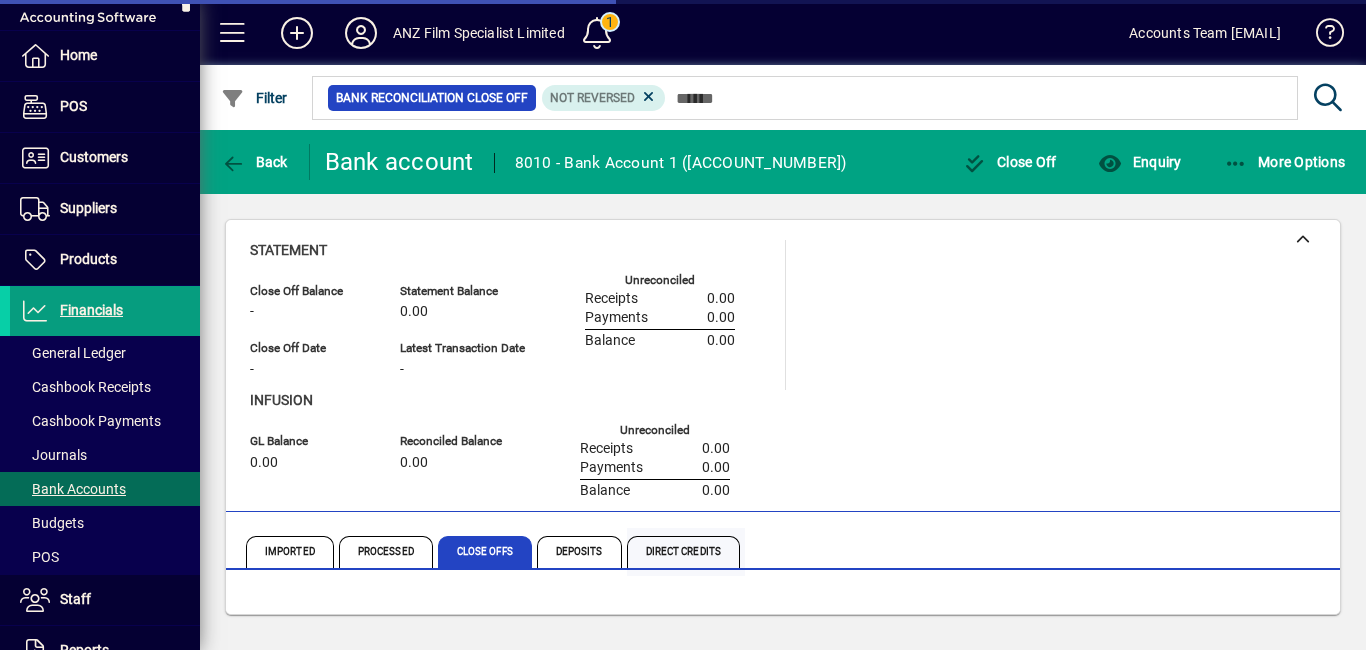 drag, startPoint x: 594, startPoint y: 554, endPoint x: 658, endPoint y: 555, distance: 64.00781 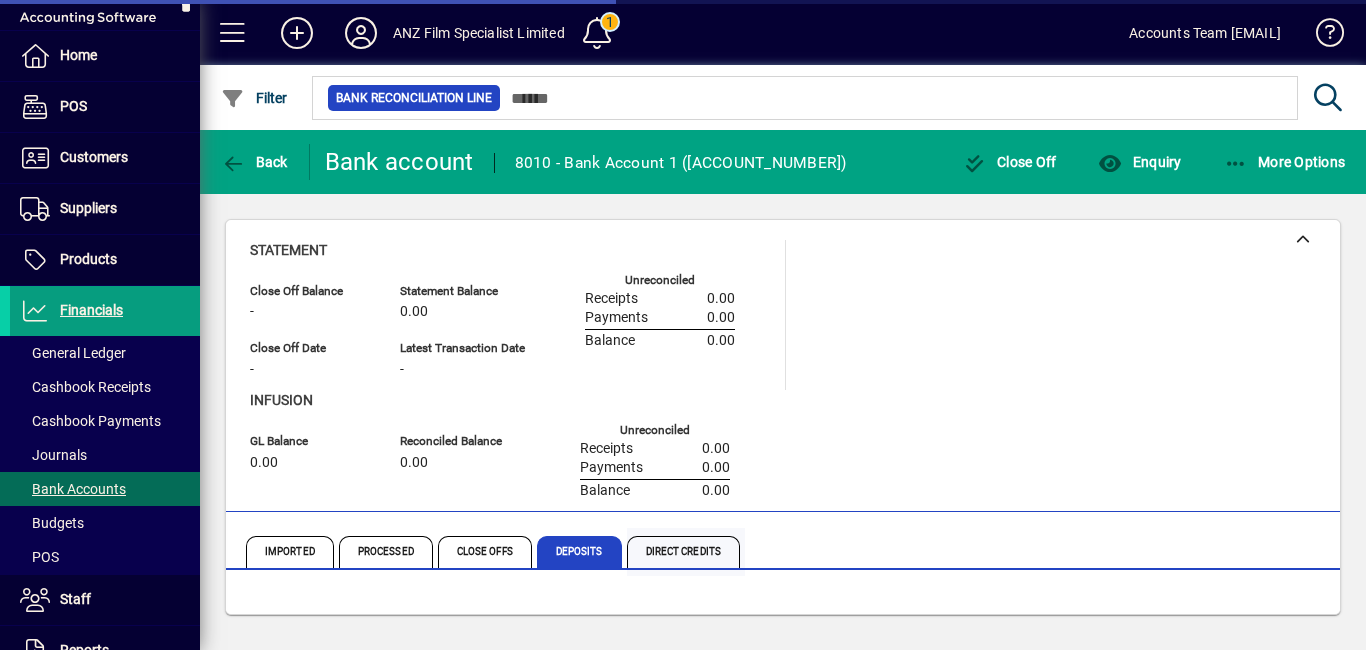 drag, startPoint x: 658, startPoint y: 555, endPoint x: 680, endPoint y: 555, distance: 22 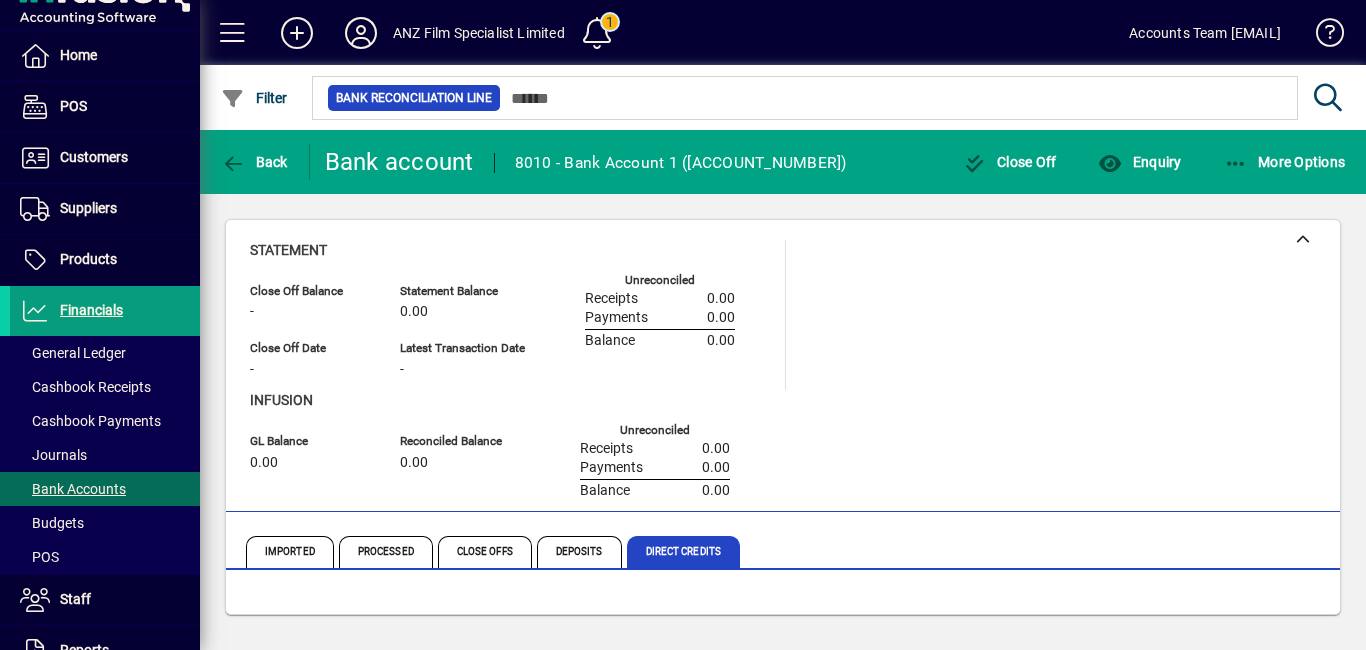 click on "8010 - Bank Account 1 ([ACCOUNT_NUMBER])" 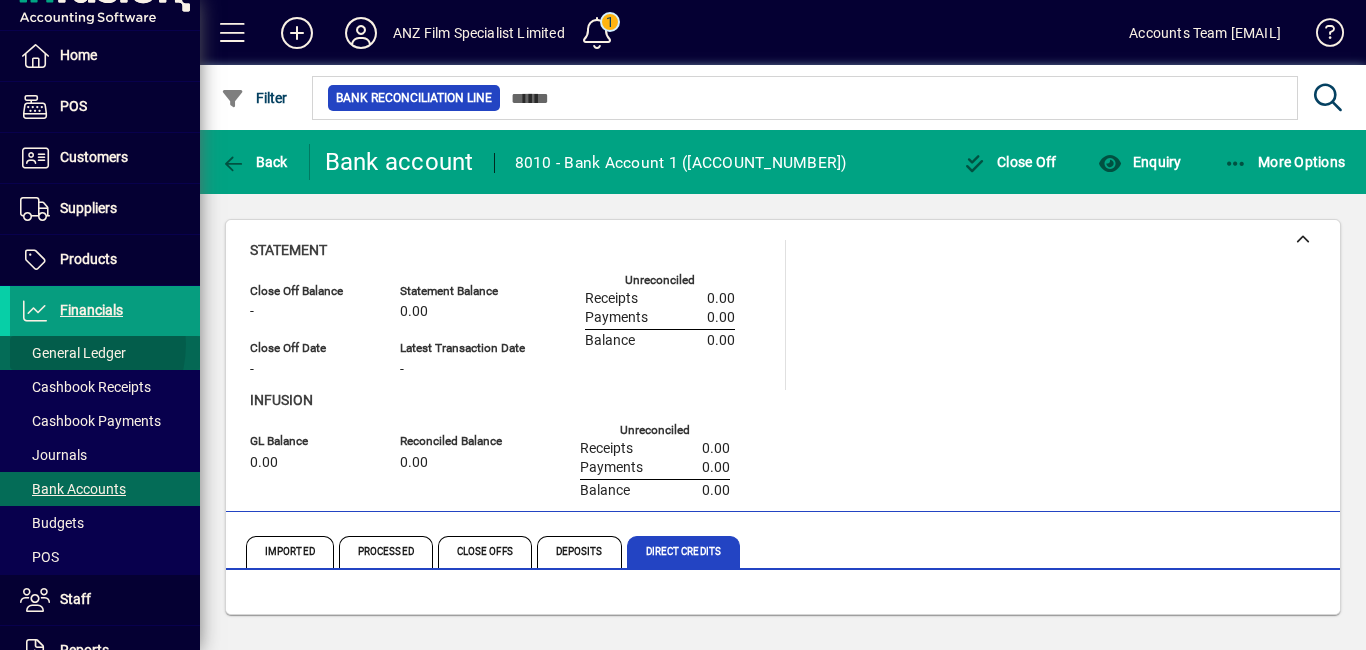 click on "General Ledger" at bounding box center (68, 353) 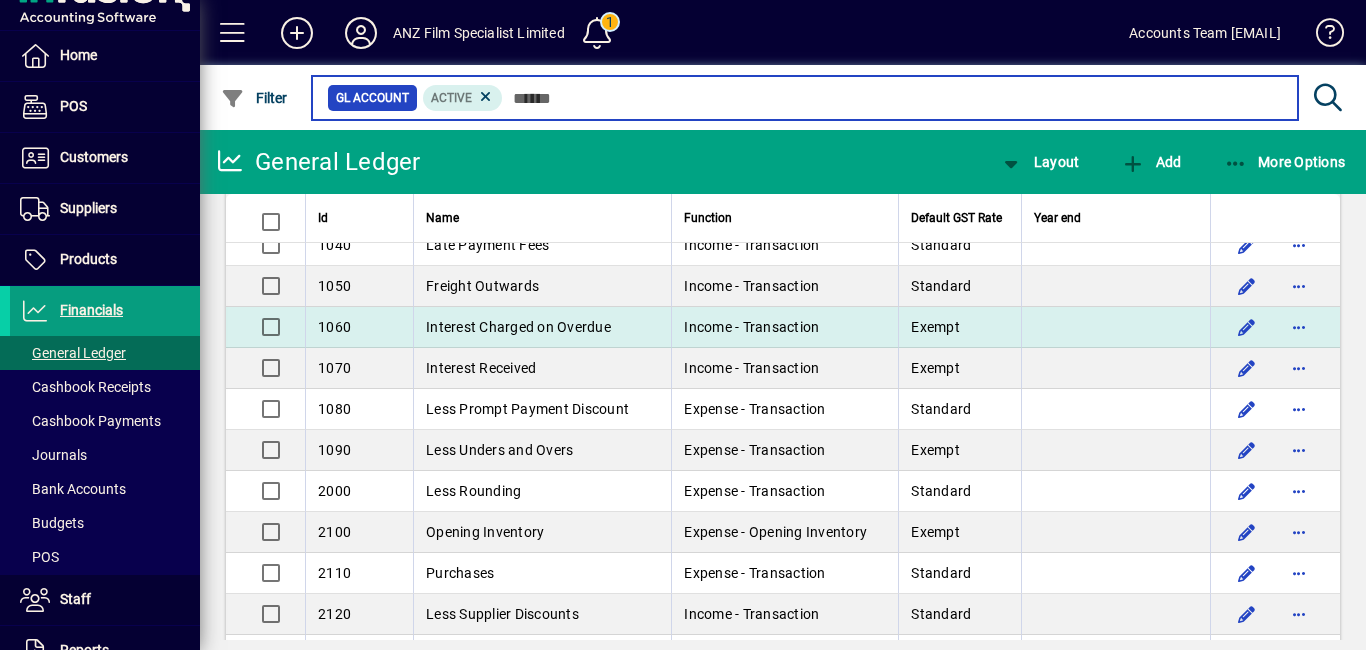 scroll, scrollTop: 0, scrollLeft: 0, axis: both 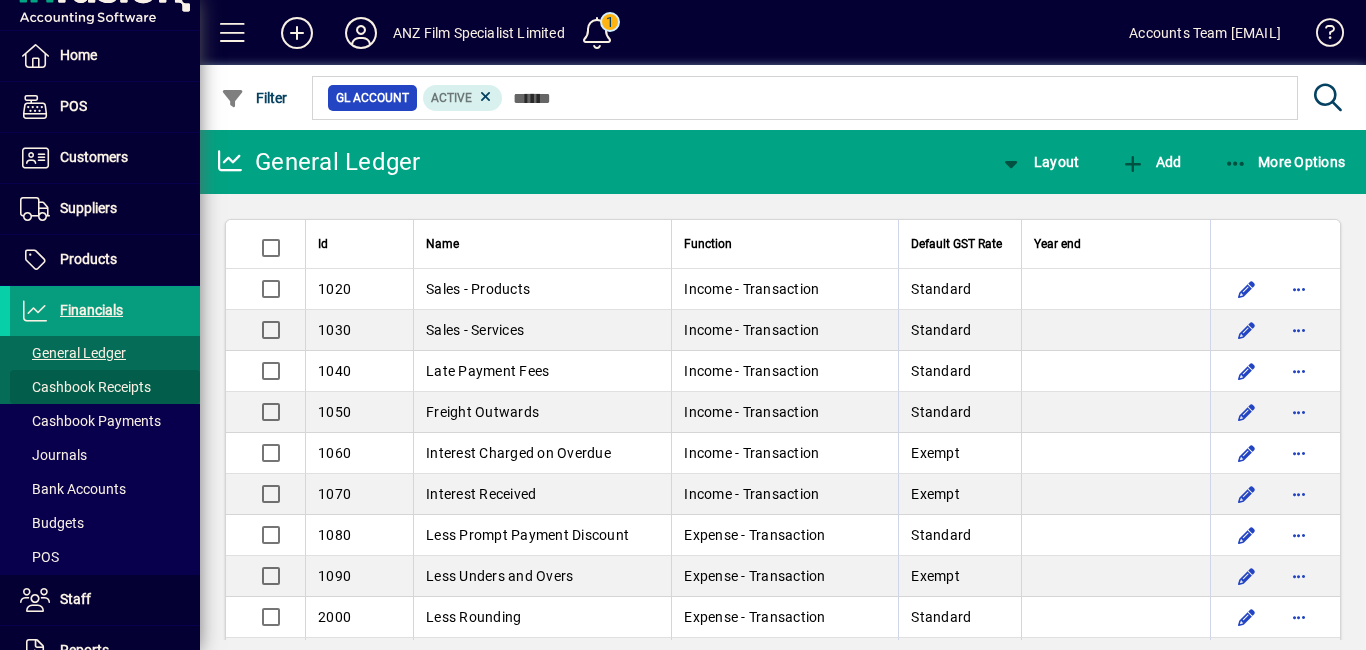 click on "Cashbook Receipts" at bounding box center (85, 387) 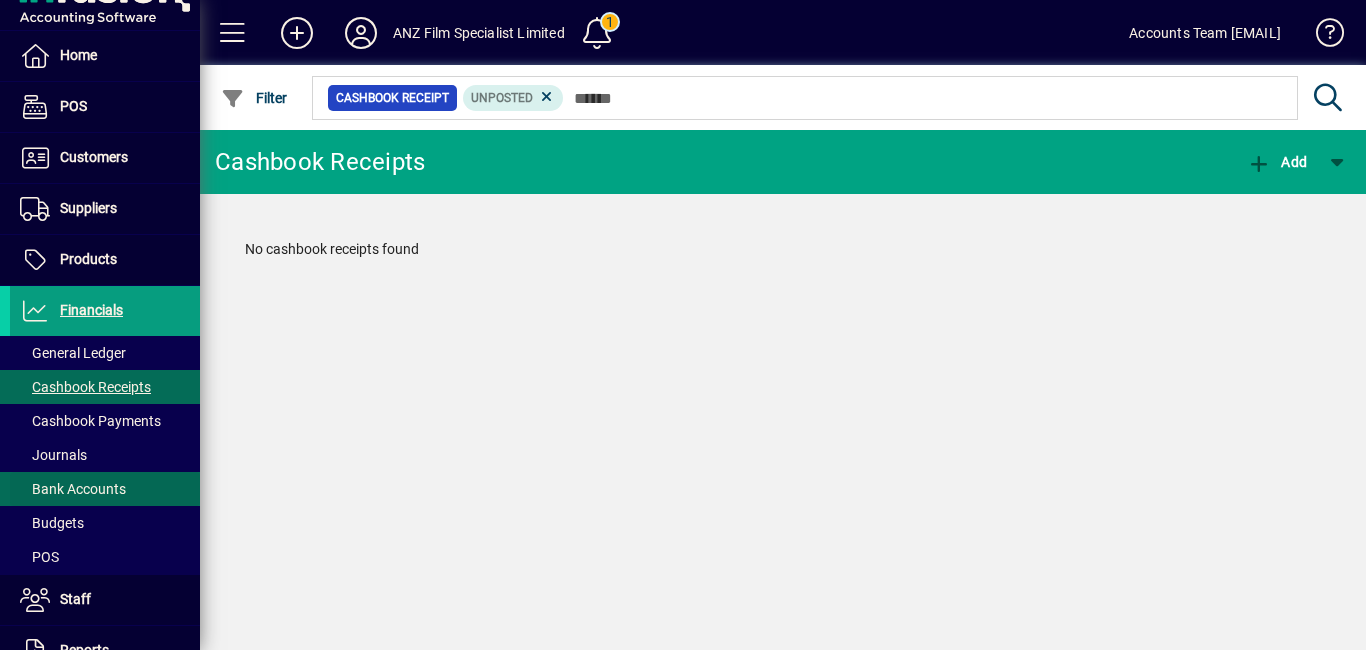 click on "Bank Accounts" at bounding box center [73, 489] 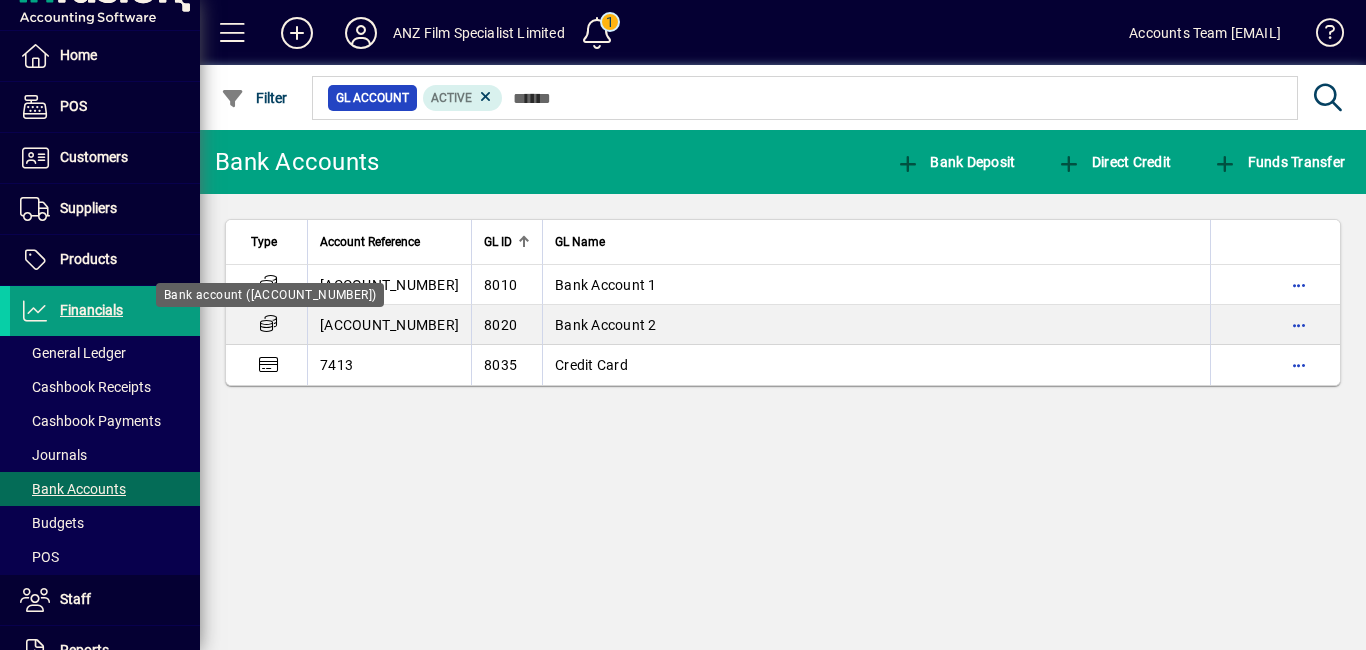 click on "Bank account ([ACCOUNT_NUMBER])" at bounding box center [270, 295] 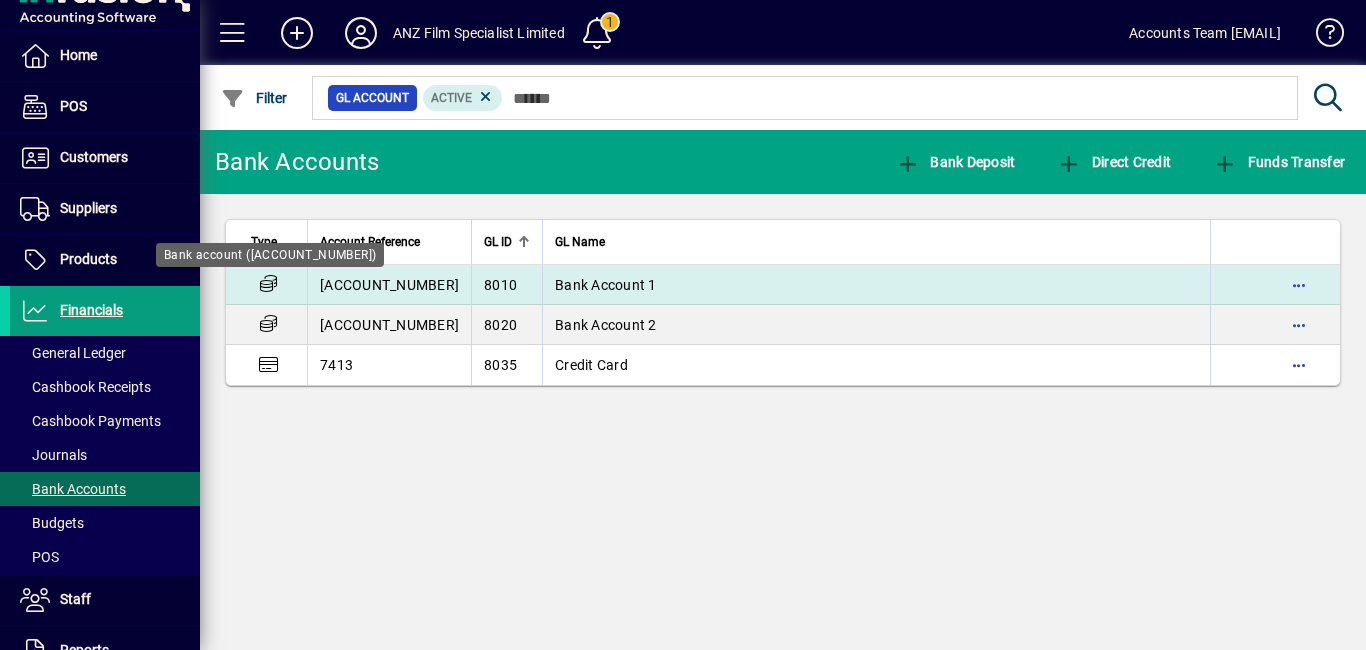 click at bounding box center [268, 284] 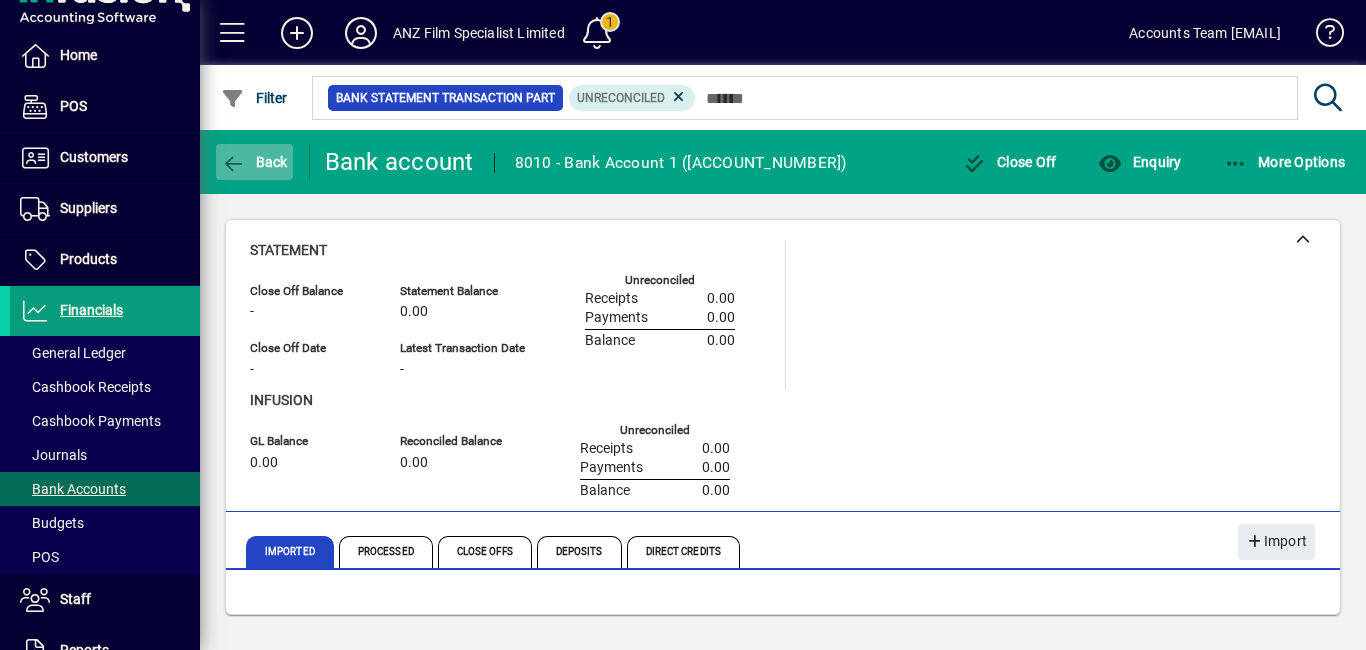 click 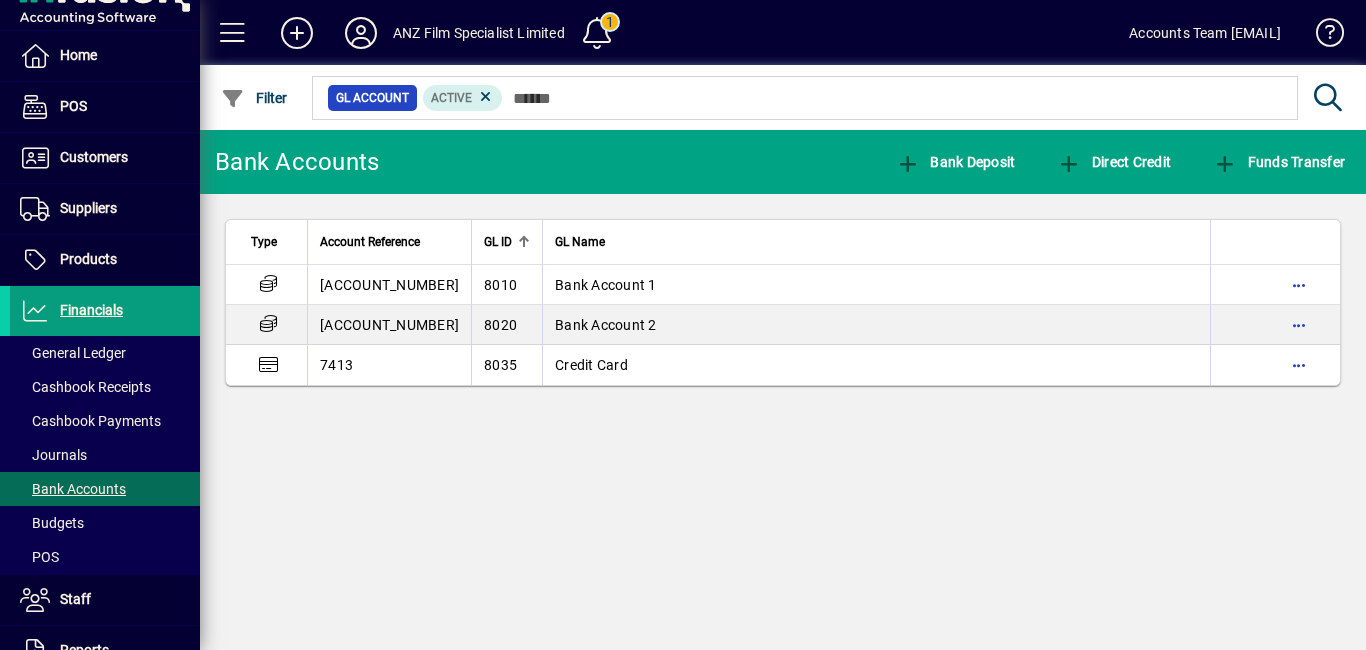 drag, startPoint x: 269, startPoint y: 284, endPoint x: 707, endPoint y: 497, distance: 487.04517 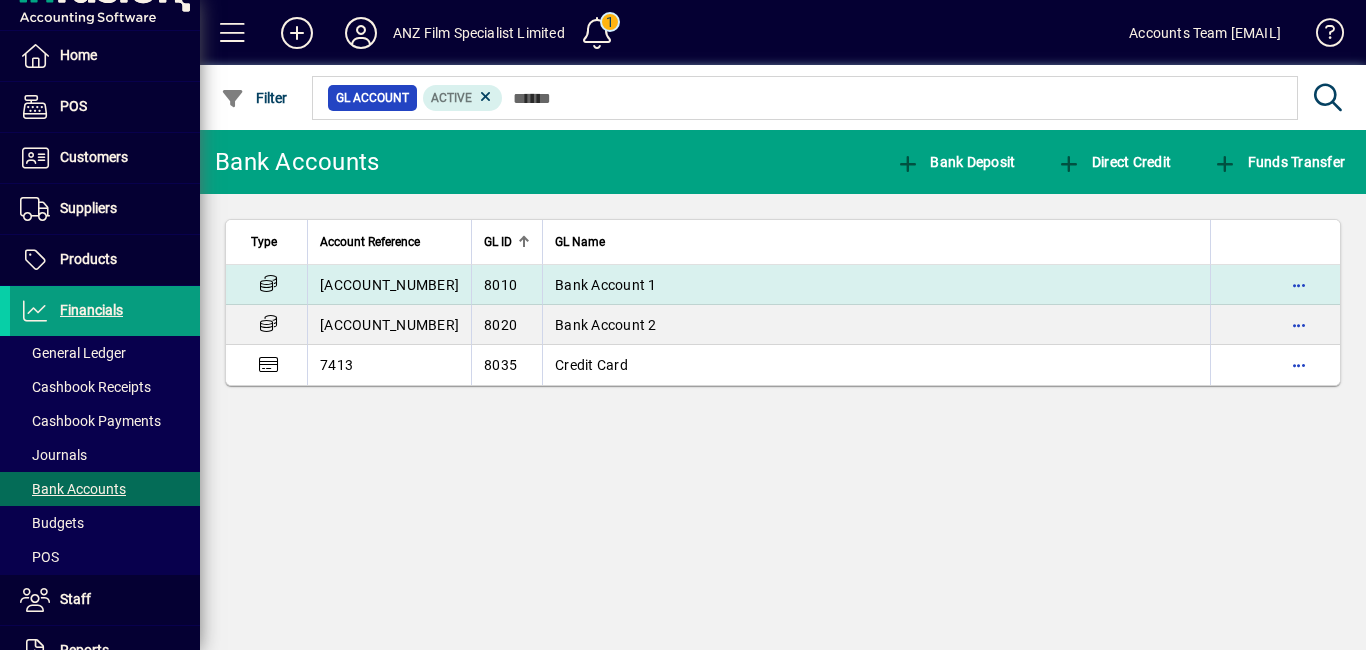click on "[ACCOUNT_NUMBER]" at bounding box center (389, 285) 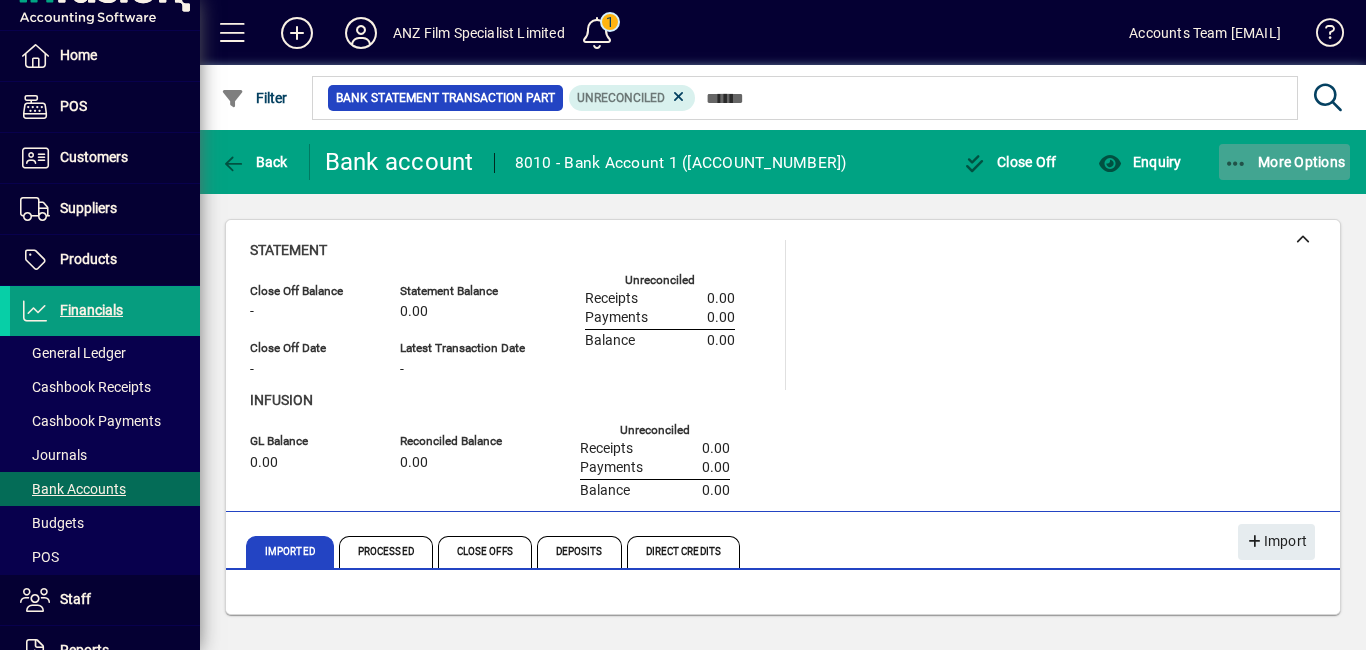 click 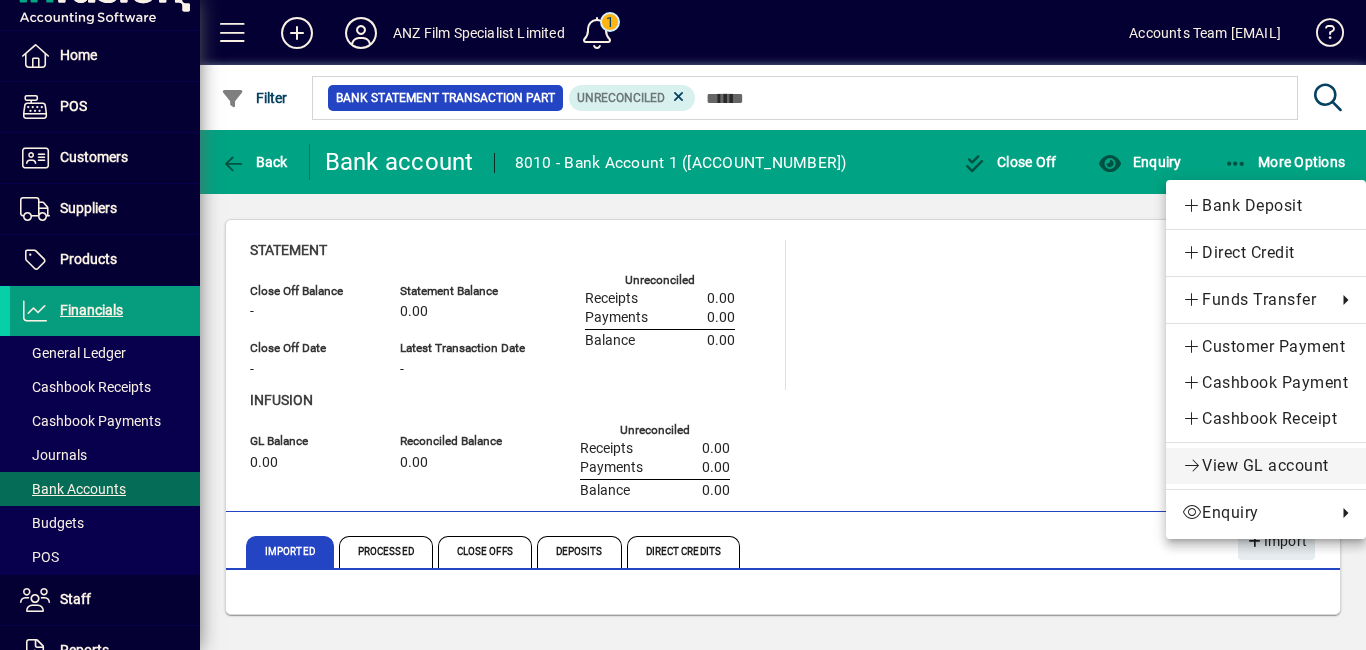 click on "View GL account" at bounding box center [1266, 466] 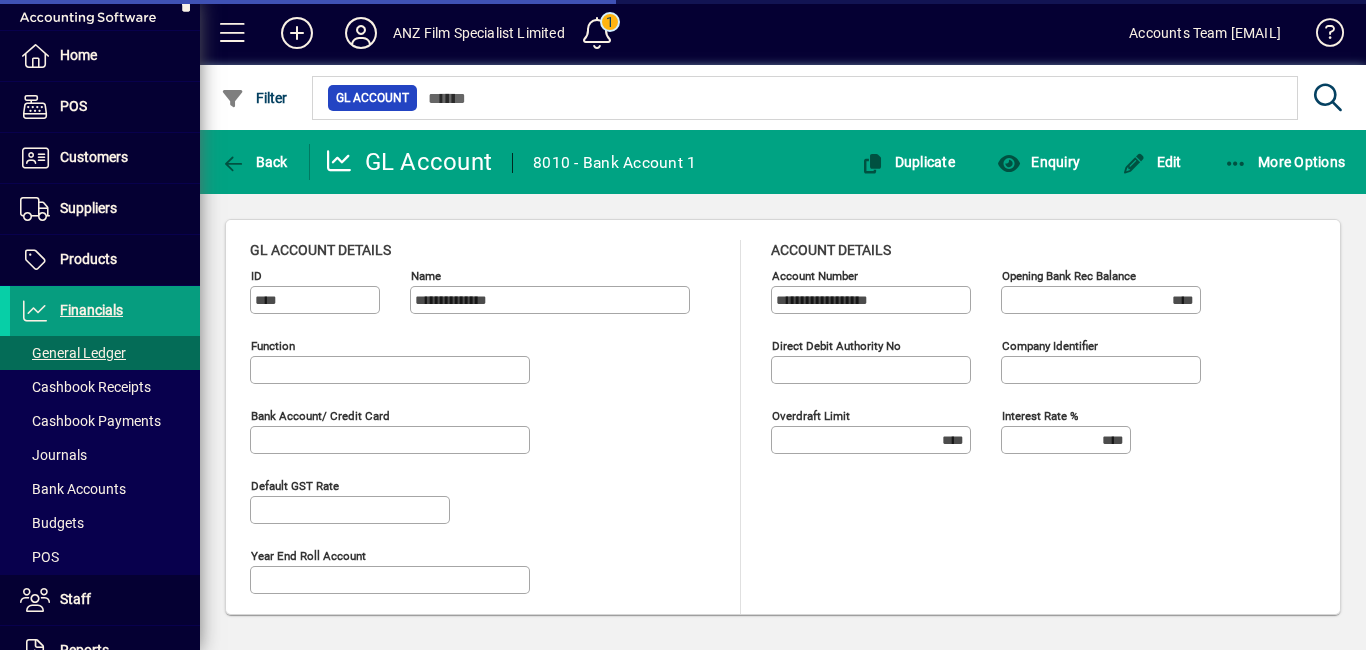 type on "**********" 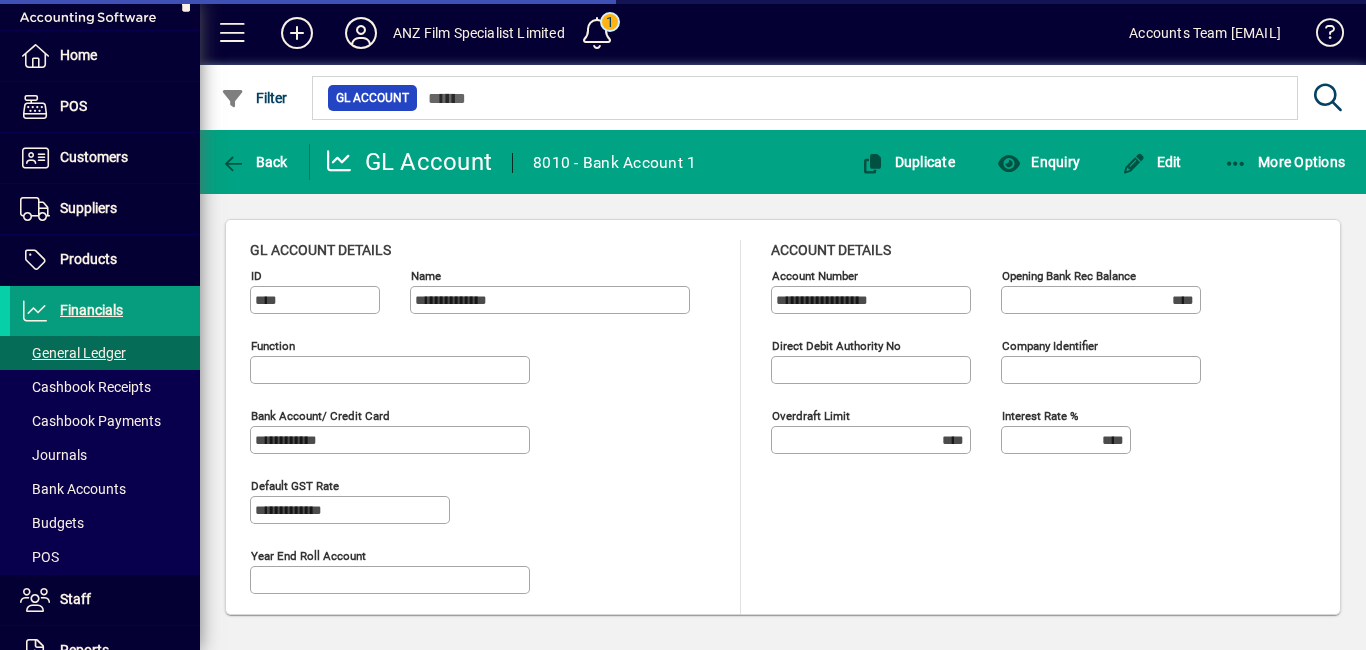 type on "**********" 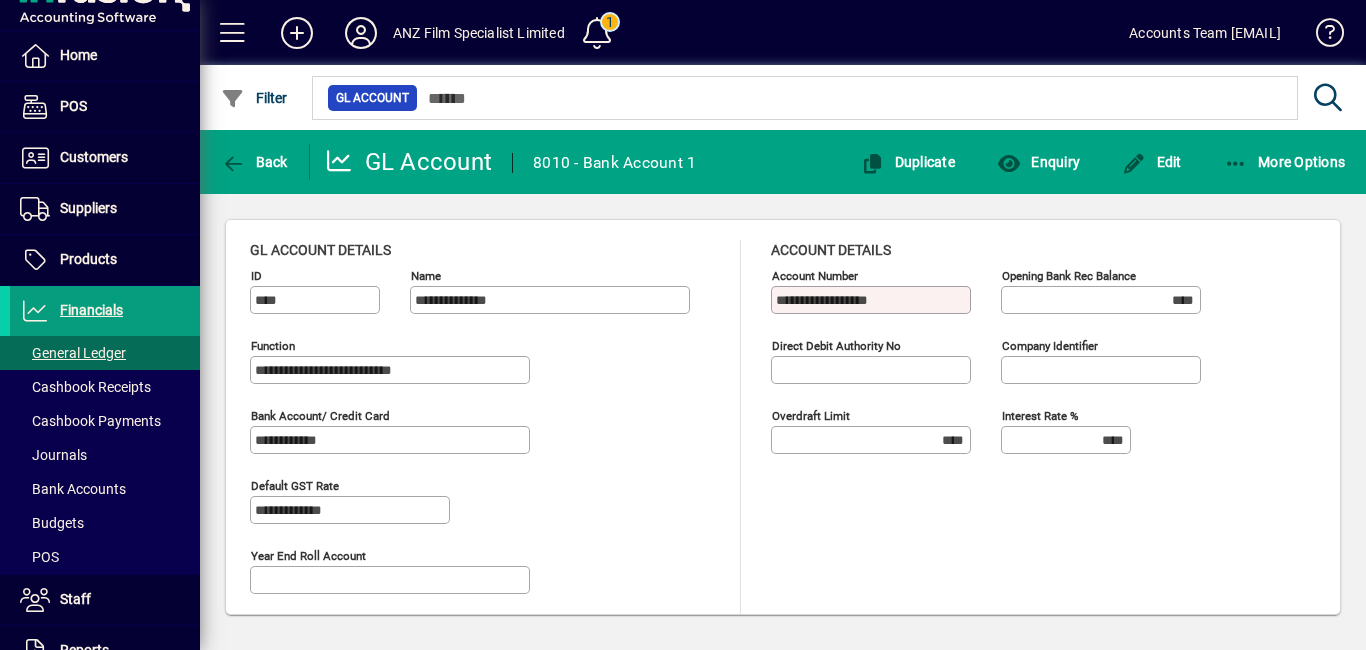 click on "**********" at bounding box center [873, 300] 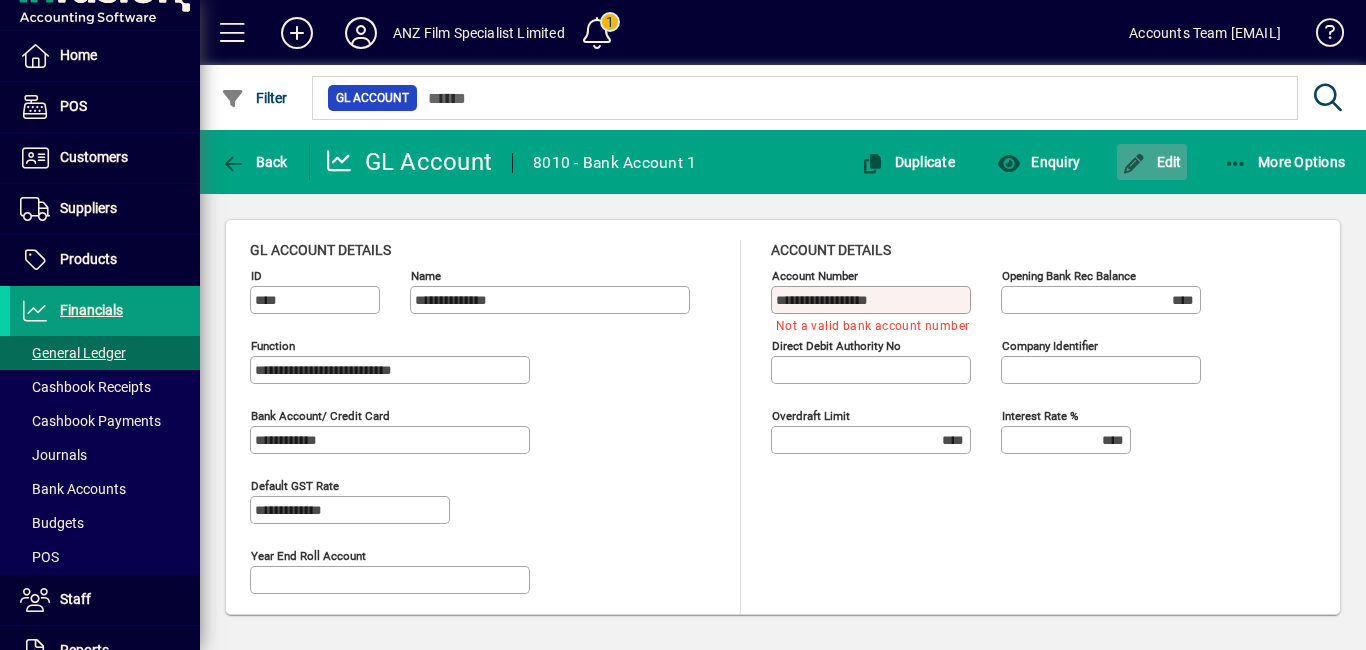 click on "Edit" 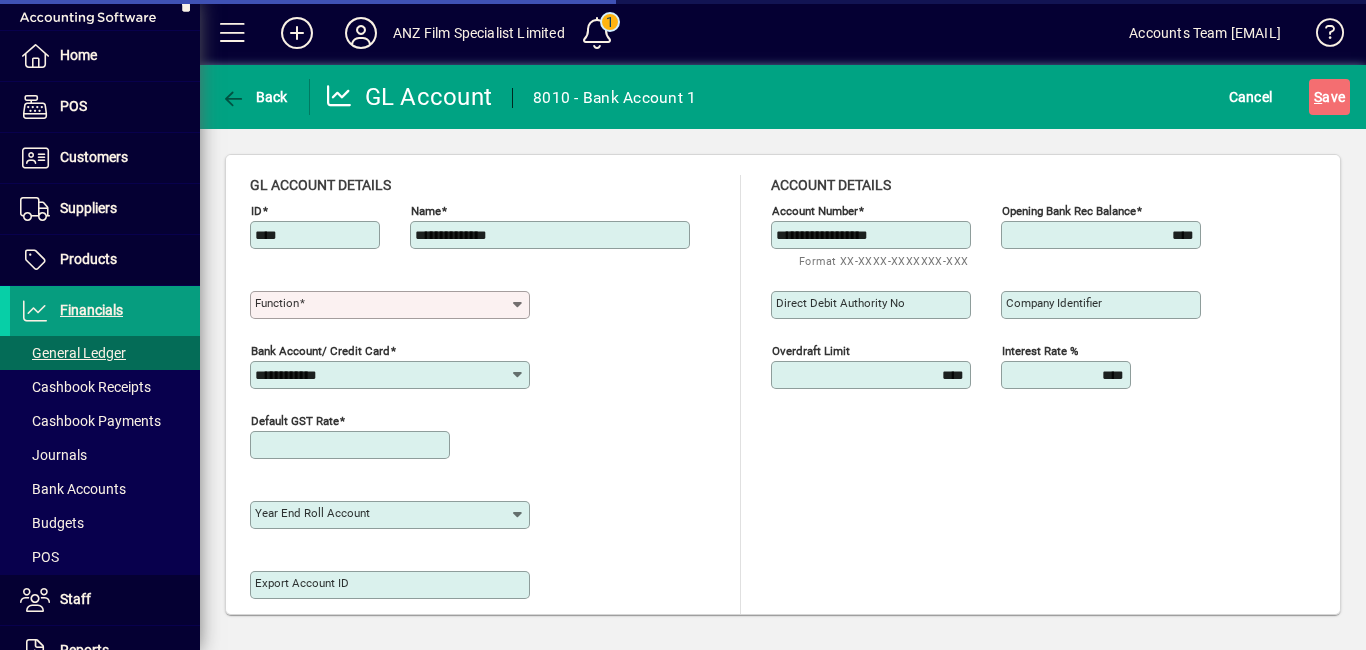 type on "**********" 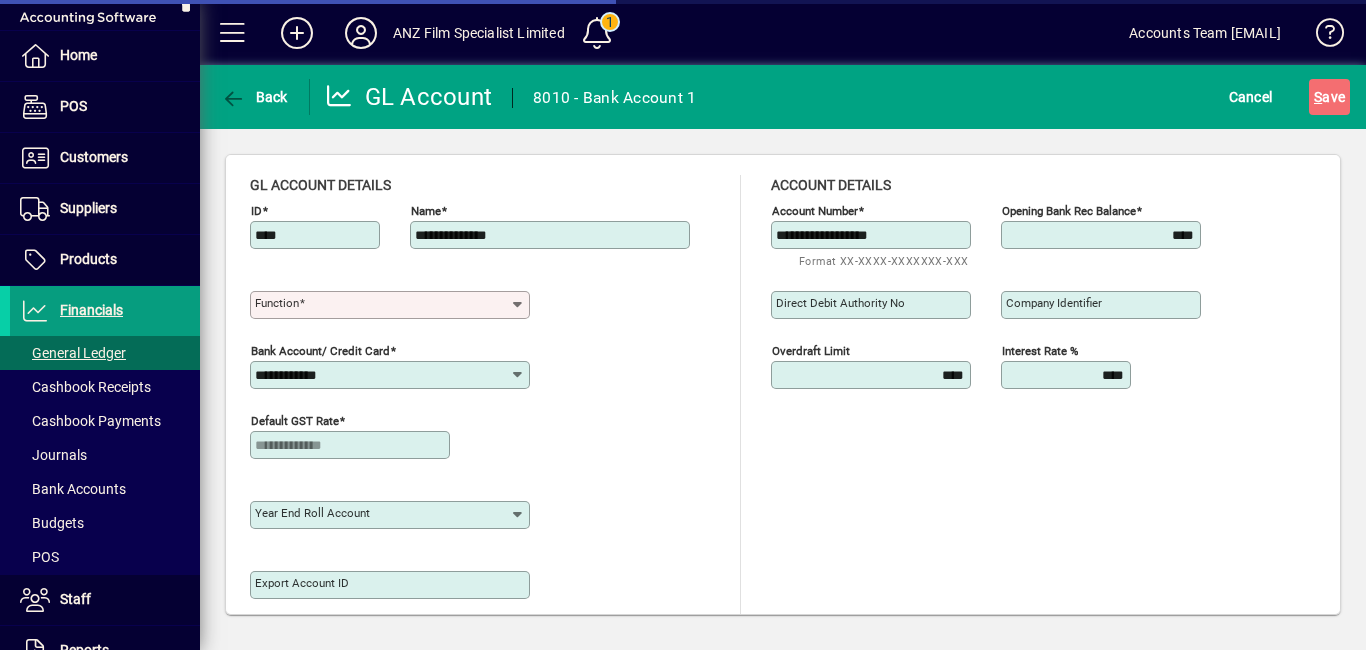 type on "**********" 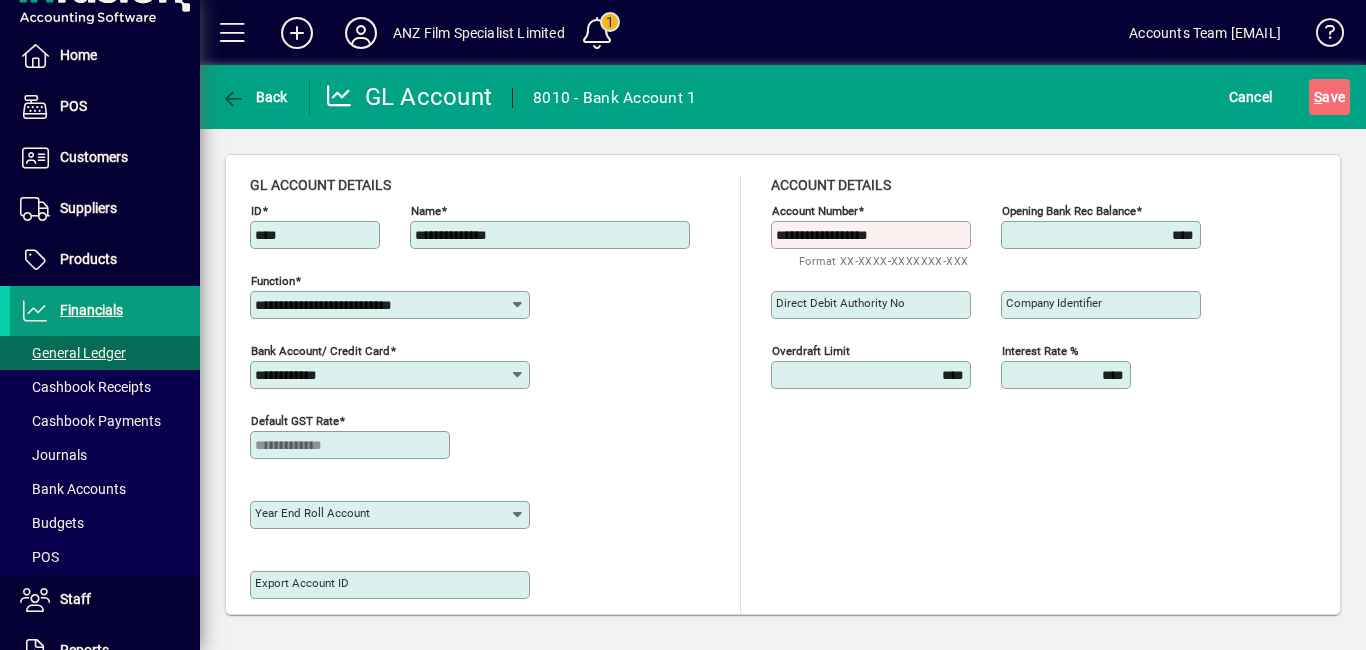 click on "**********" at bounding box center [873, 235] 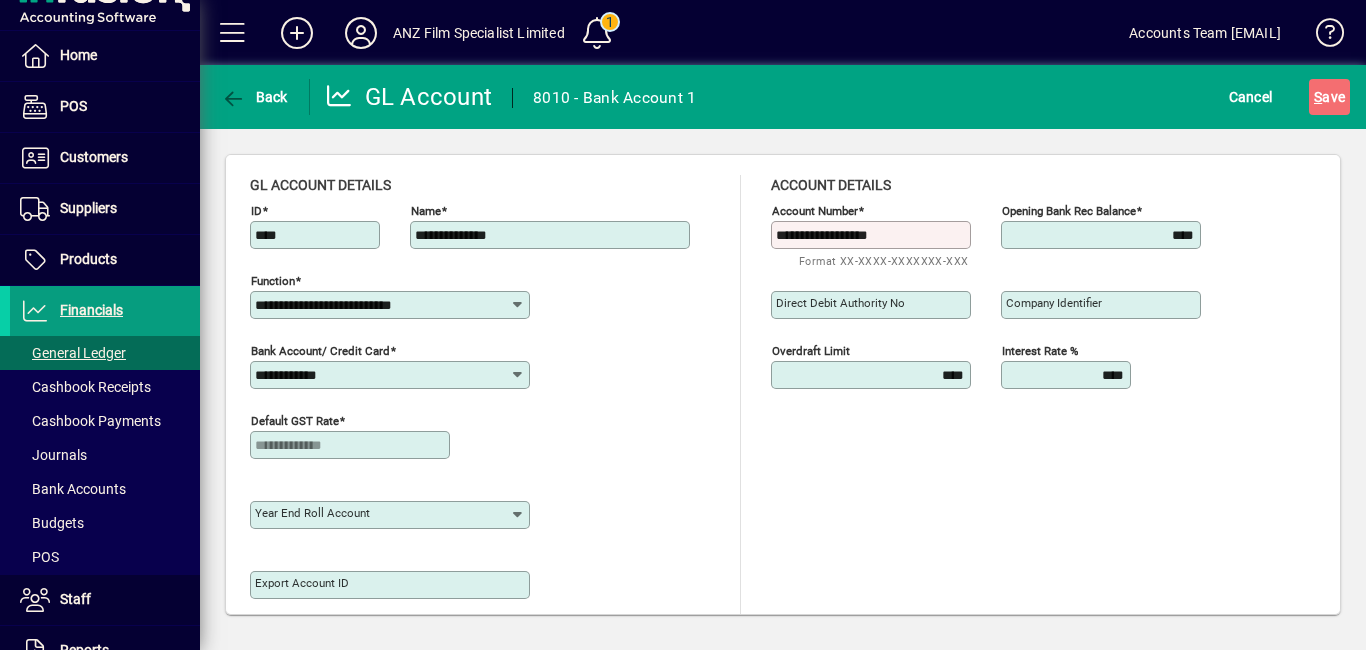drag, startPoint x: 786, startPoint y: 224, endPoint x: 942, endPoint y: 247, distance: 157.6864 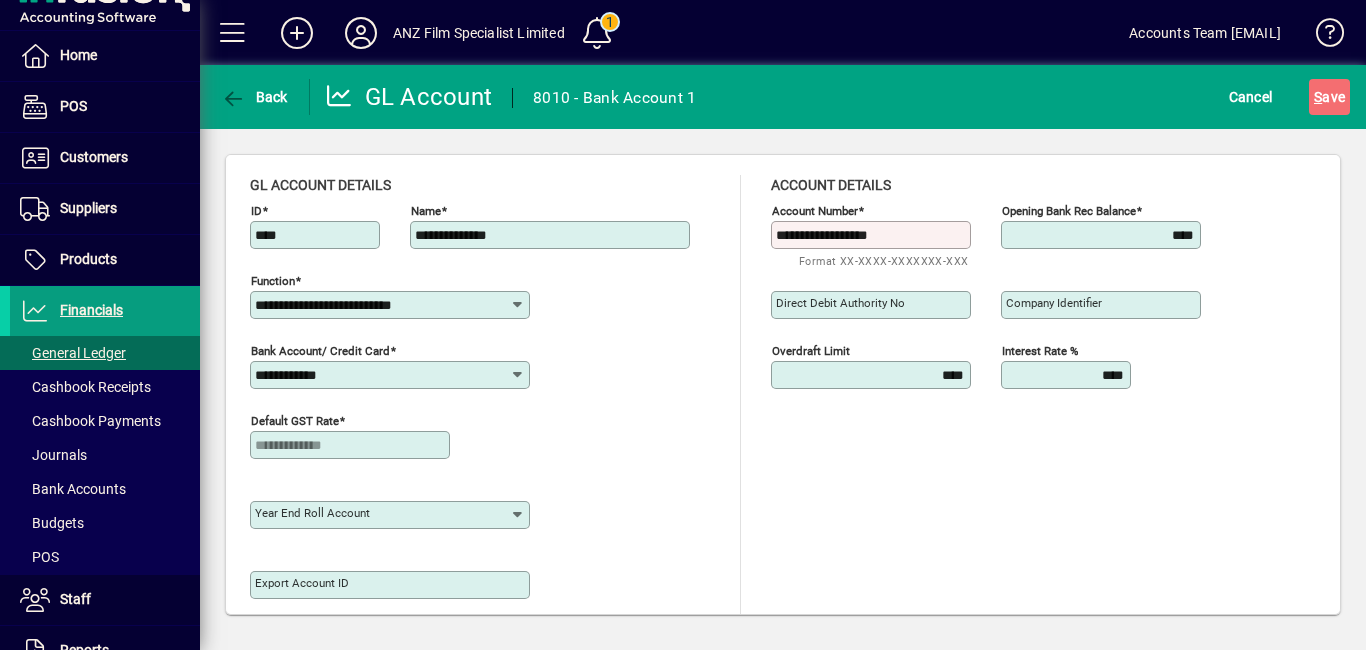 click on "**********" 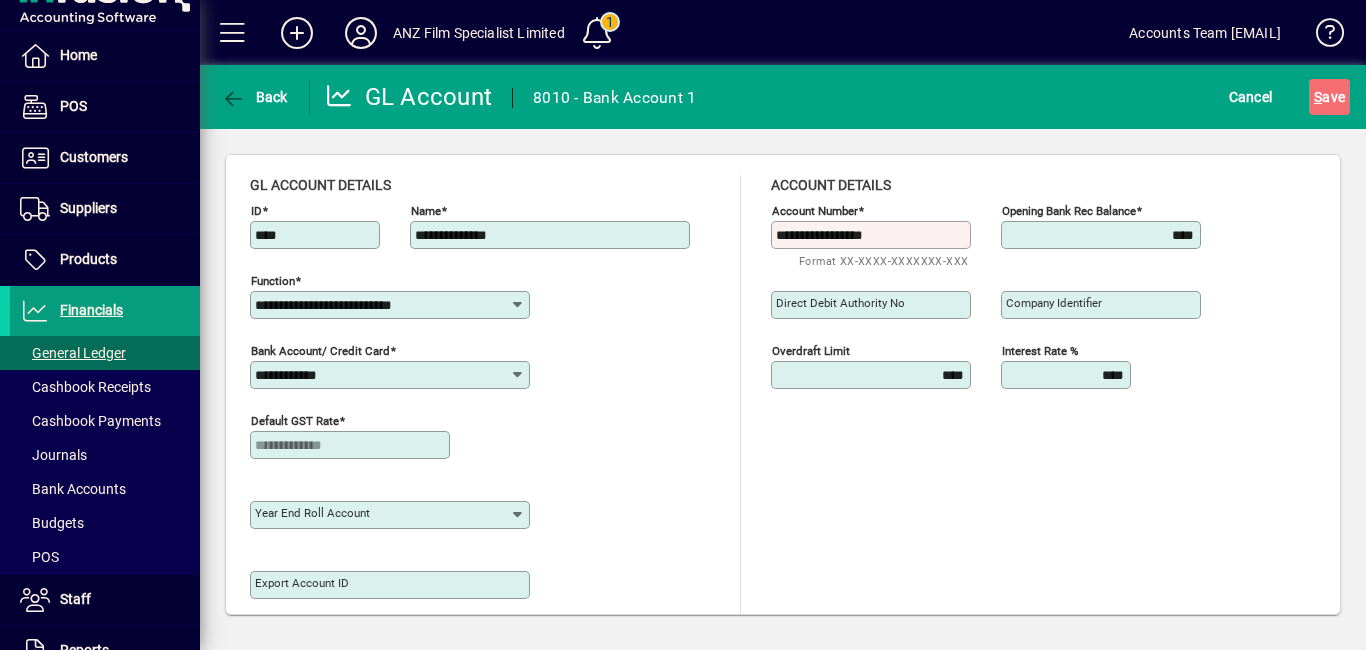 drag, startPoint x: 864, startPoint y: 230, endPoint x: 875, endPoint y: 240, distance: 14.866069 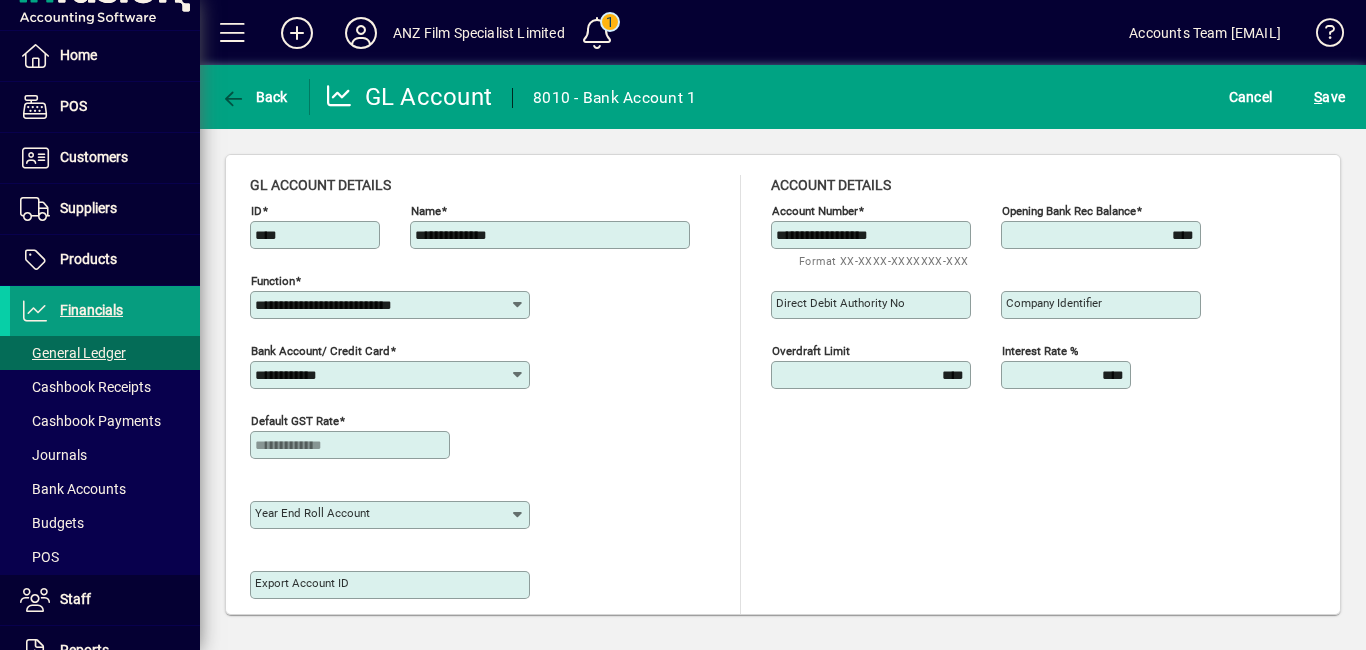 type on "**********" 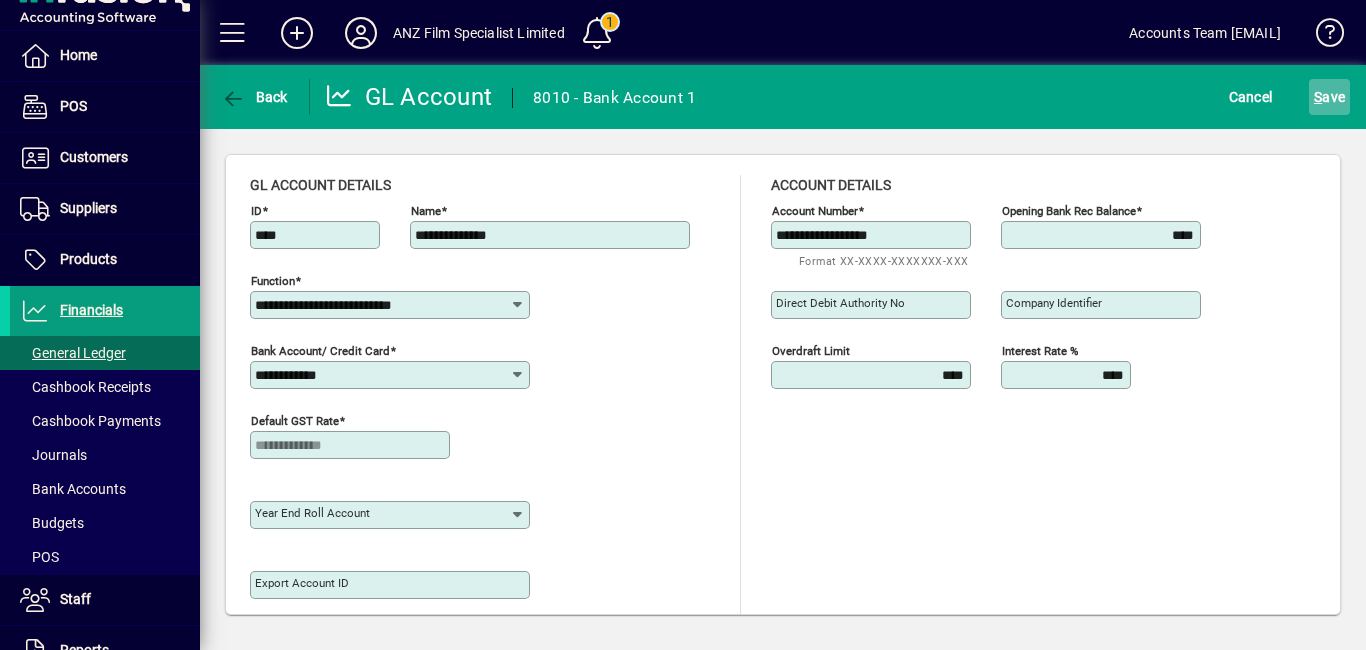 click on "S ave" 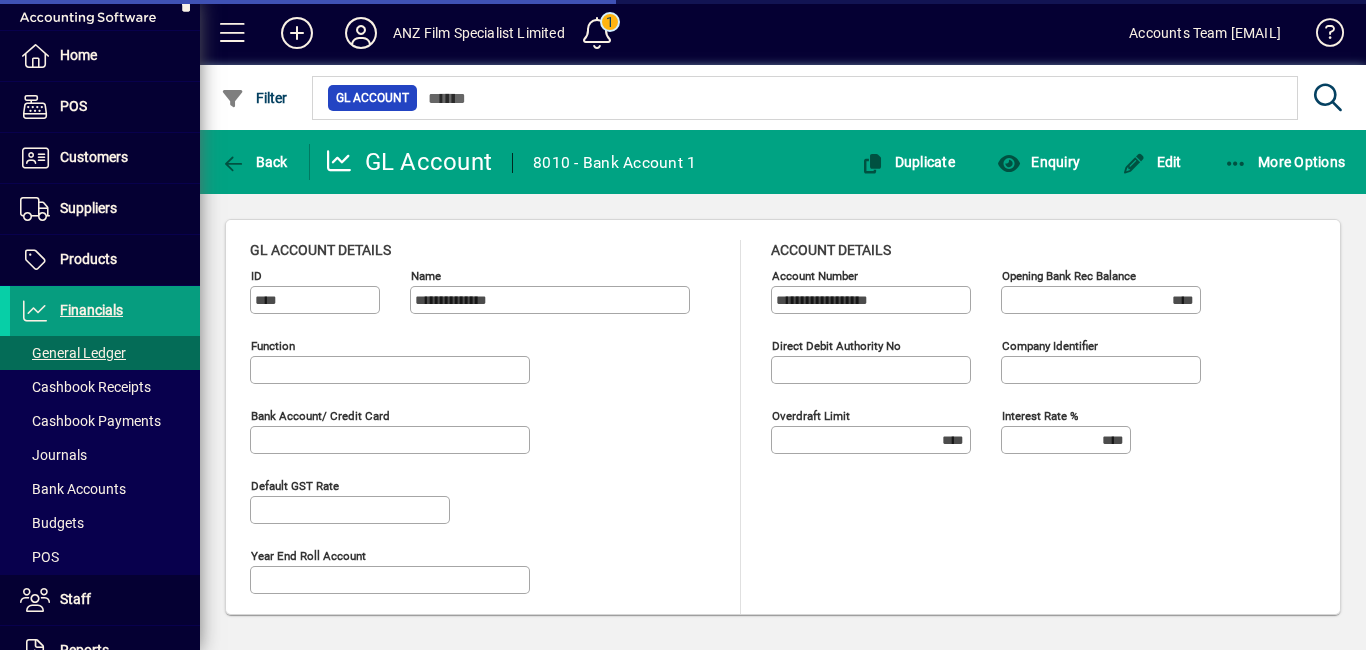 type on "**********" 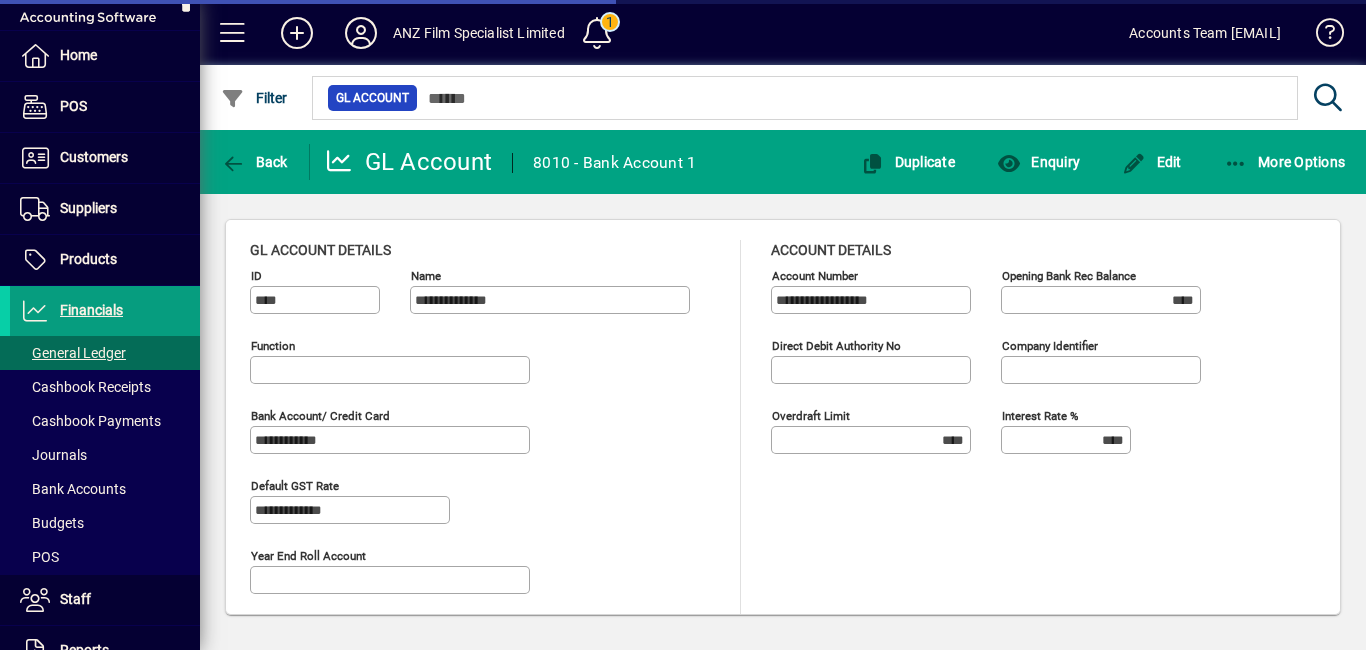 type on "**********" 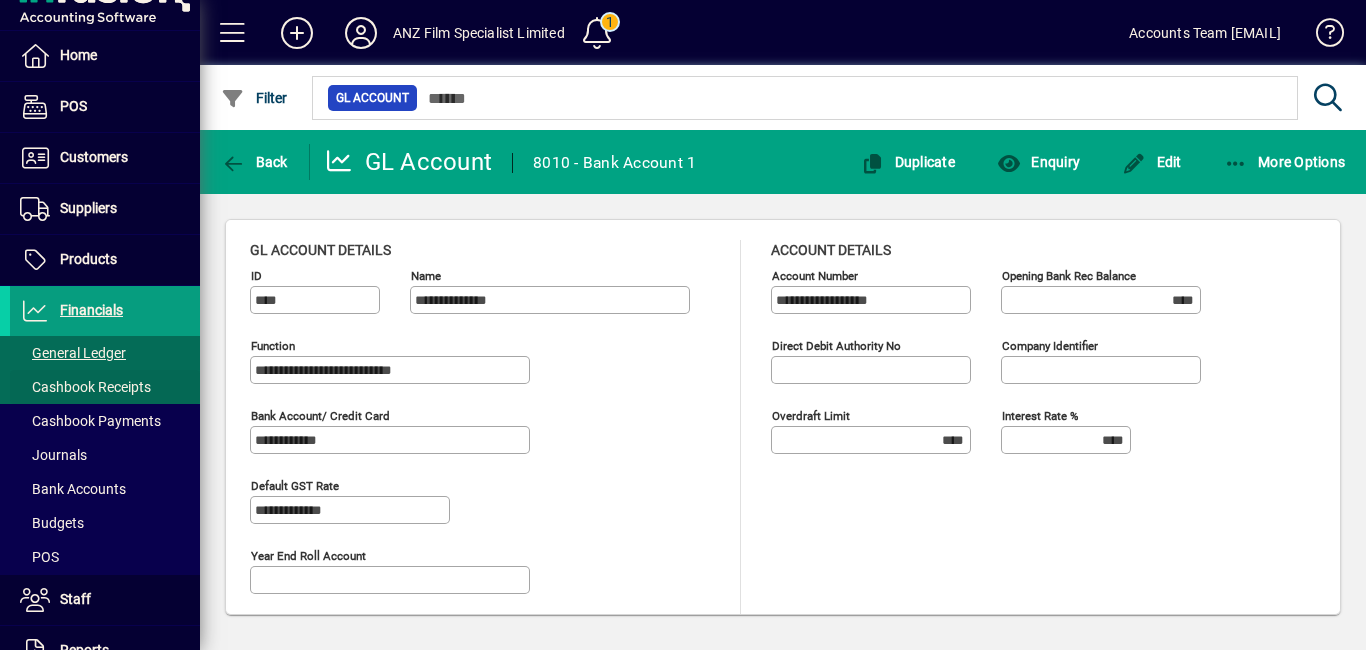 click on "Cashbook Receipts" at bounding box center (85, 387) 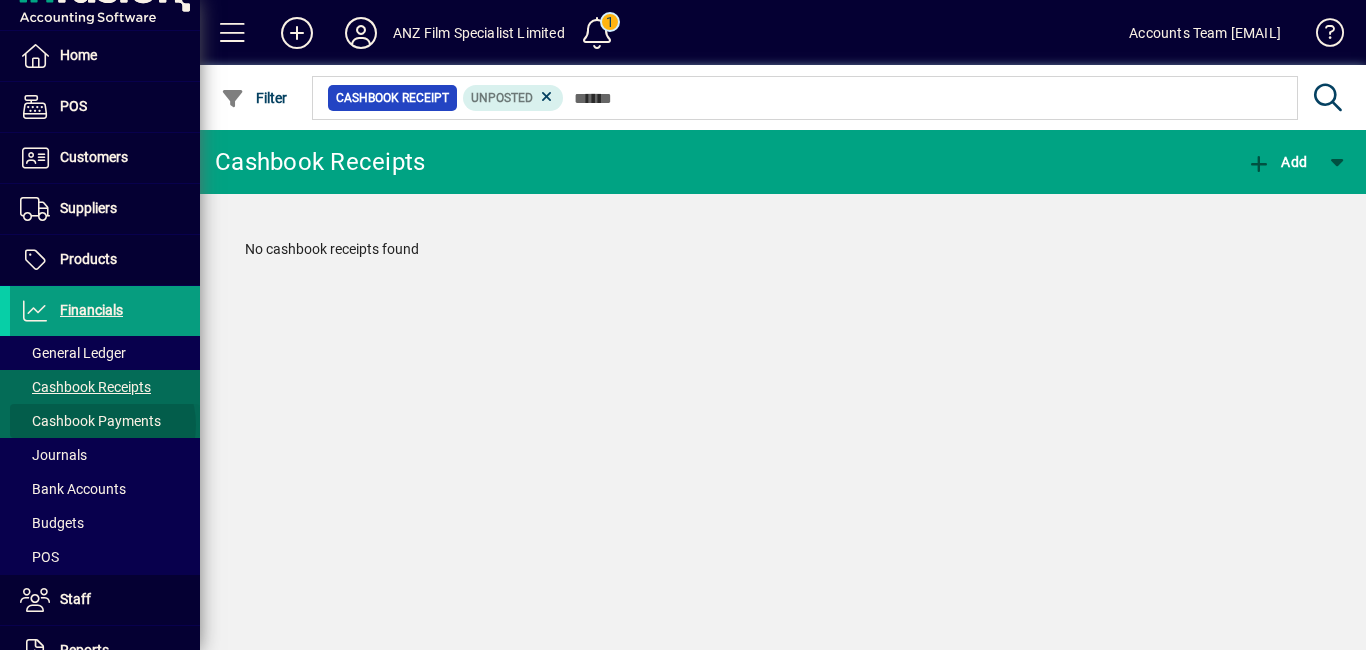 click on "Cashbook Payments" at bounding box center [90, 421] 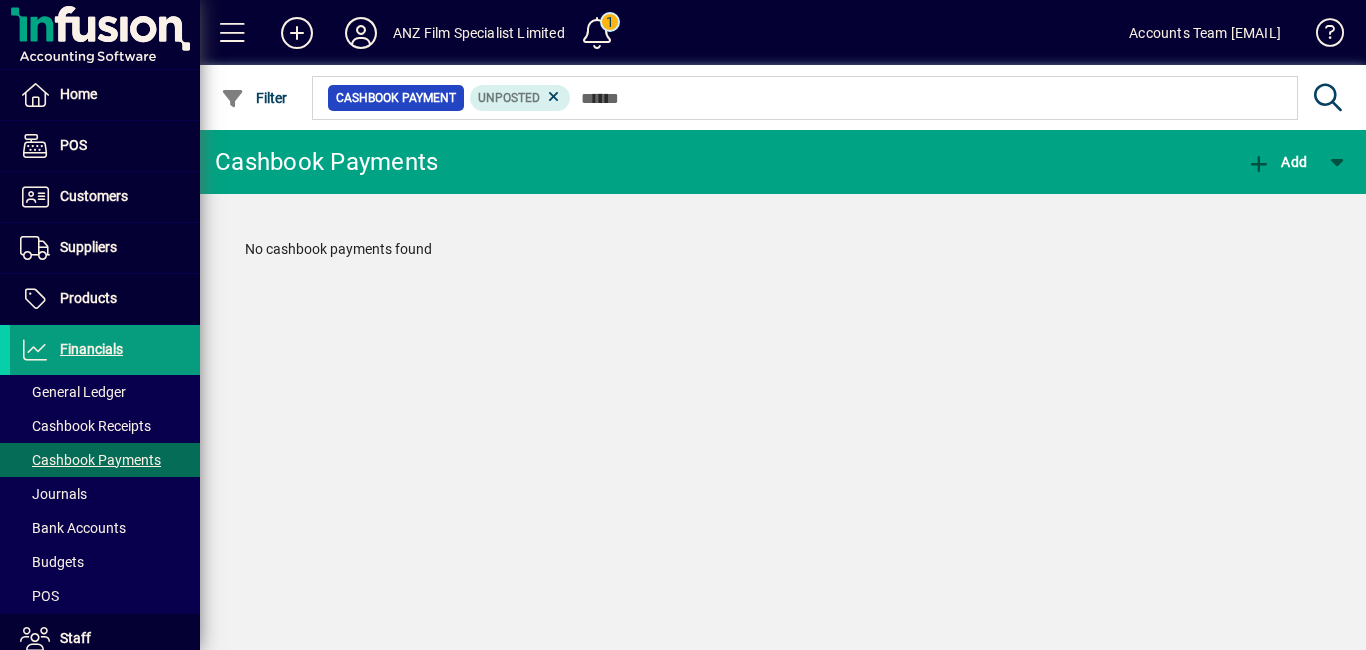 scroll, scrollTop: 0, scrollLeft: 0, axis: both 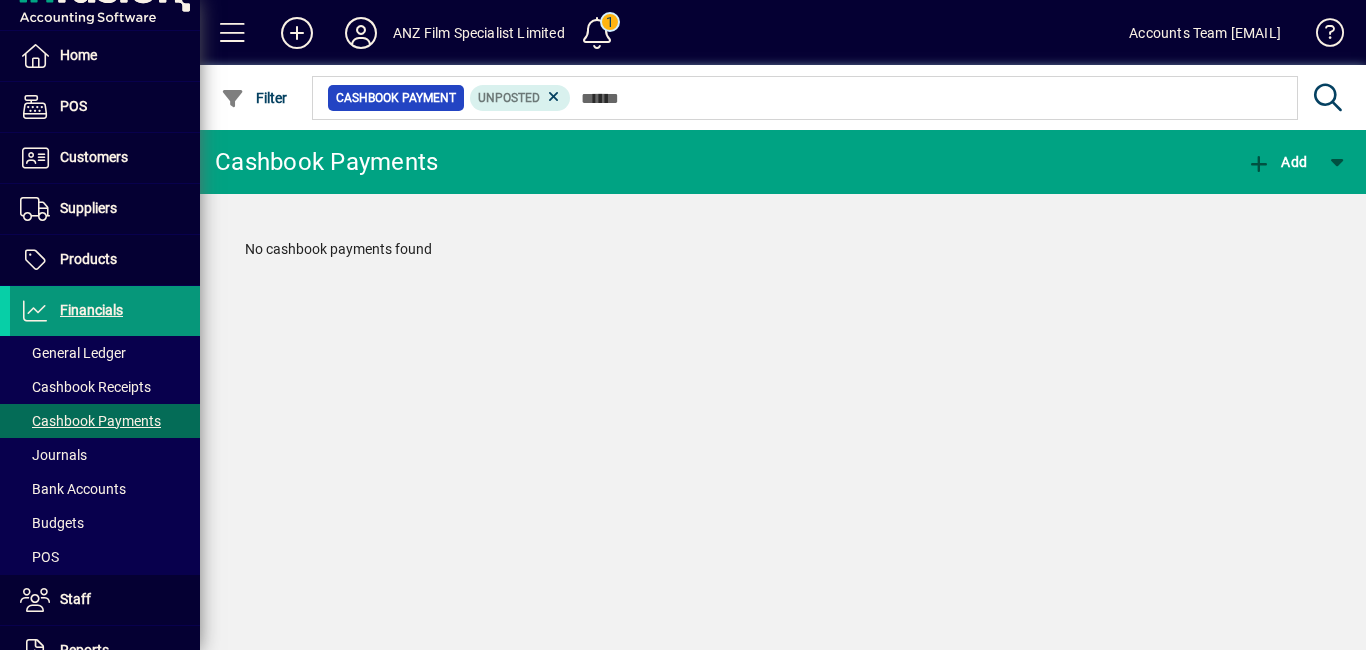 click on "Financials" at bounding box center (100, 311) 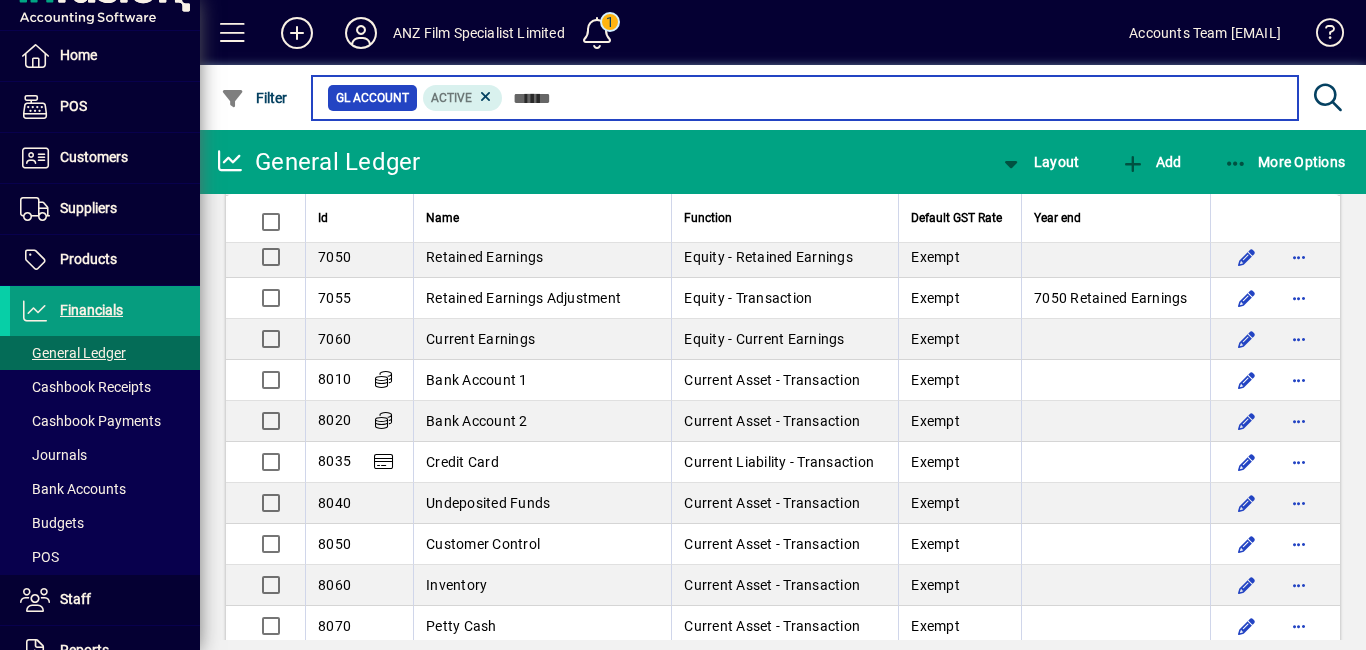 scroll, scrollTop: 2526, scrollLeft: 0, axis: vertical 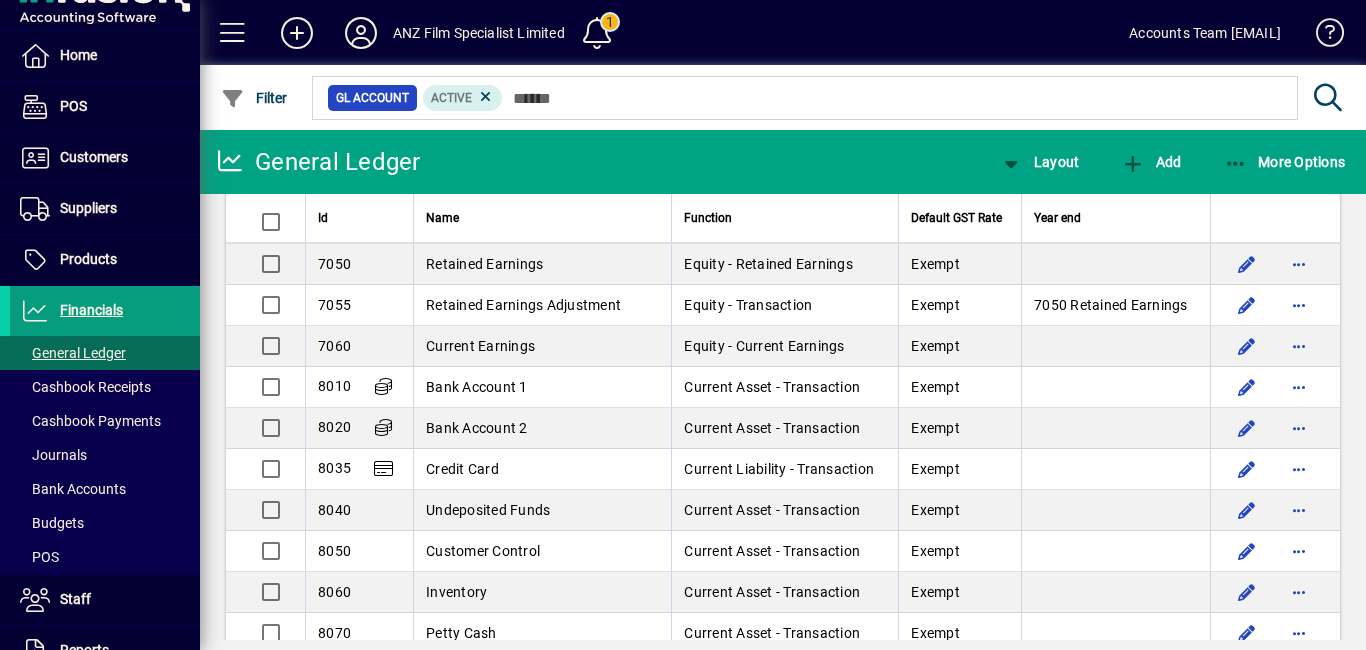 click 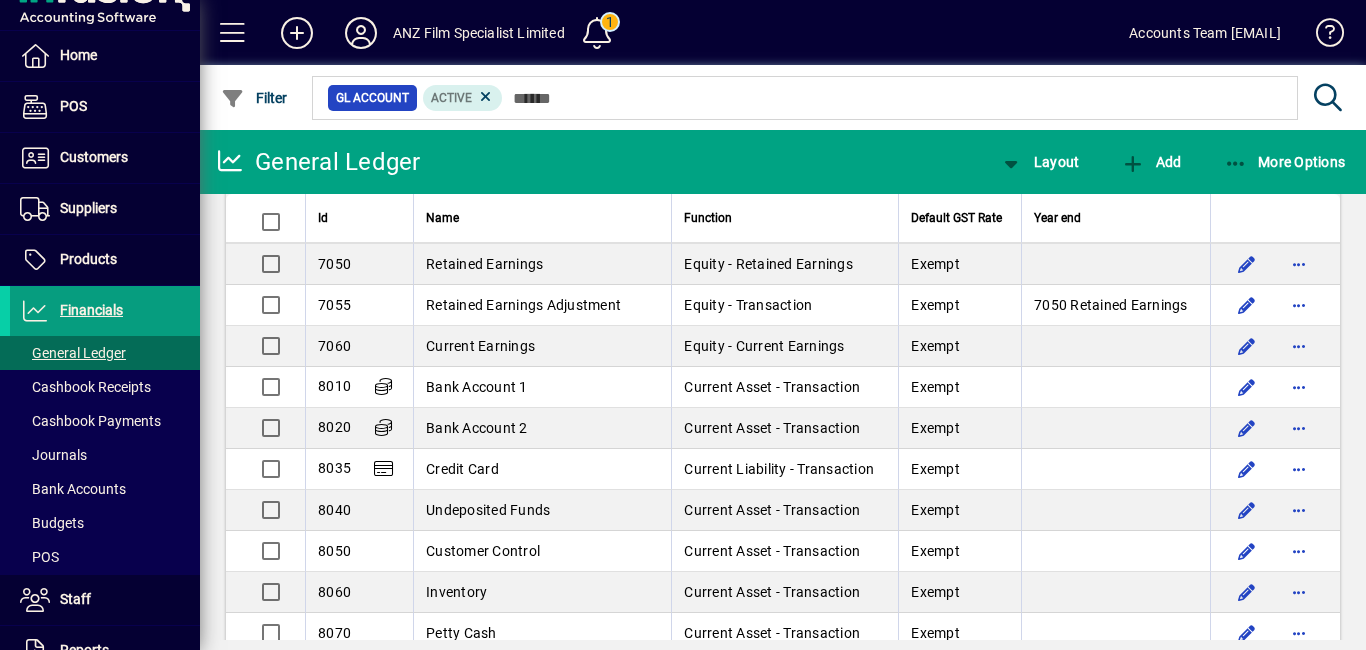 scroll, scrollTop: 277, scrollLeft: 0, axis: vertical 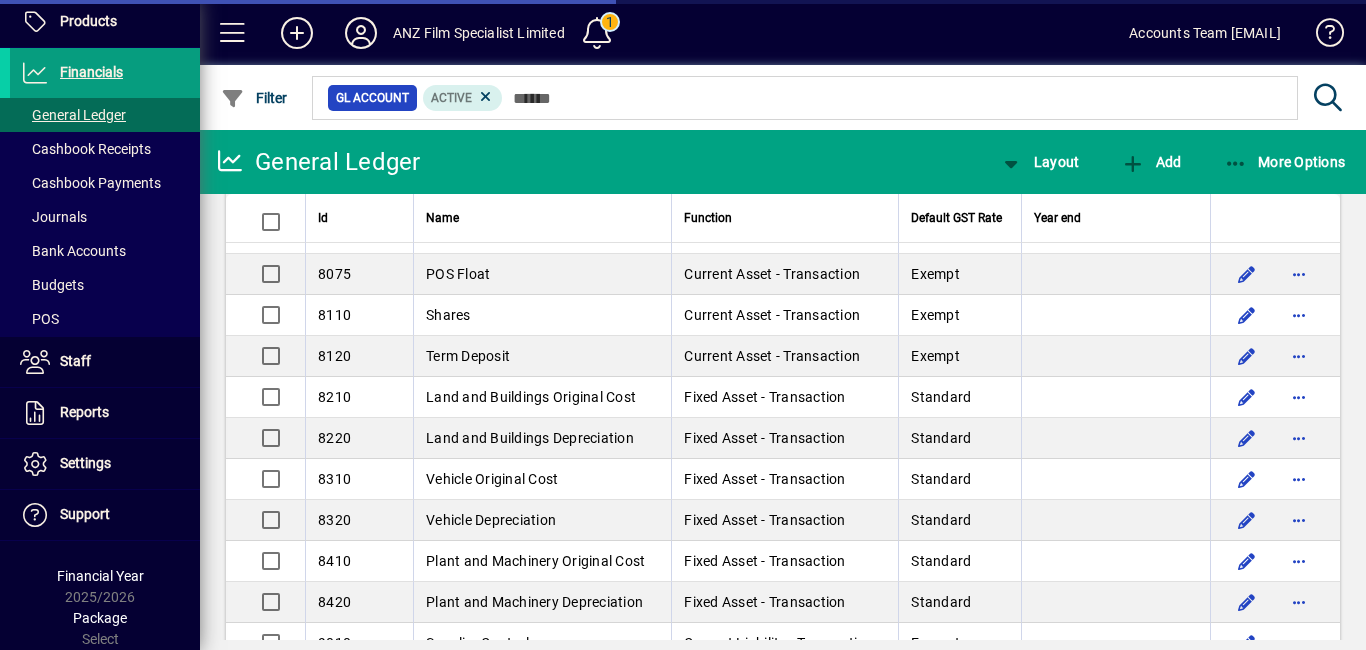 click on "Vehicle Original Cost" at bounding box center (492, 479) 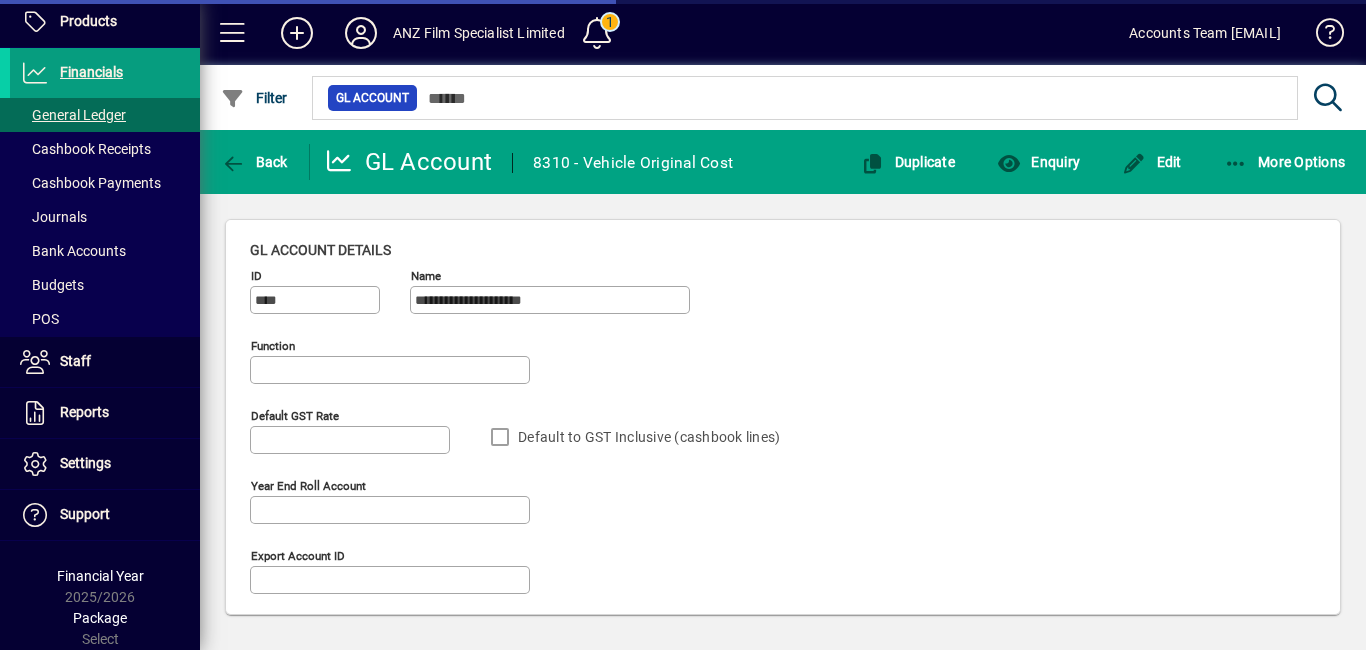 type on "**********" 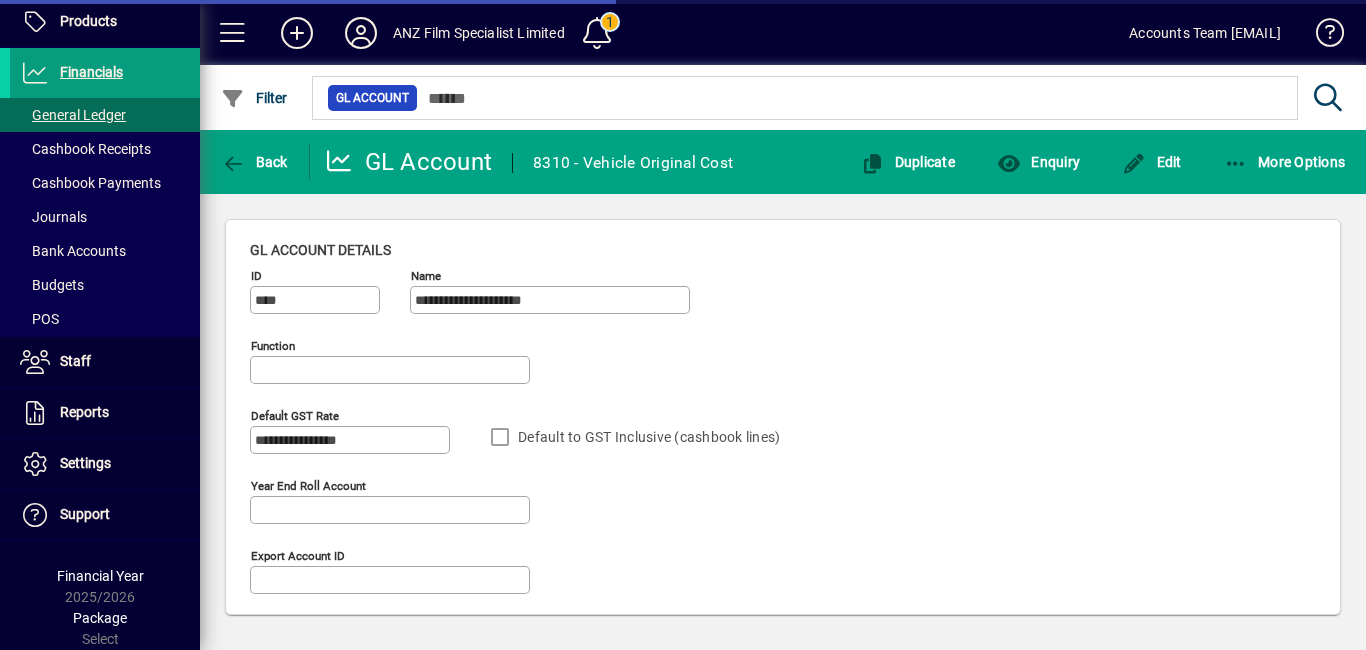 type on "**********" 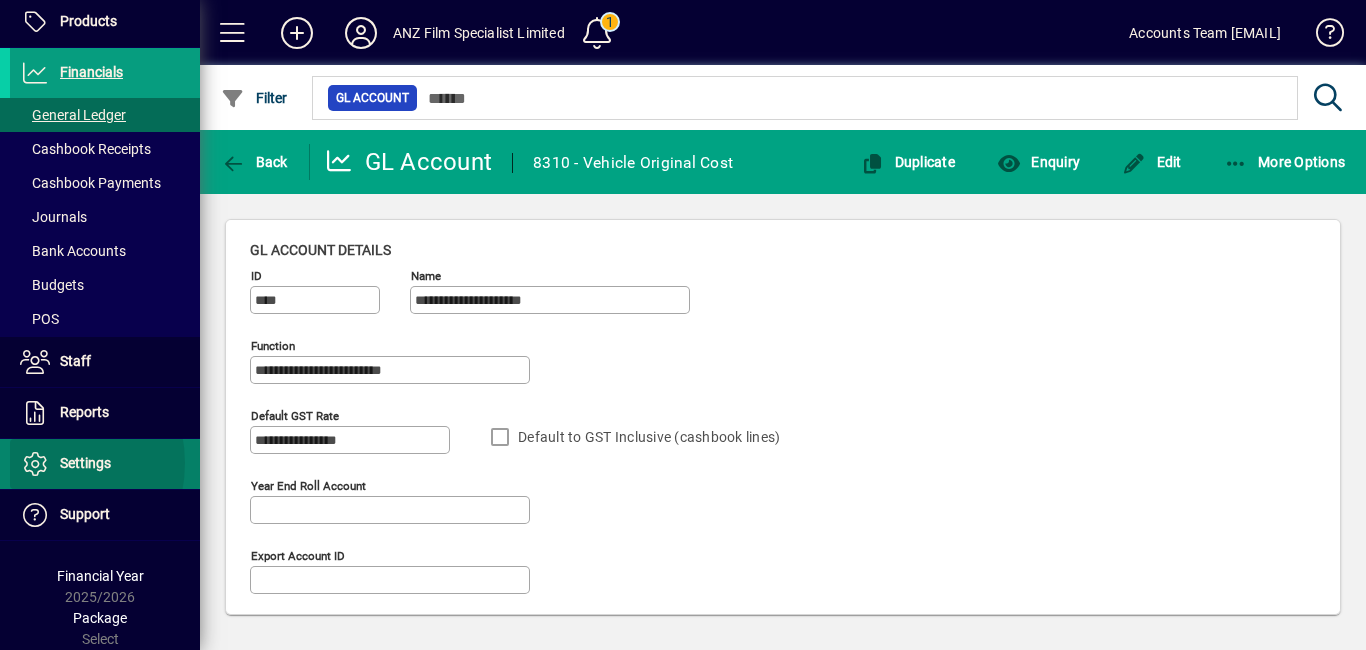 click at bounding box center (35, 464) 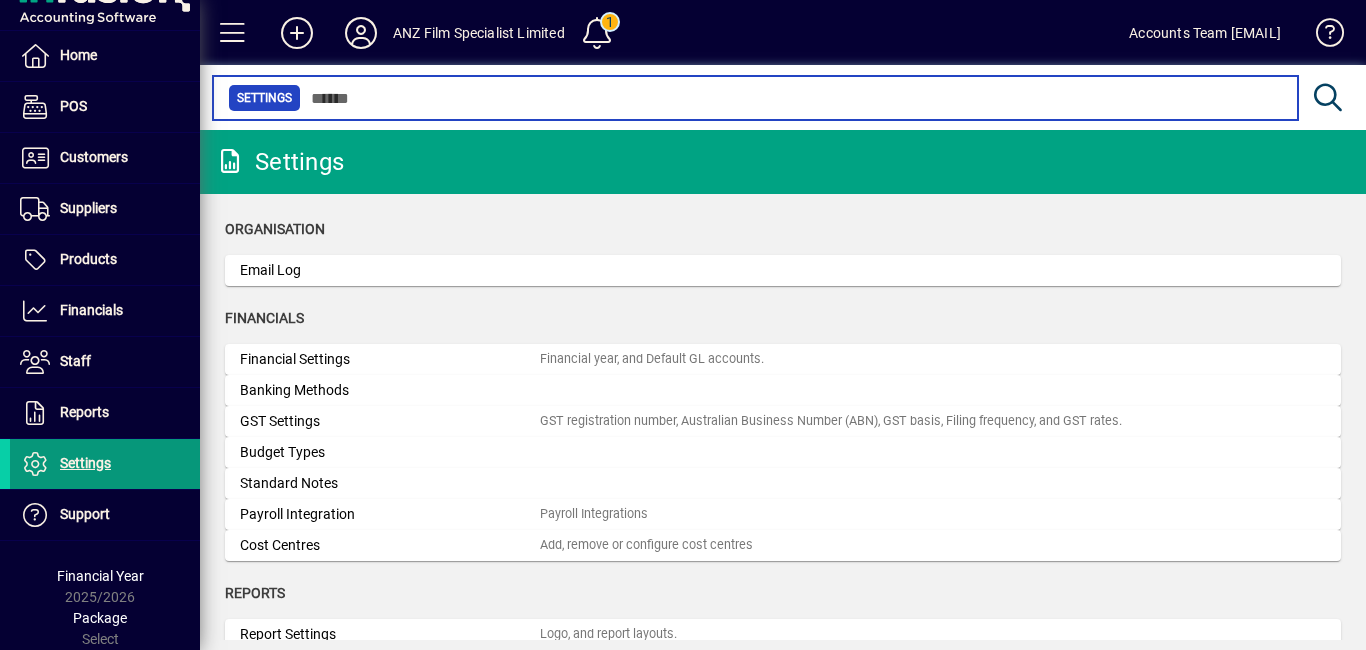 scroll, scrollTop: 39, scrollLeft: 0, axis: vertical 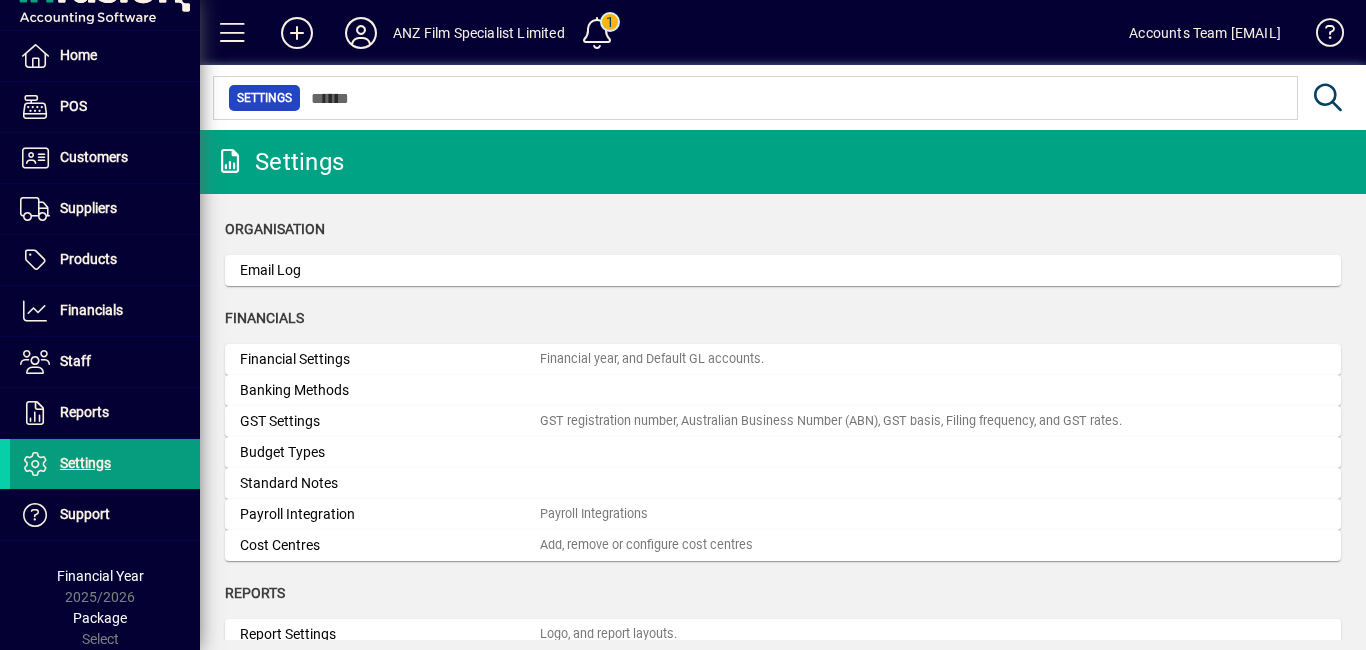 click on "Financial Settings" 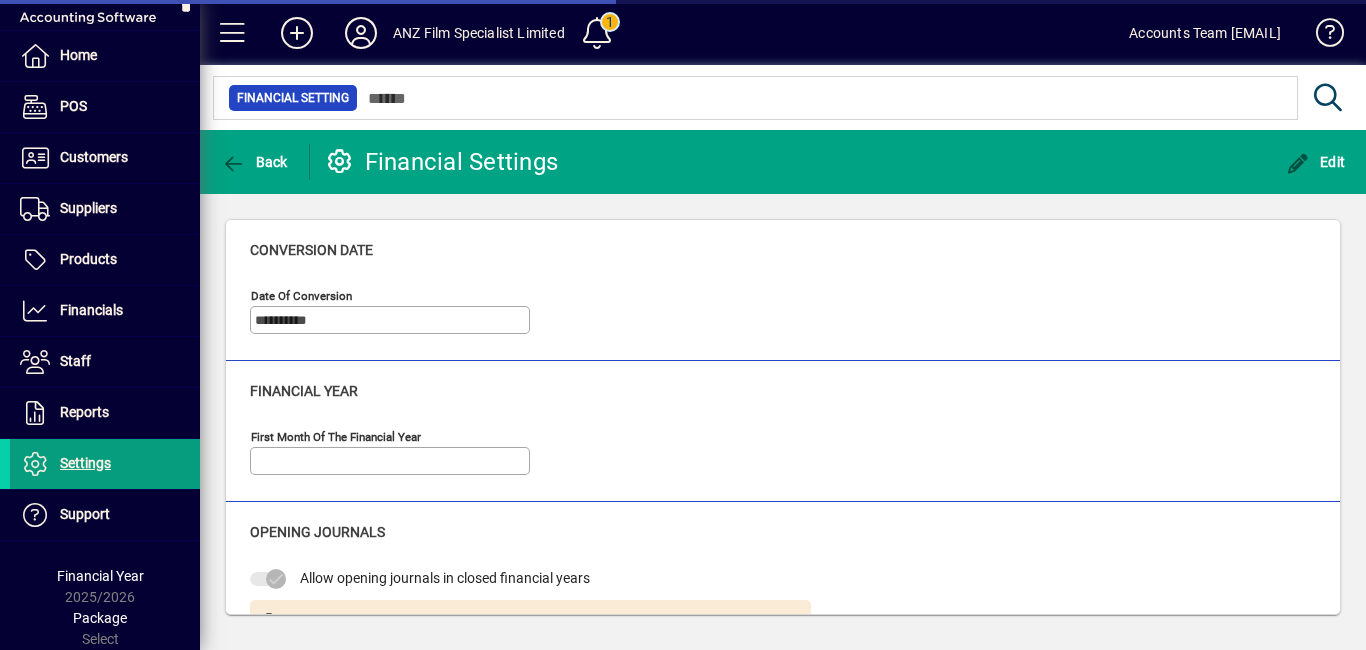 type on "****" 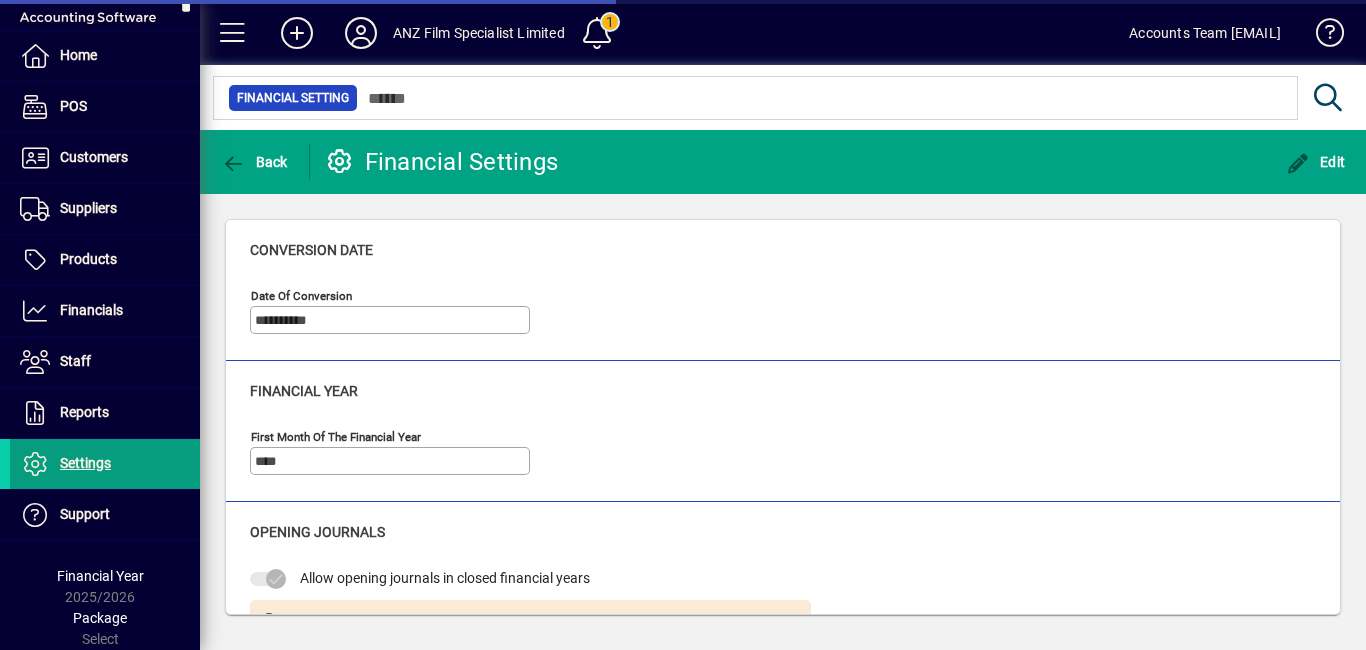 type on "**********" 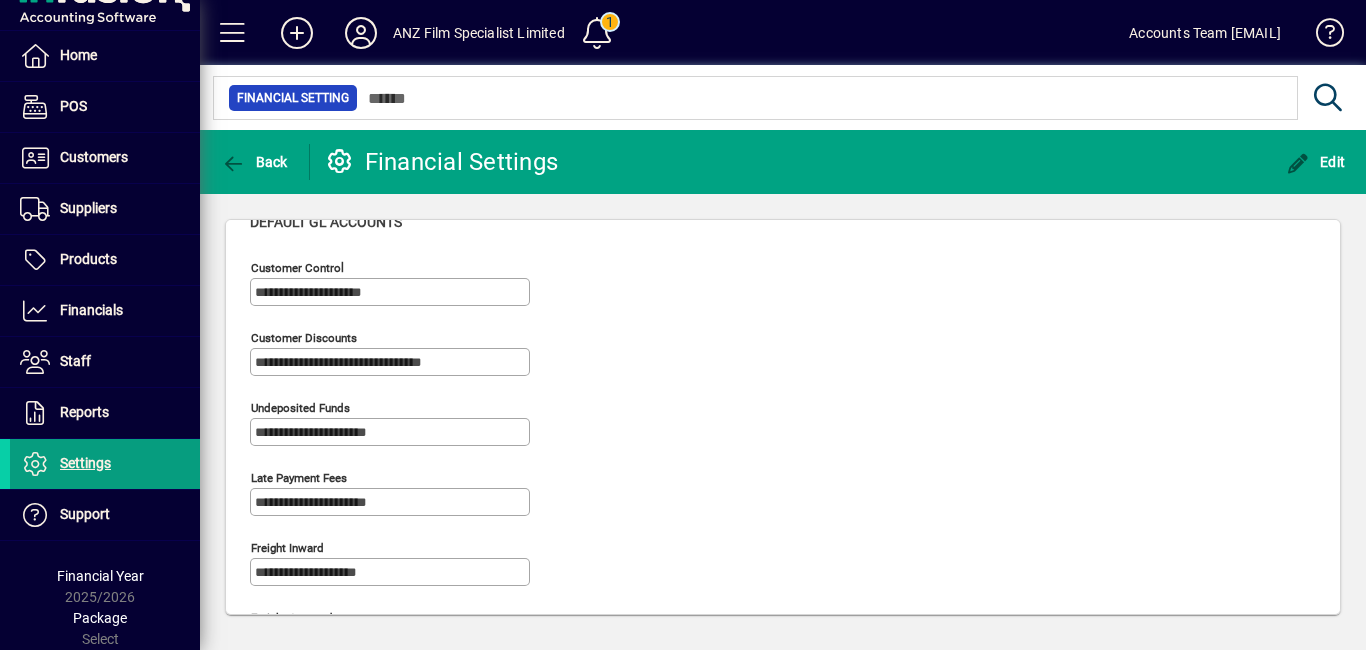 scroll, scrollTop: 500, scrollLeft: 0, axis: vertical 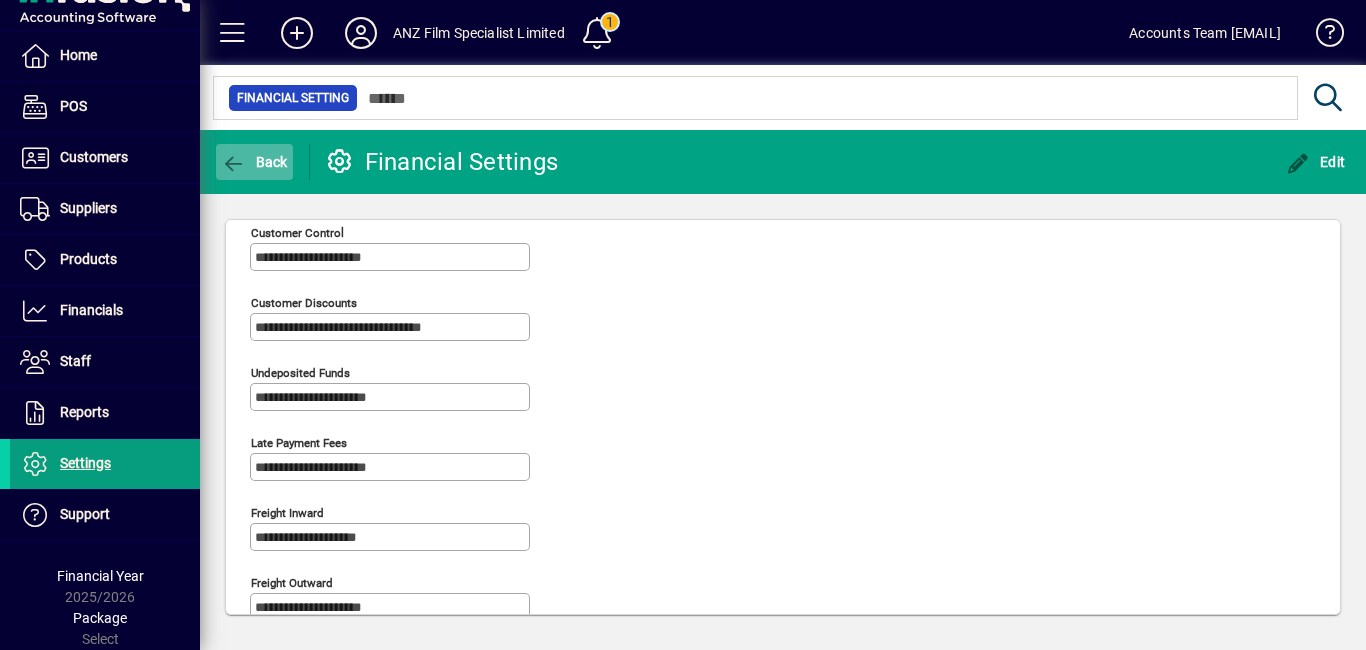 click 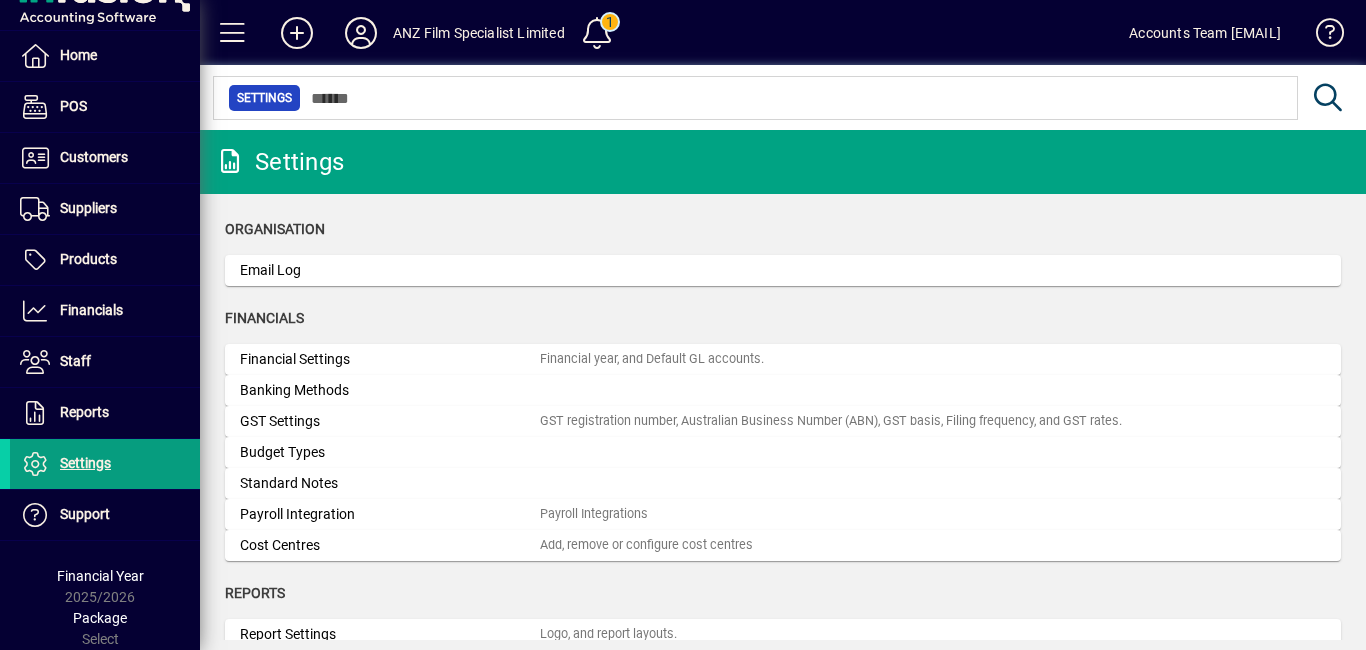 click on "Financial Settings" 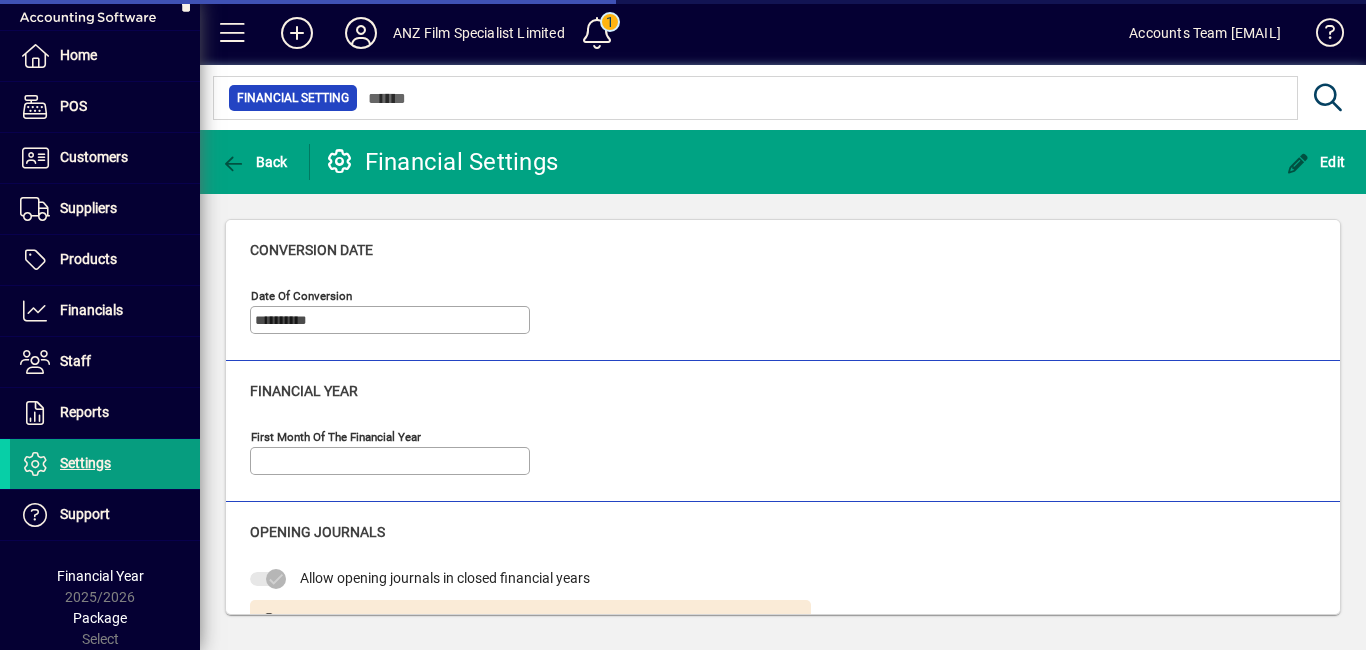 type on "****" 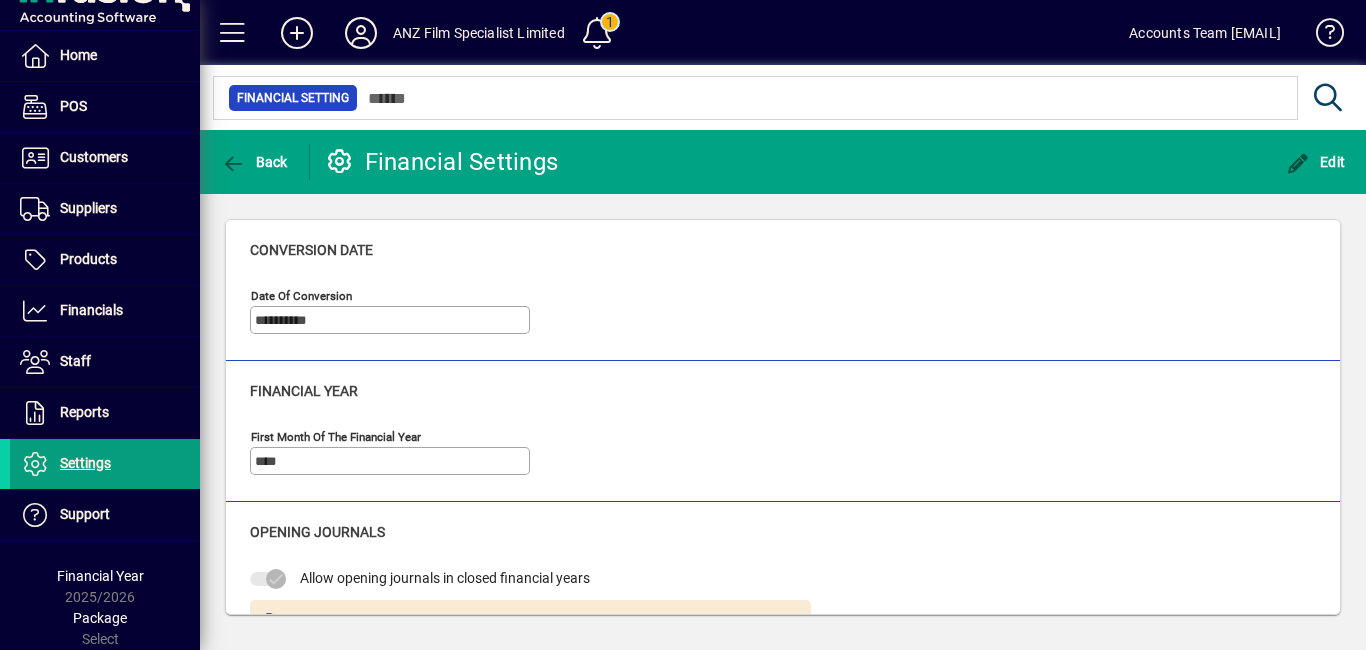 click on "**********" 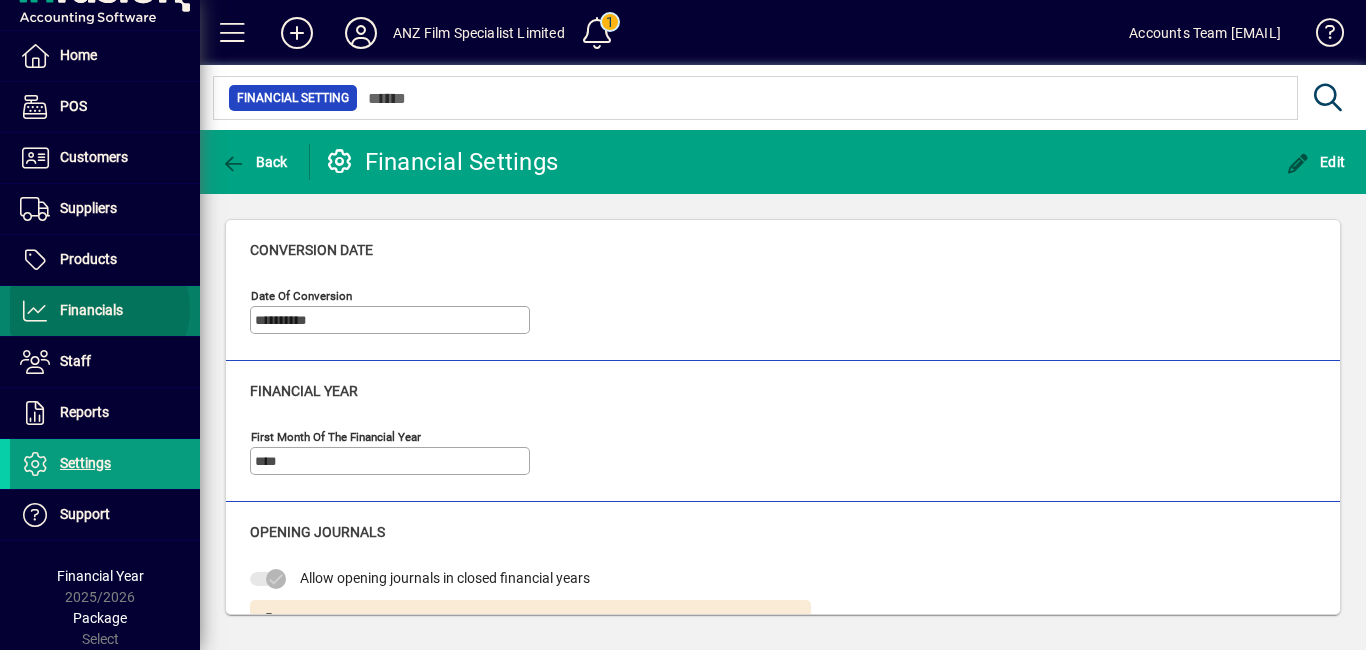 click on "Financials" at bounding box center [91, 310] 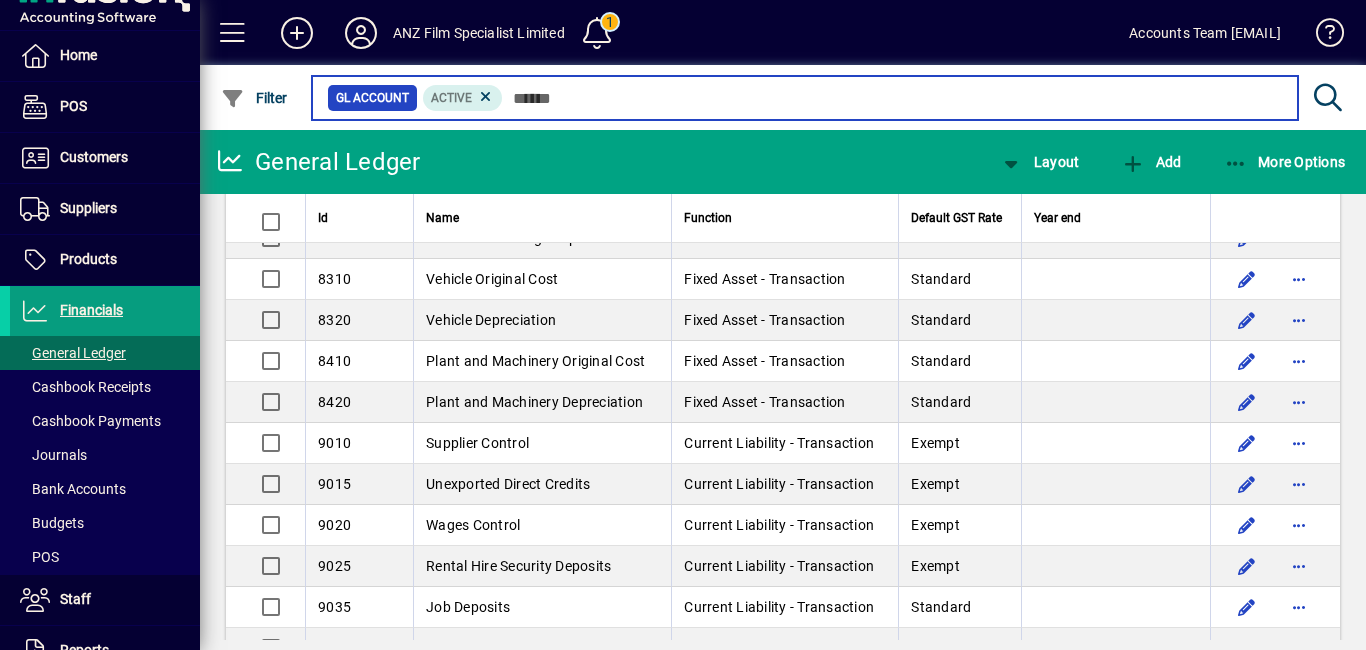 scroll, scrollTop: 3026, scrollLeft: 0, axis: vertical 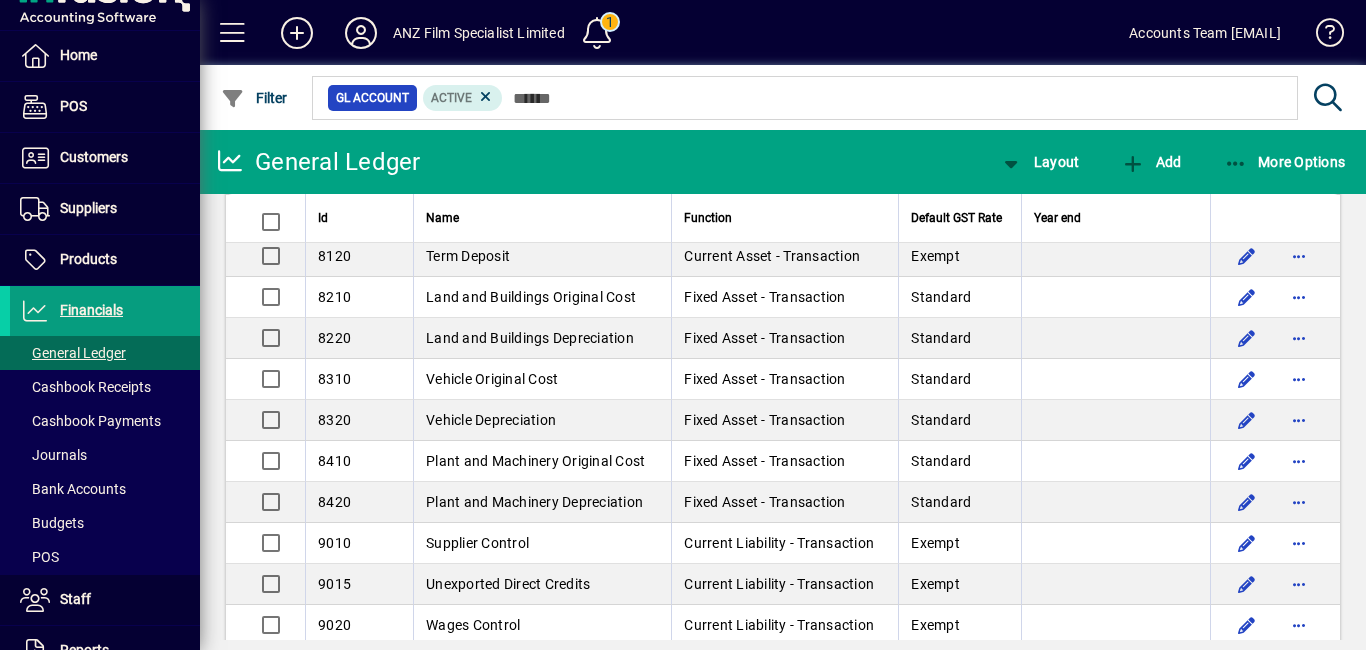 click on "Vehicle Original Cost" at bounding box center (492, 379) 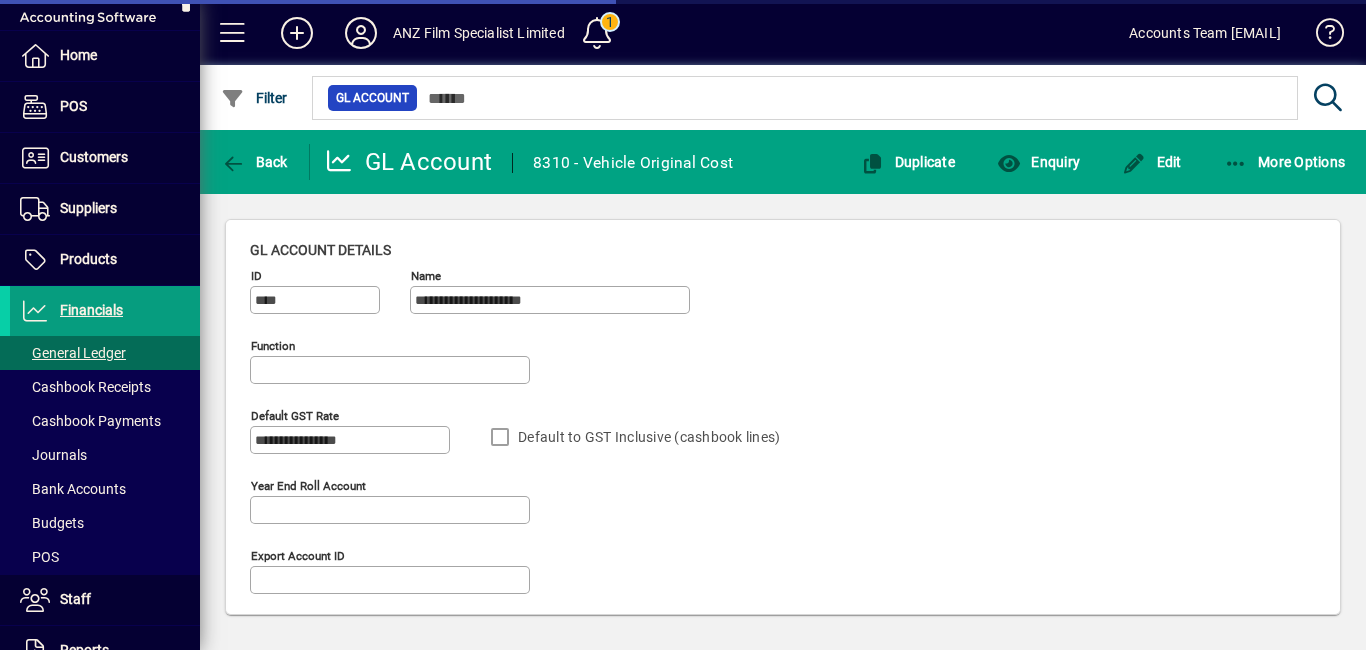 type on "**********" 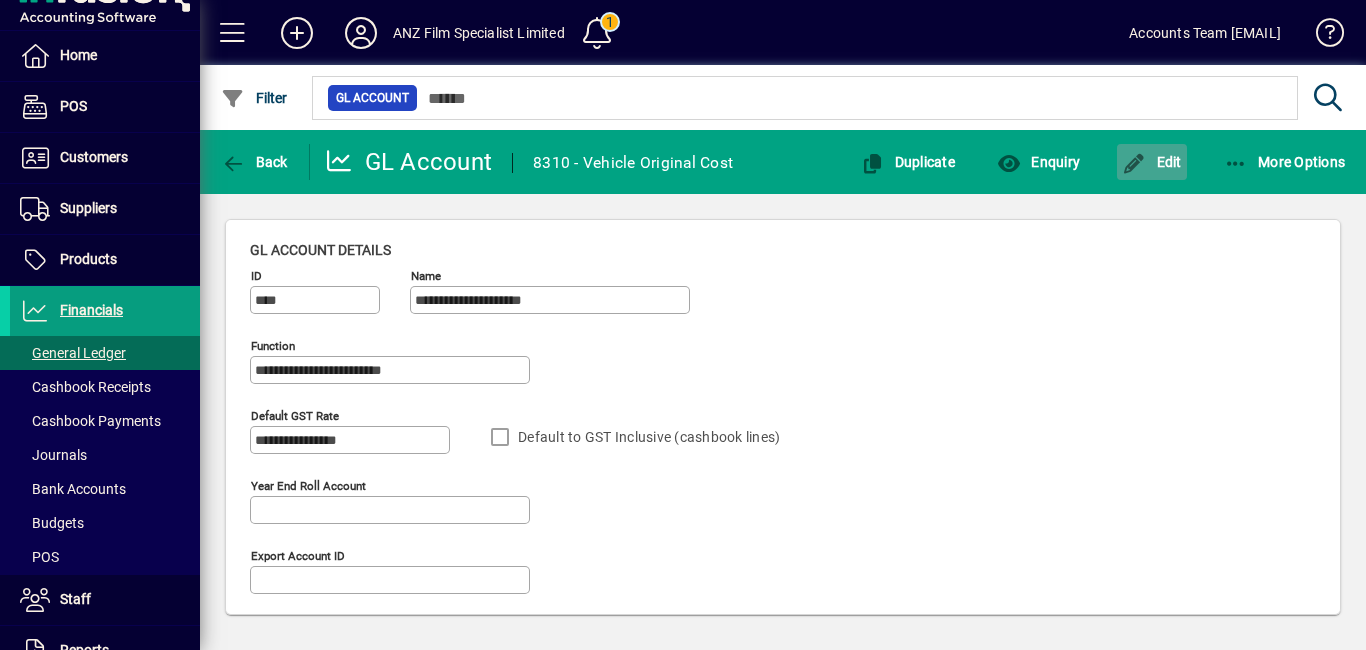 click on "Edit" 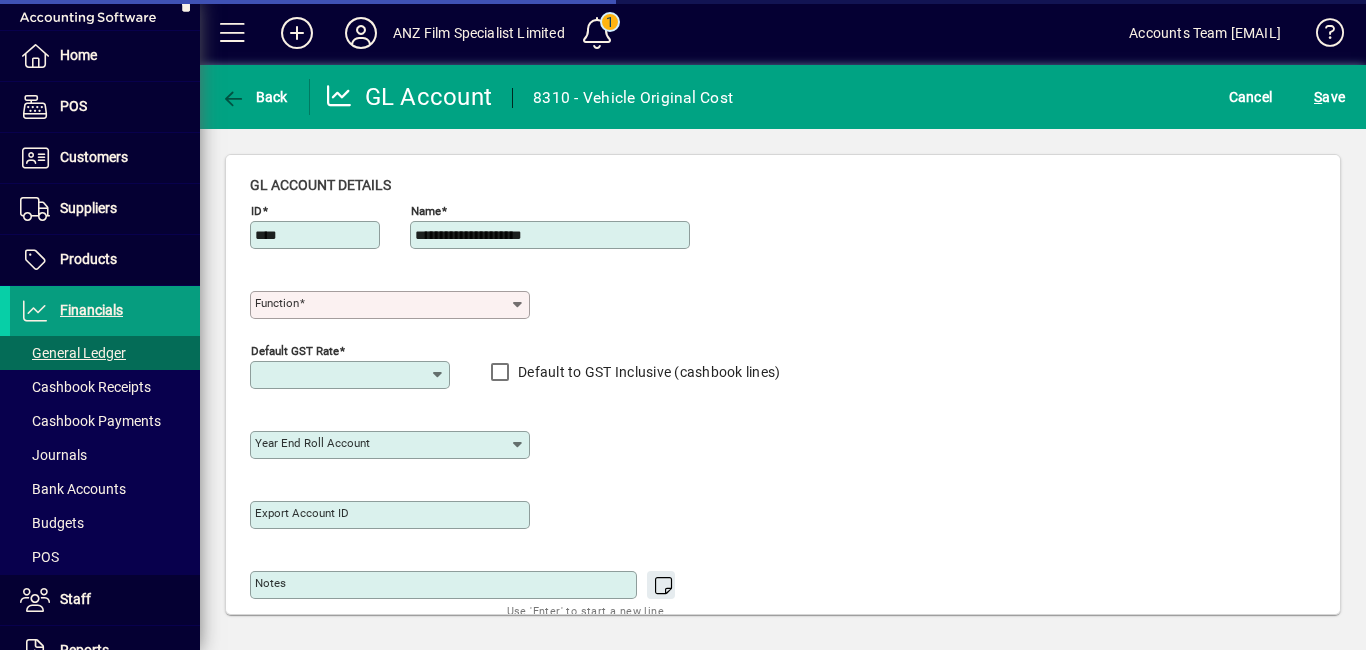 type on "**********" 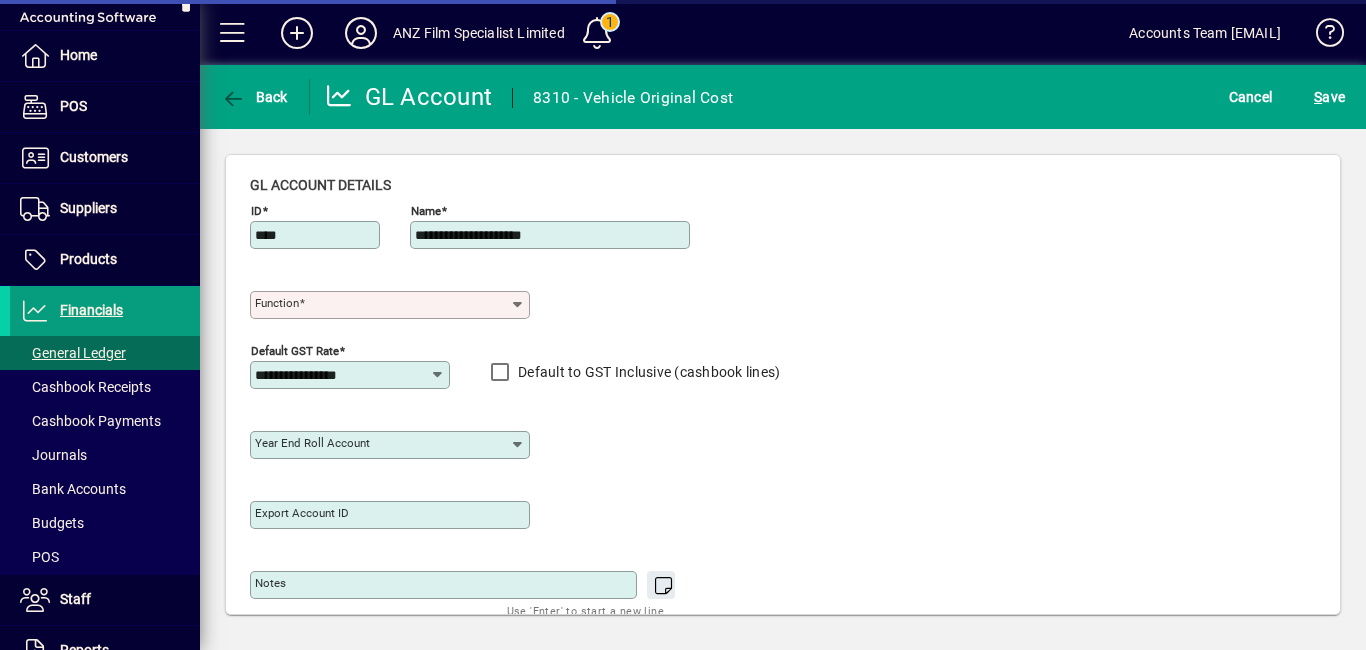 type on "**********" 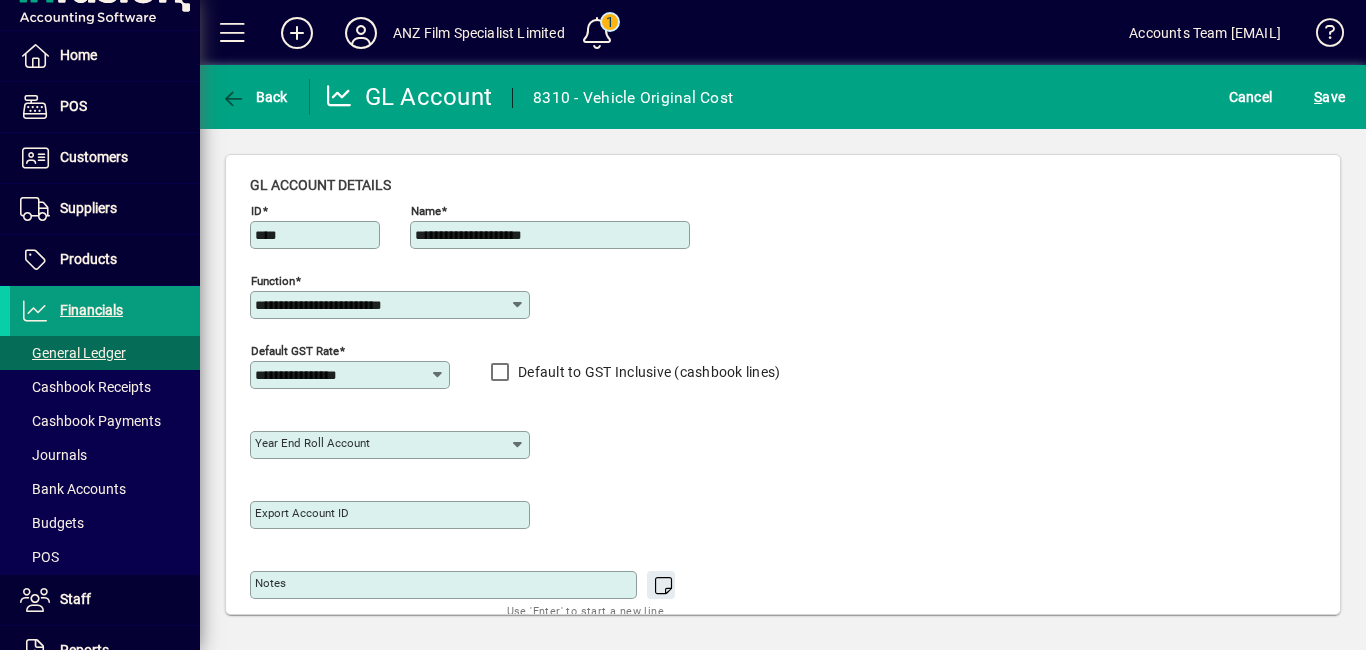 click 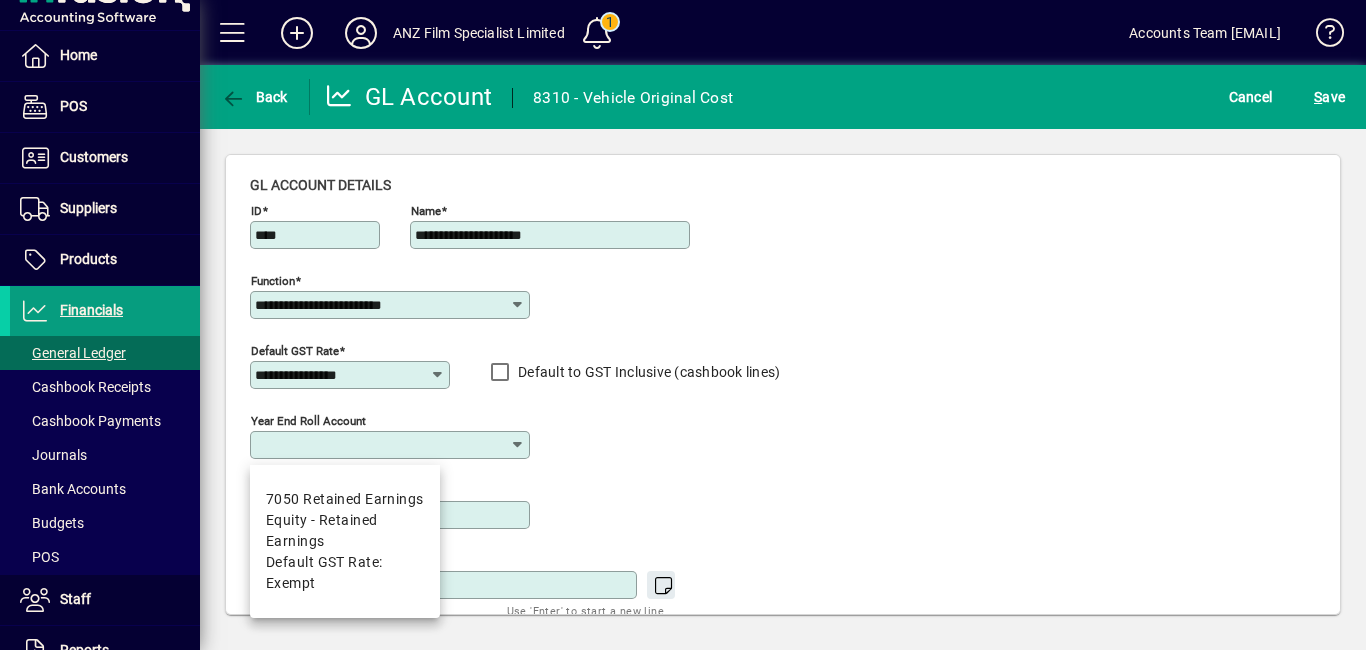 click on "Year end roll account" 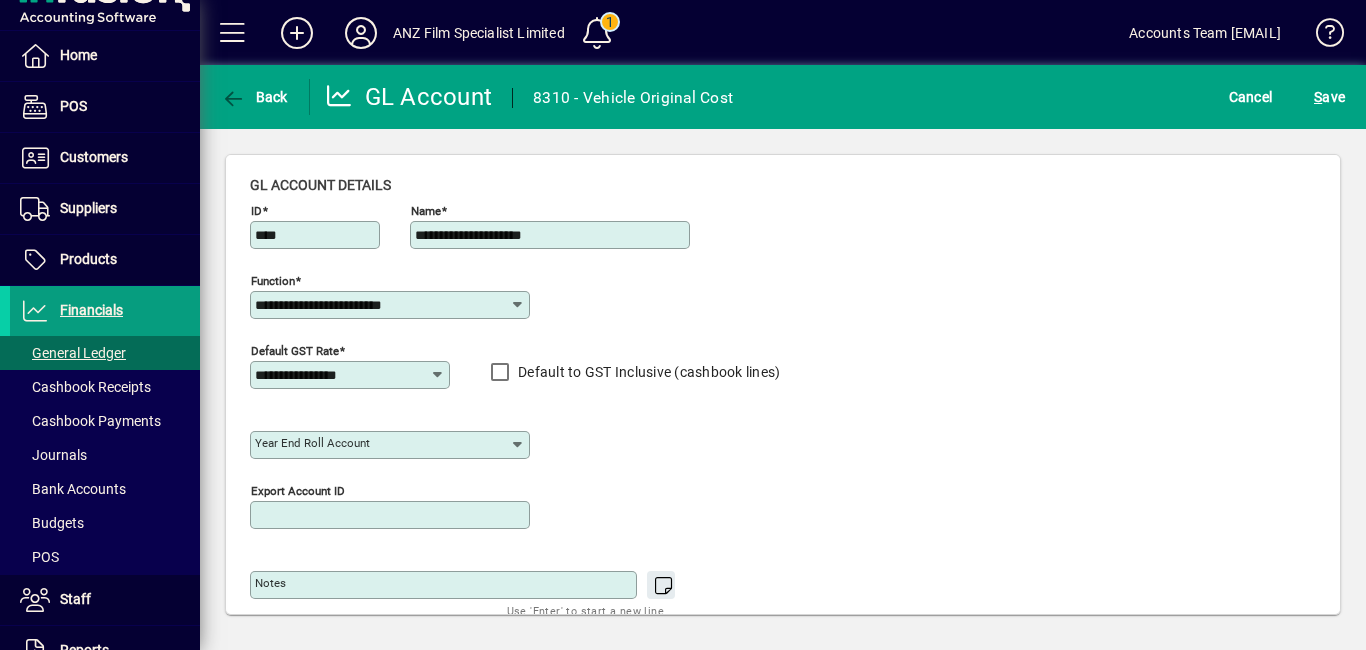 click on "Export account ID" at bounding box center [392, 515] 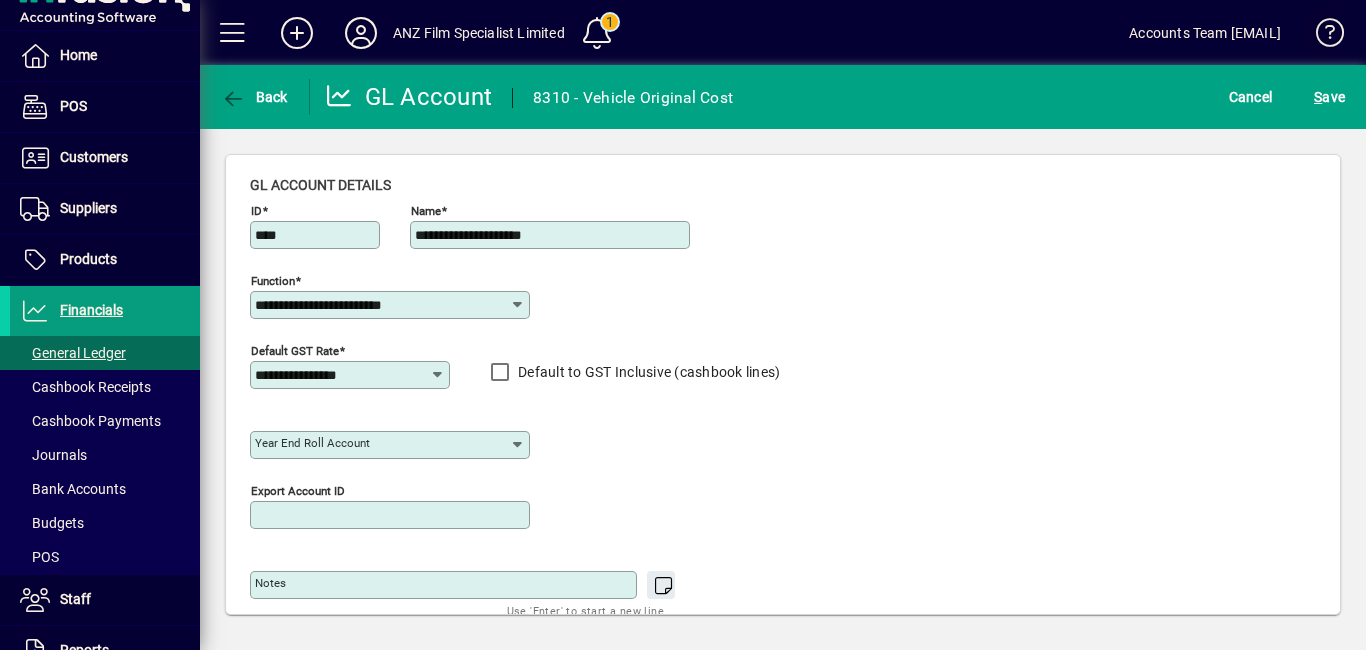 click 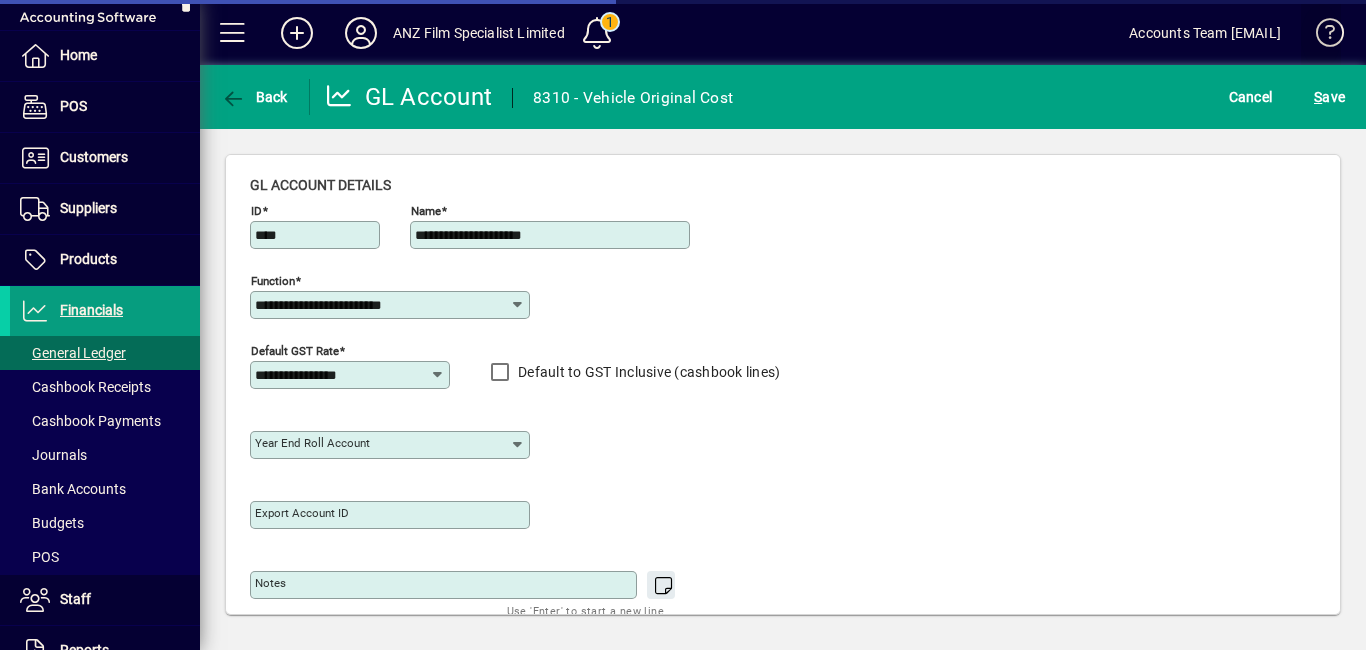 click 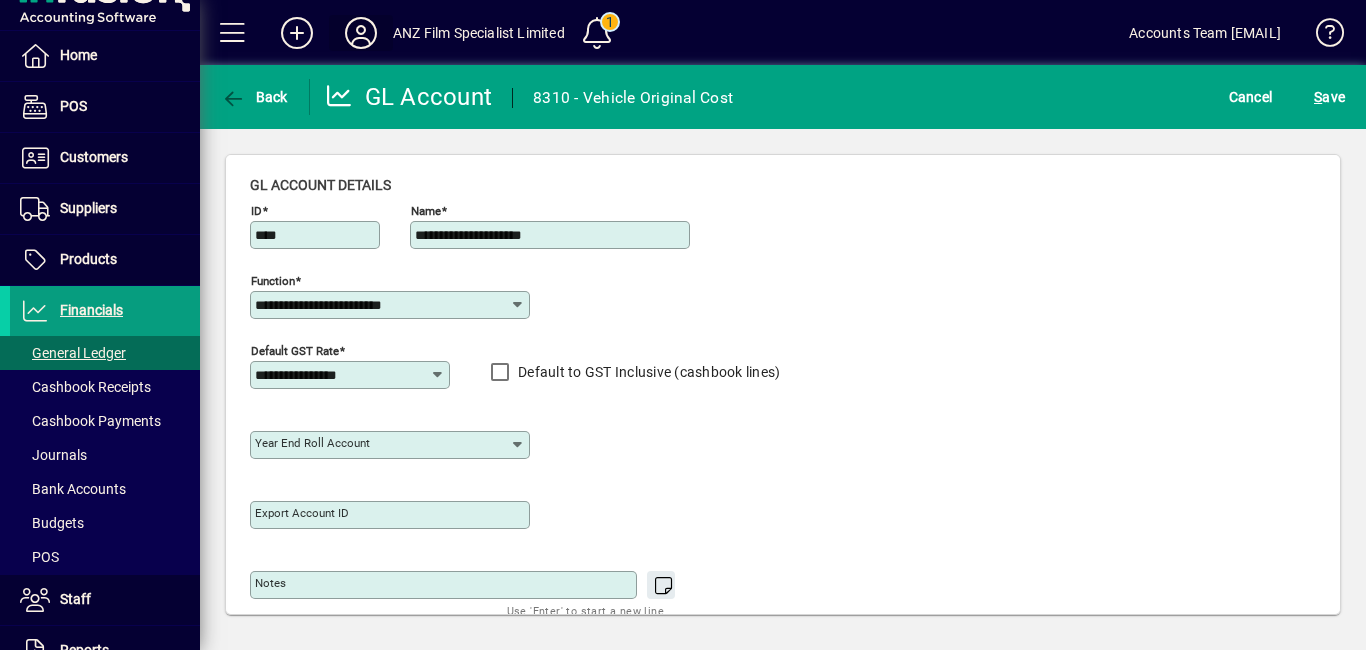 click 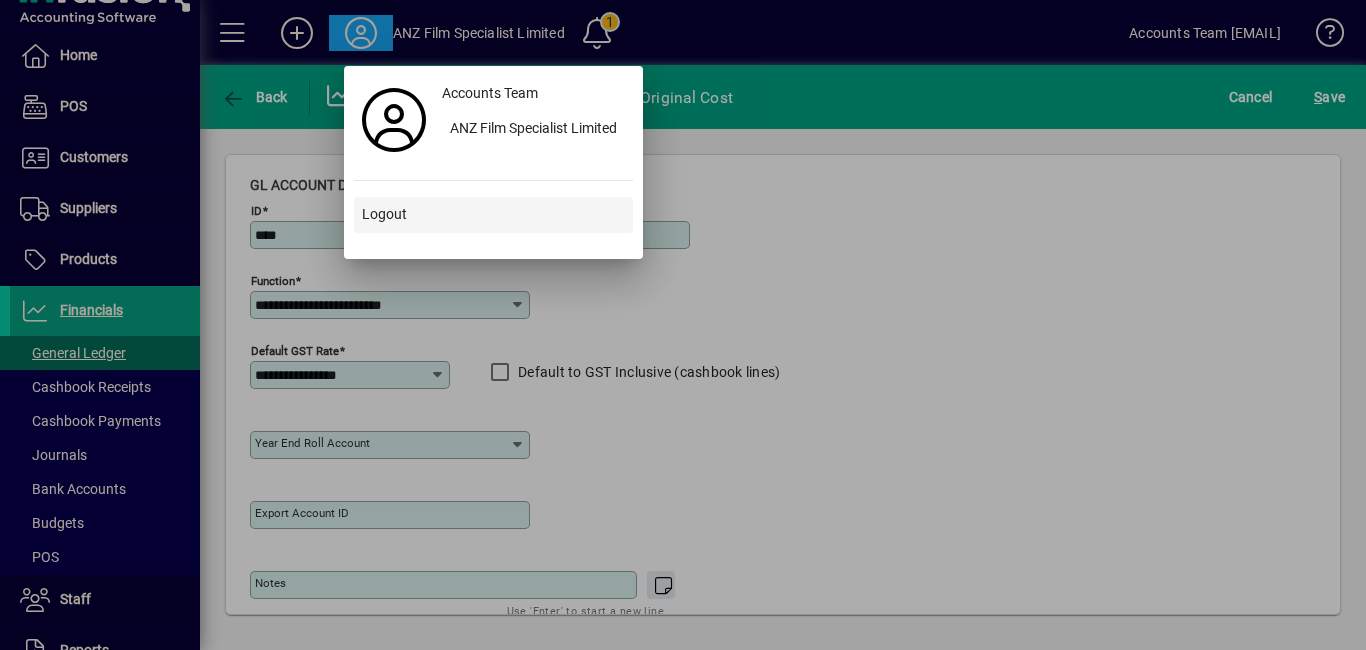 click on "Logout" at bounding box center (384, 214) 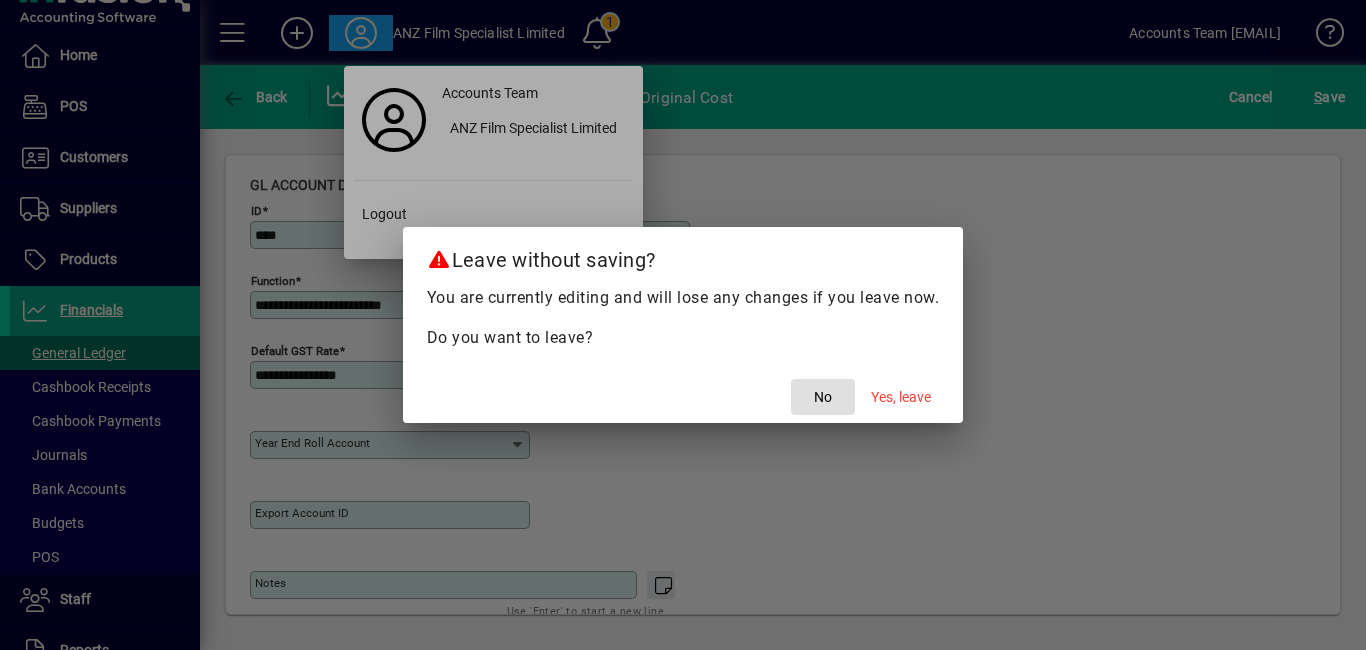 click on "No" 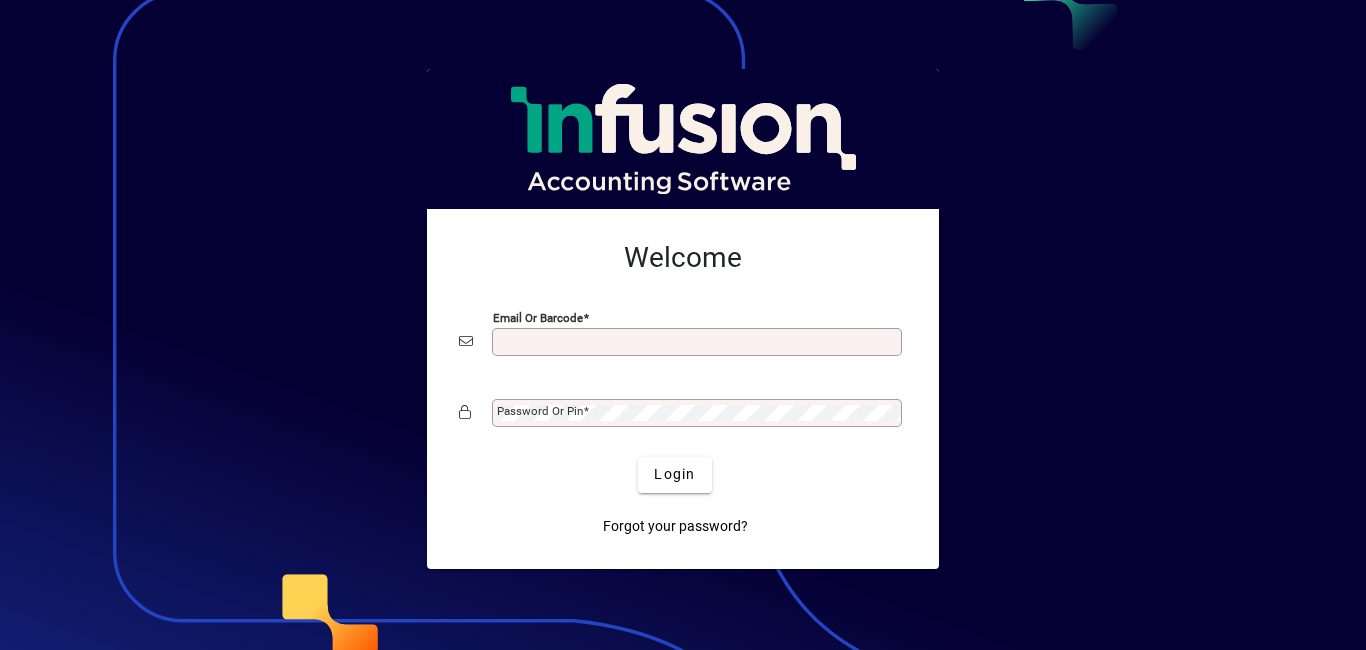 scroll, scrollTop: 0, scrollLeft: 0, axis: both 